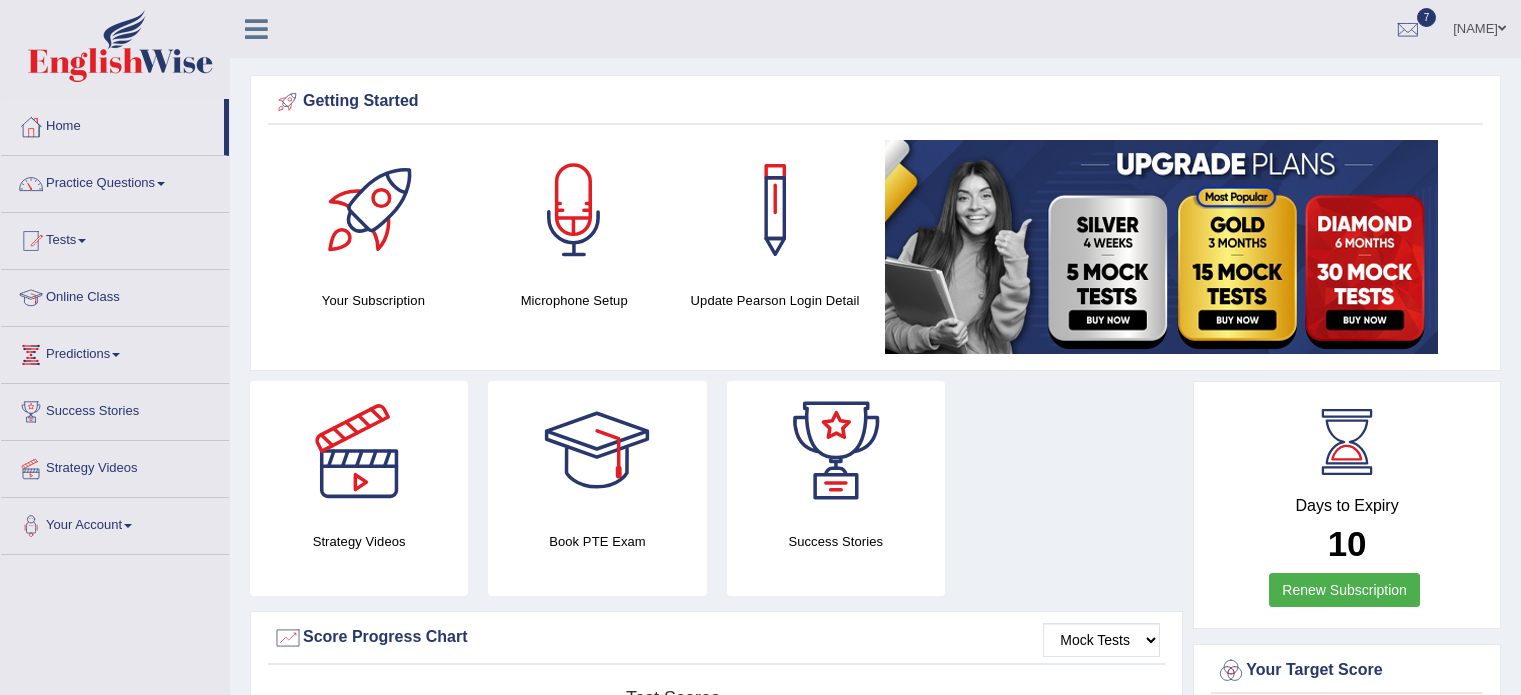 scroll, scrollTop: 1868, scrollLeft: 0, axis: vertical 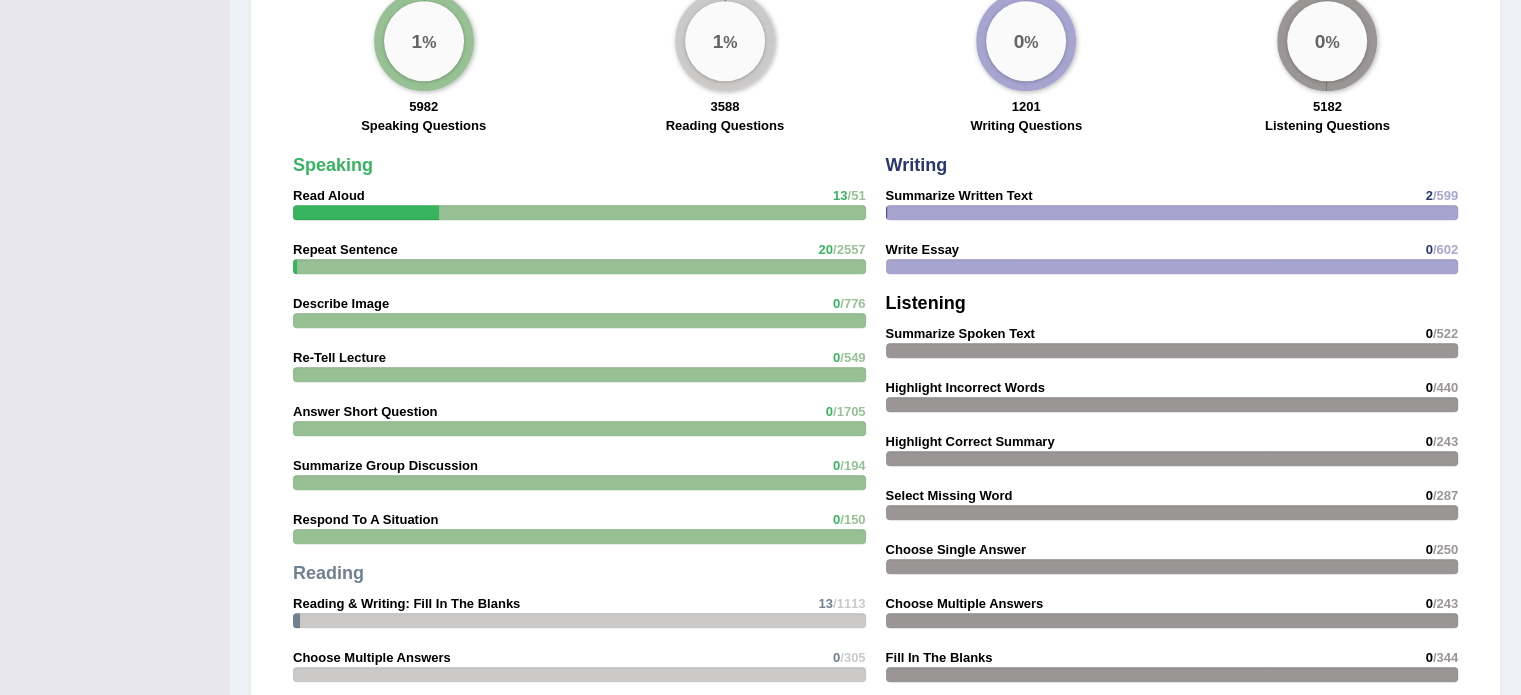 click at bounding box center (579, 320) 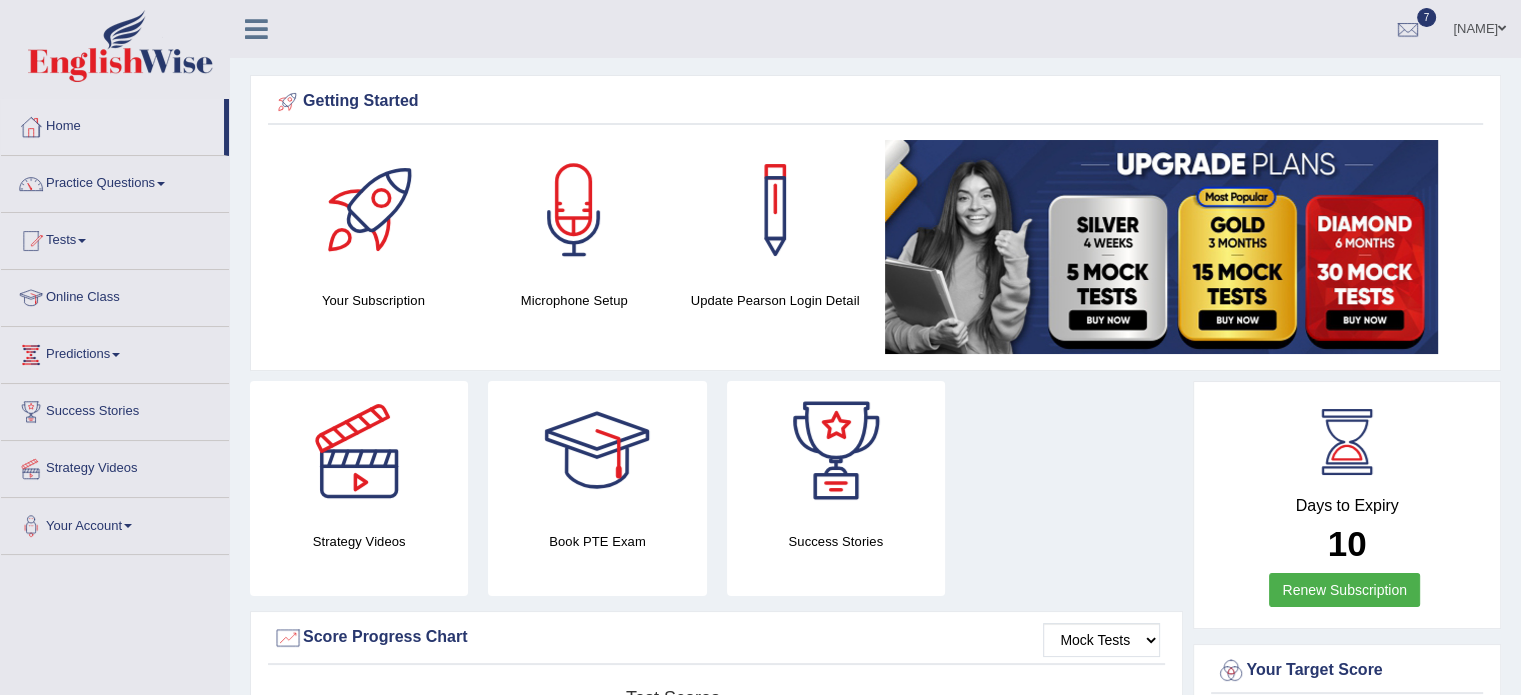 scroll, scrollTop: 52, scrollLeft: 0, axis: vertical 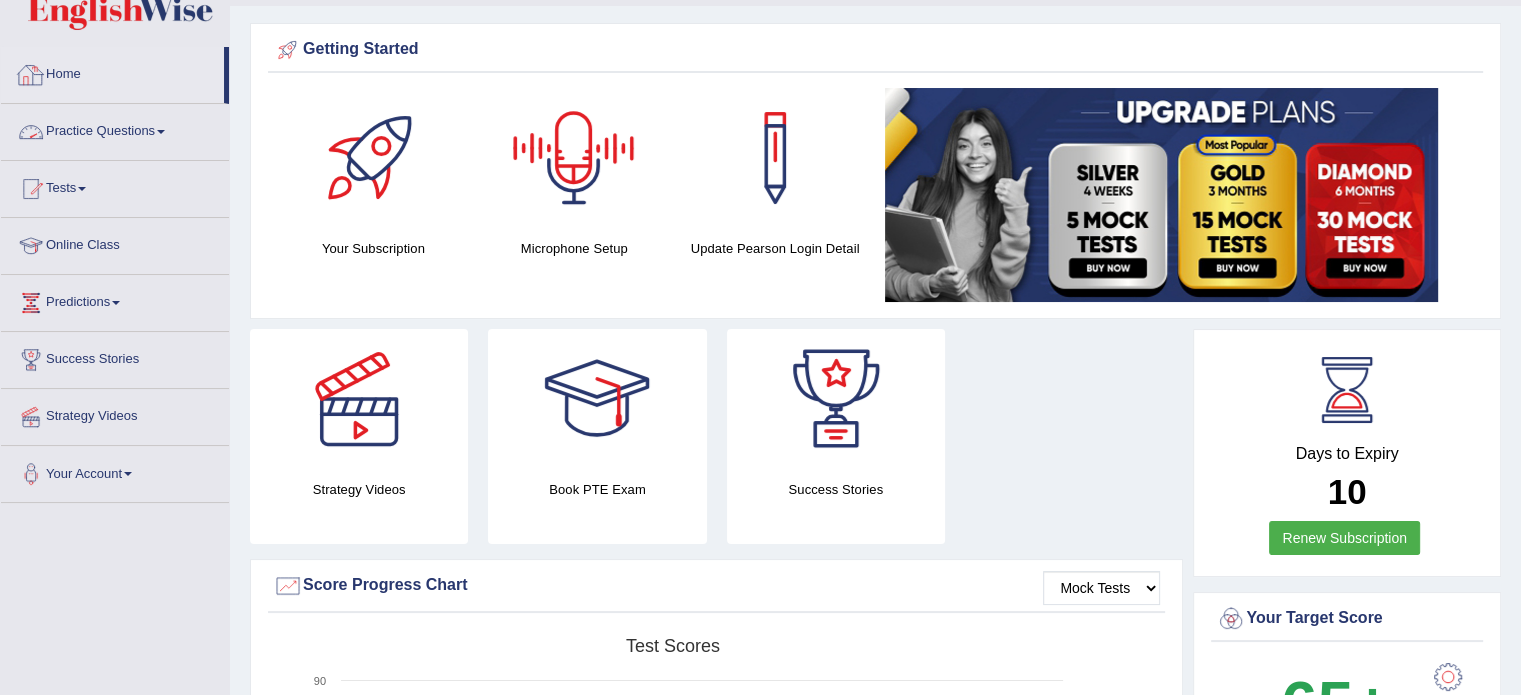 click on "Practice Questions" at bounding box center (115, 129) 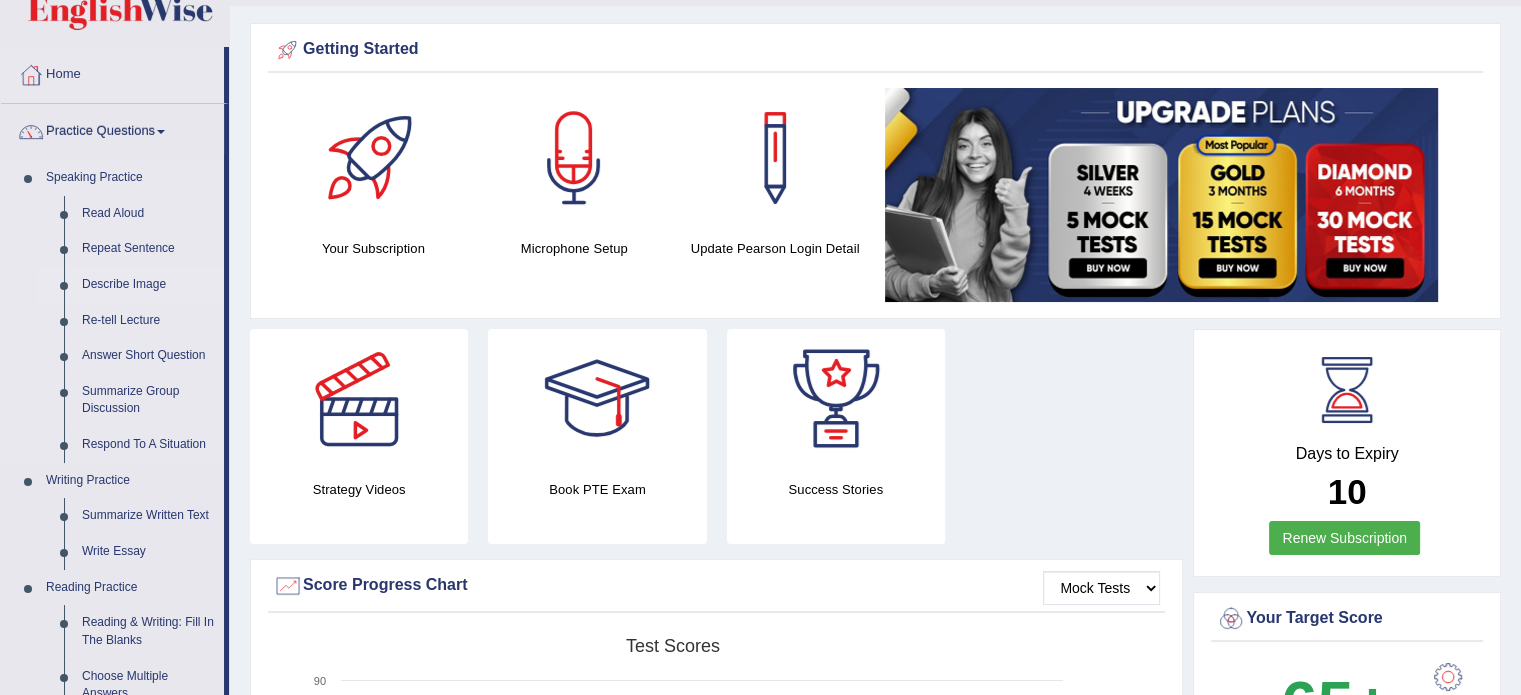 click on "Describe Image" at bounding box center [148, 285] 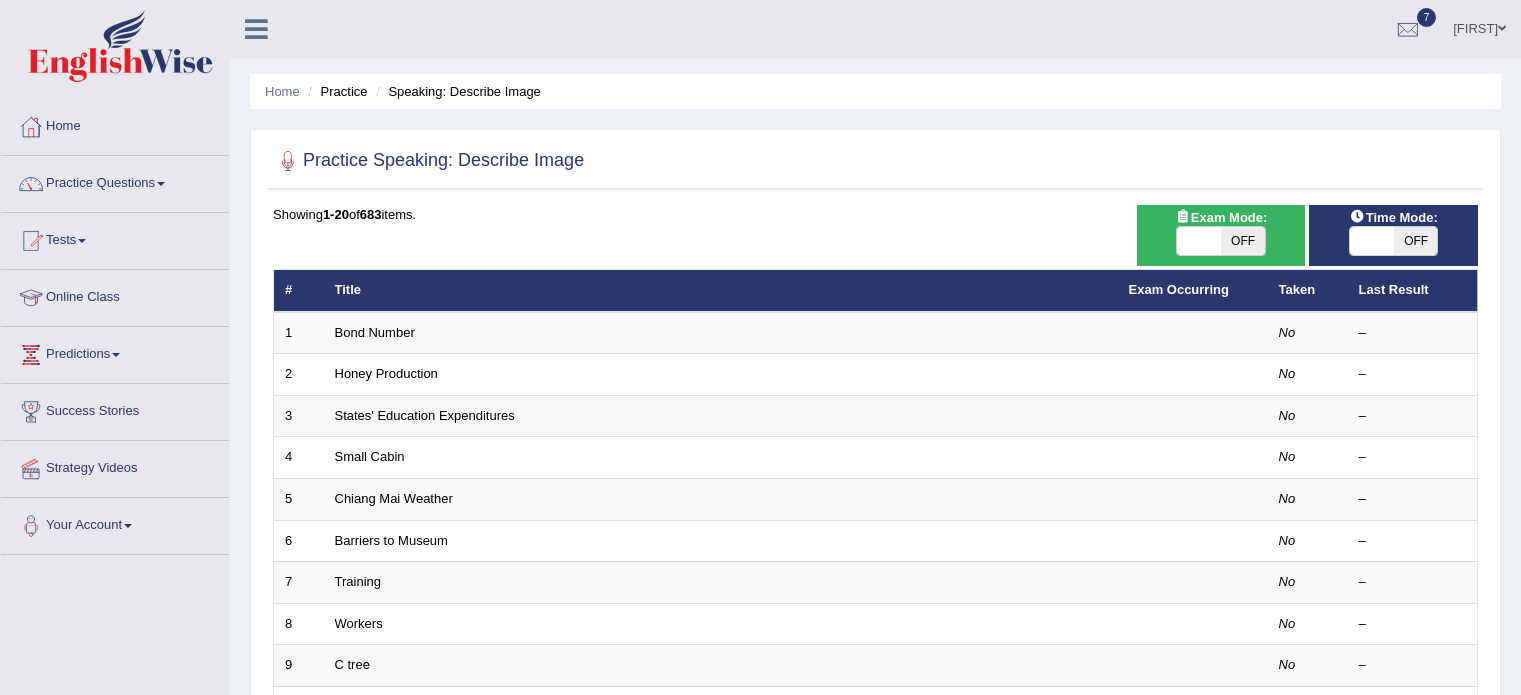 scroll, scrollTop: 0, scrollLeft: 0, axis: both 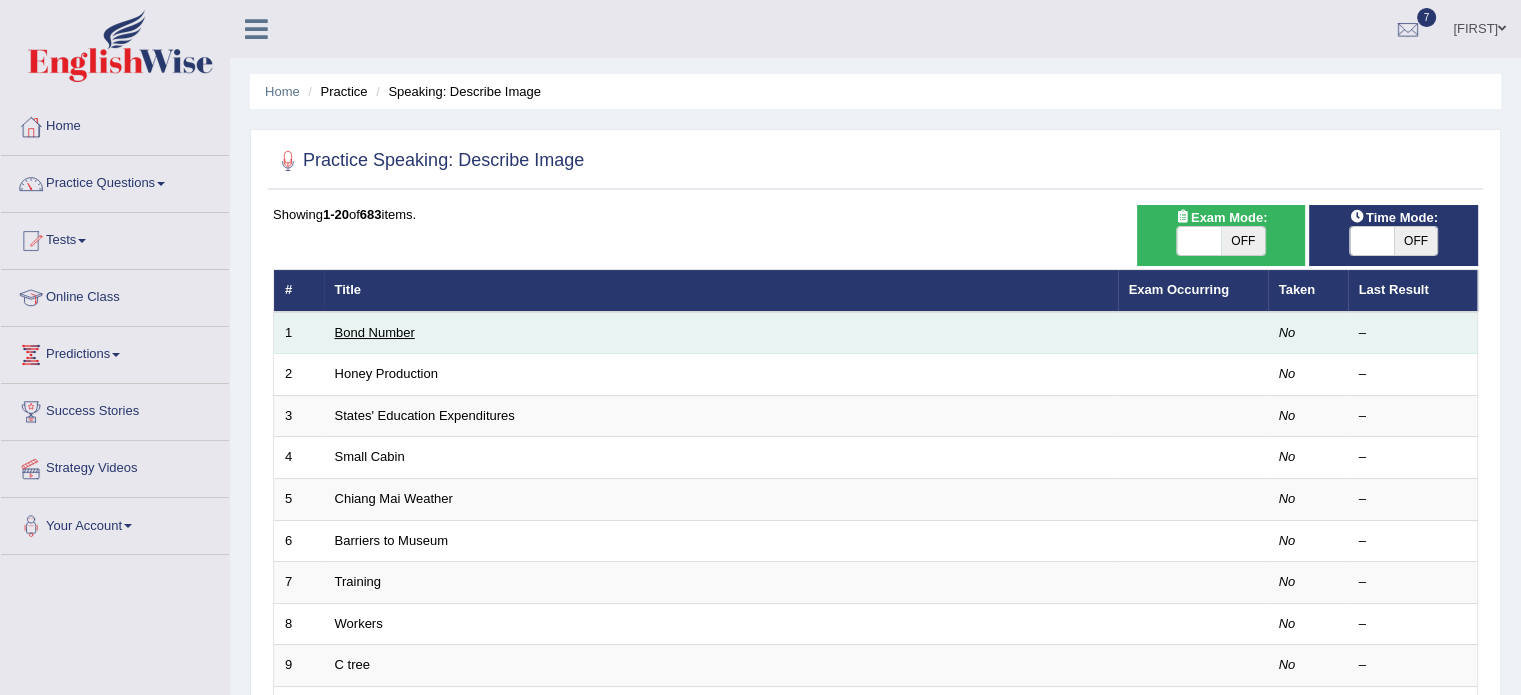 click on "Bond Number" at bounding box center [375, 332] 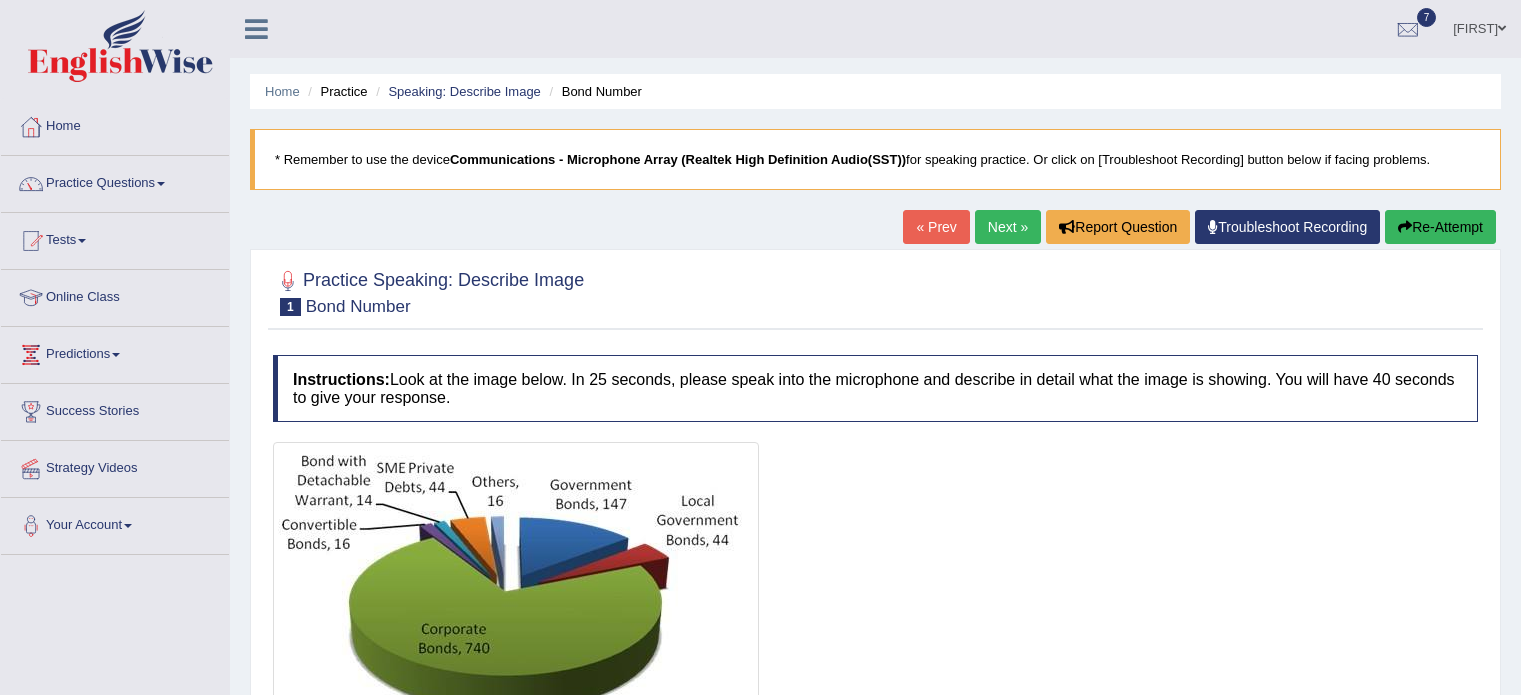 scroll, scrollTop: 0, scrollLeft: 0, axis: both 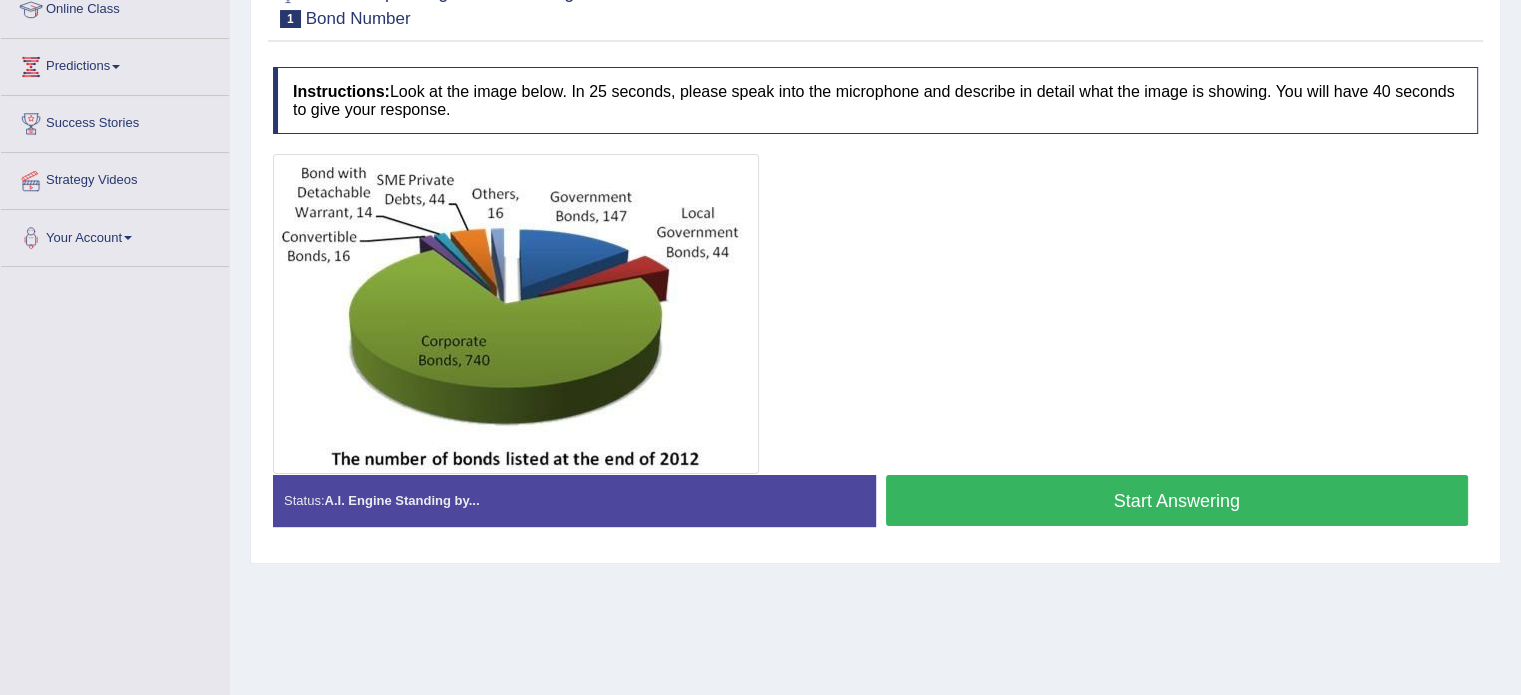 click at bounding box center (875, 314) 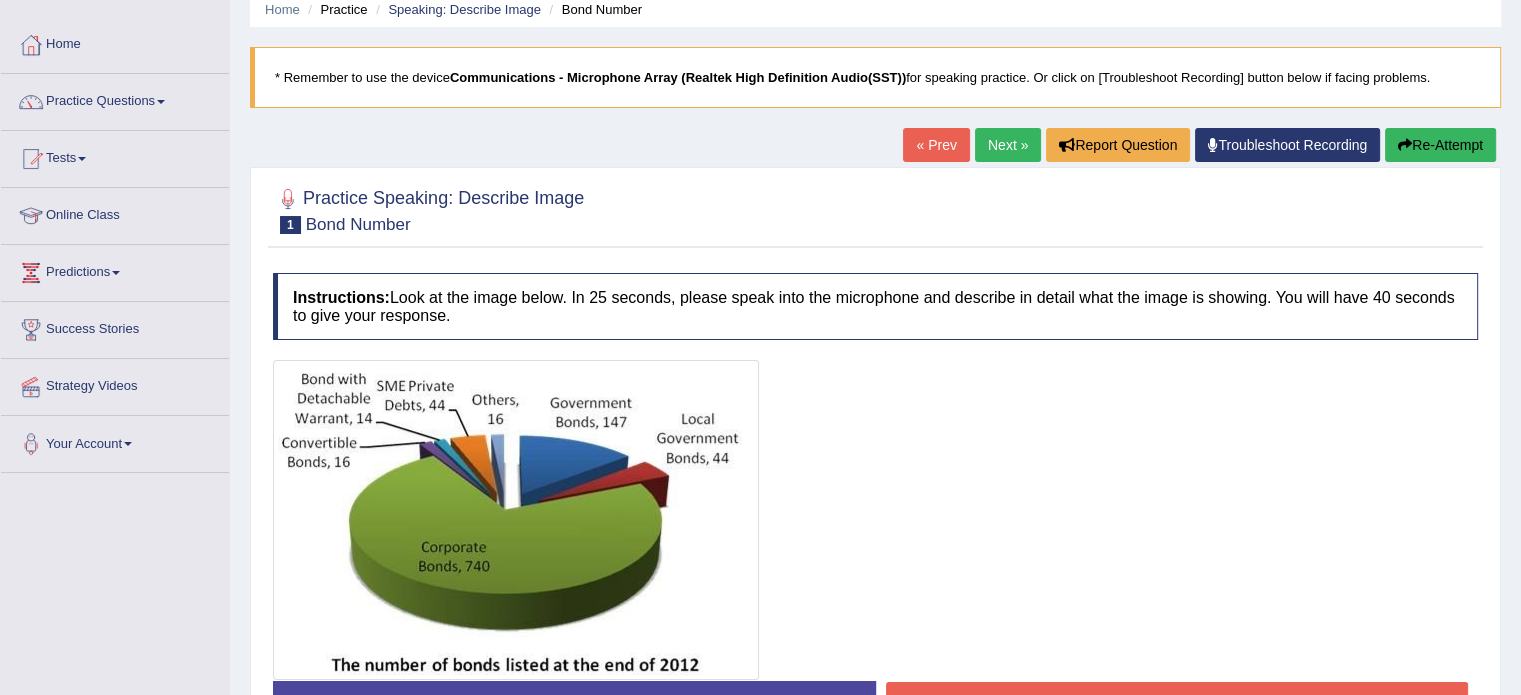 scroll, scrollTop: 86, scrollLeft: 0, axis: vertical 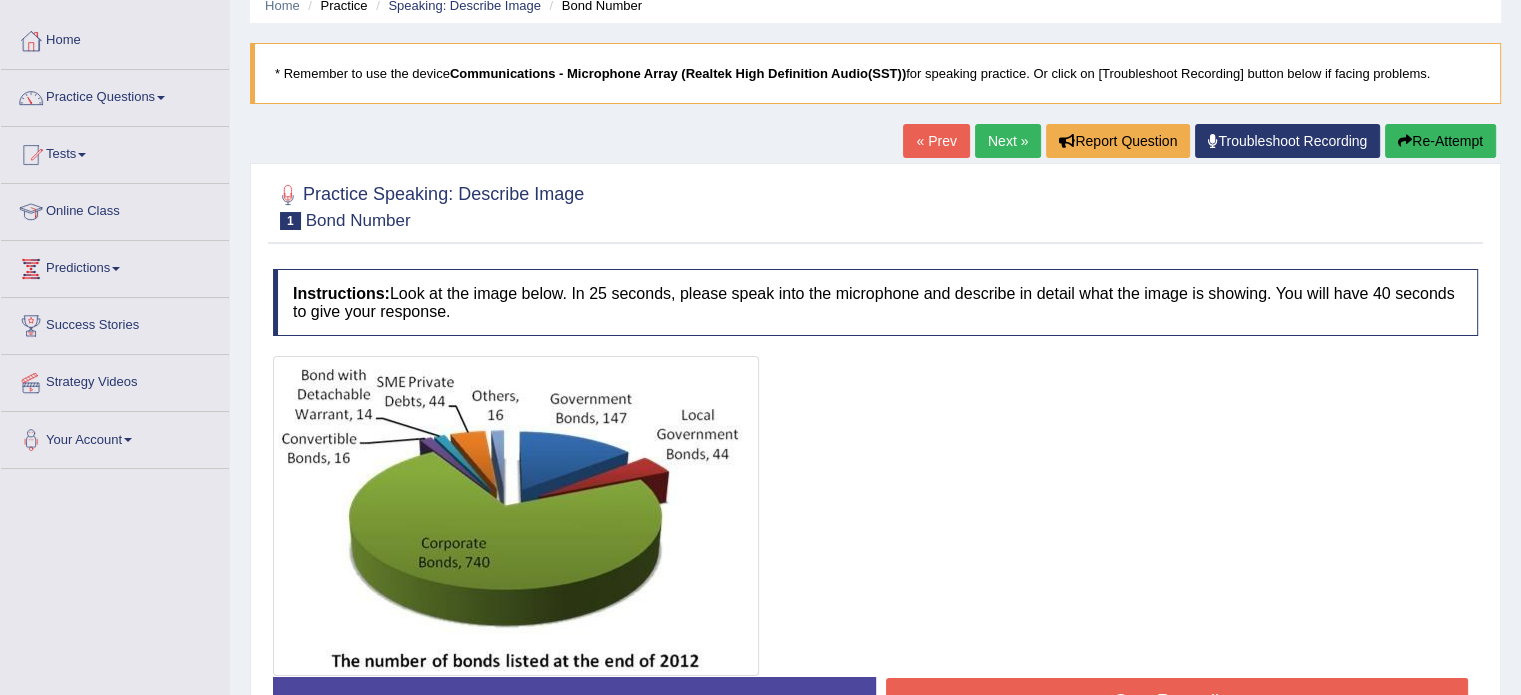 click on "Re-Attempt" at bounding box center (1440, 141) 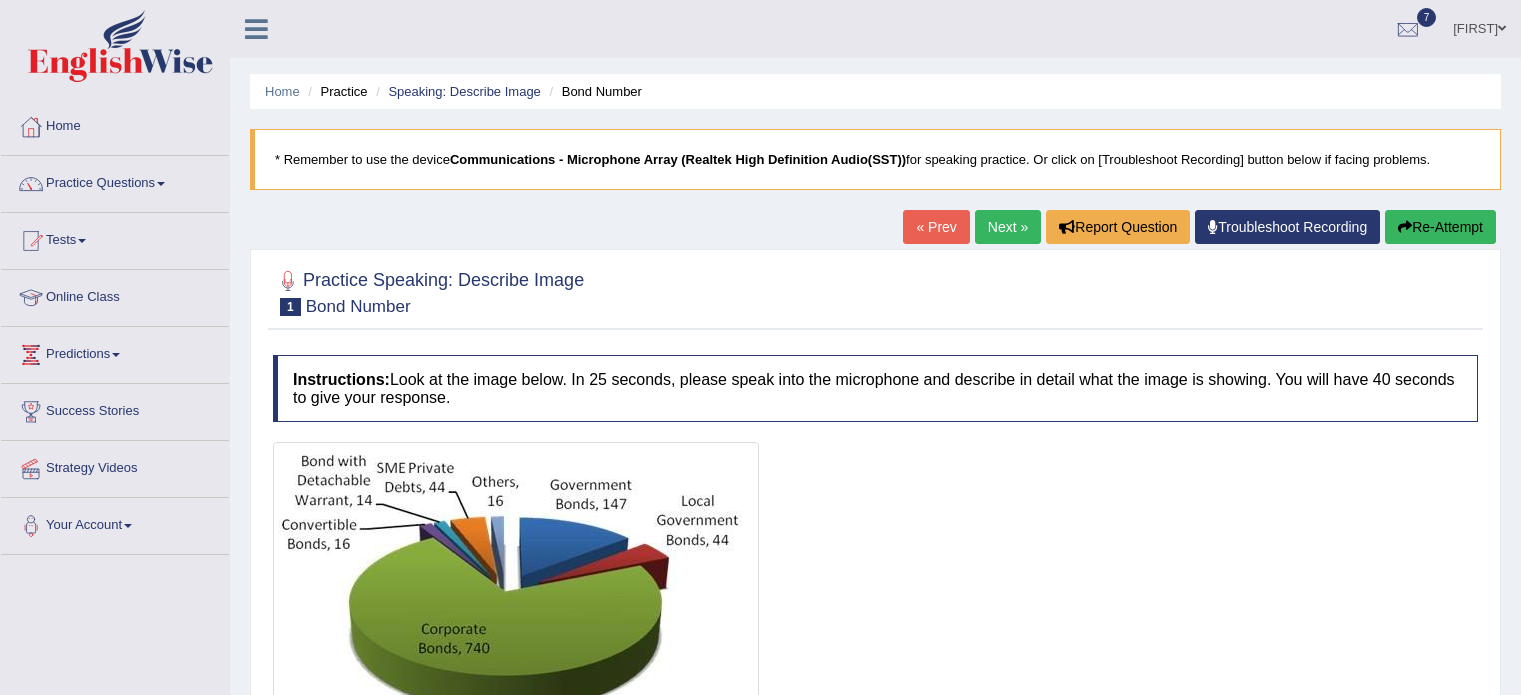 scroll, scrollTop: 86, scrollLeft: 0, axis: vertical 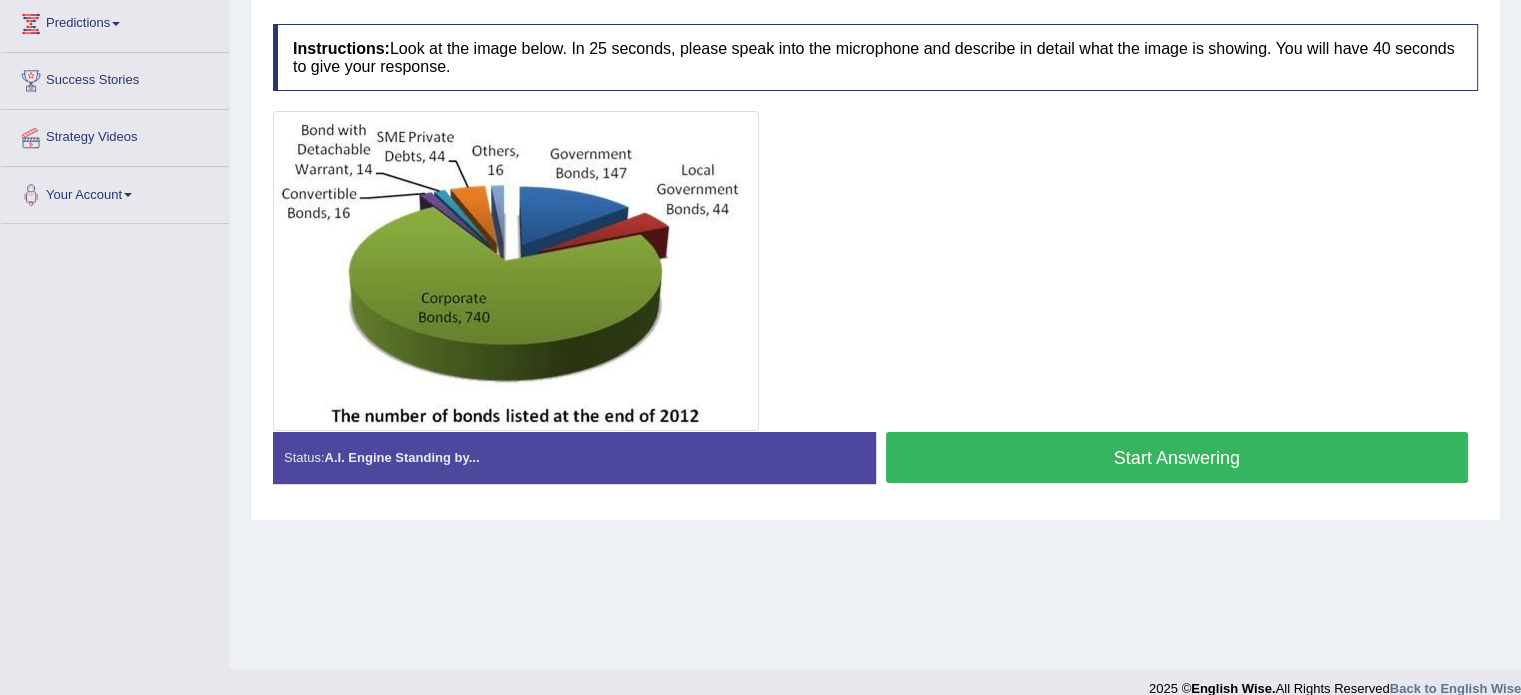 click on "Start Answering" at bounding box center [1177, 457] 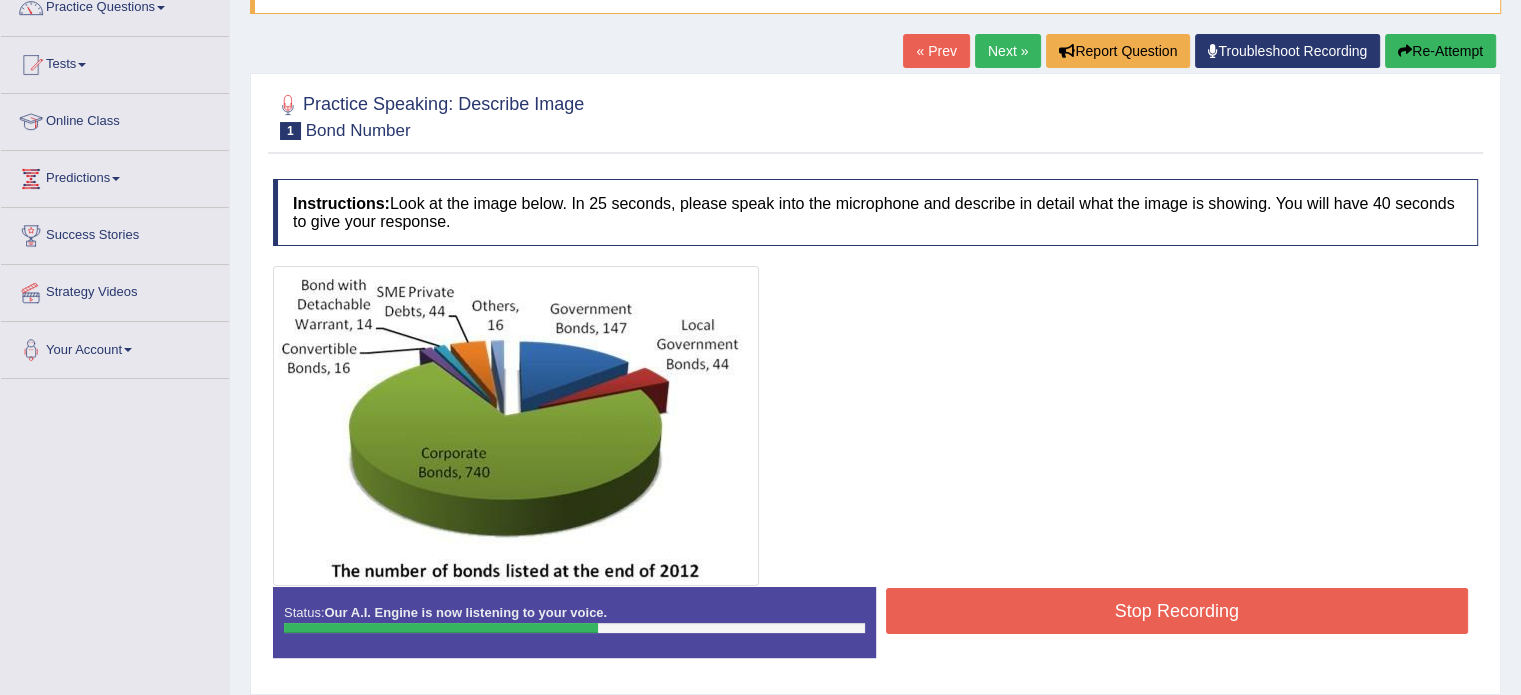 scroll, scrollTop: 175, scrollLeft: 0, axis: vertical 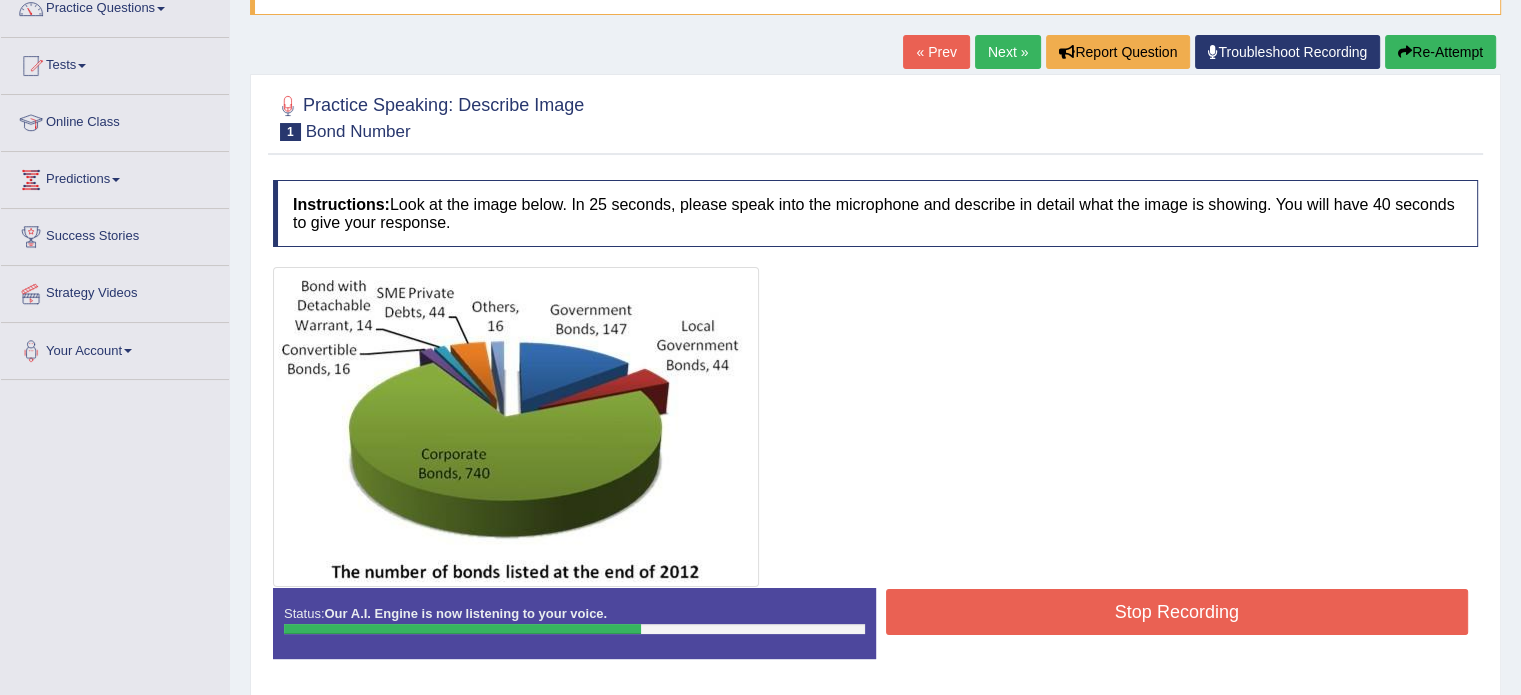click on "Re-Attempt" at bounding box center [1440, 52] 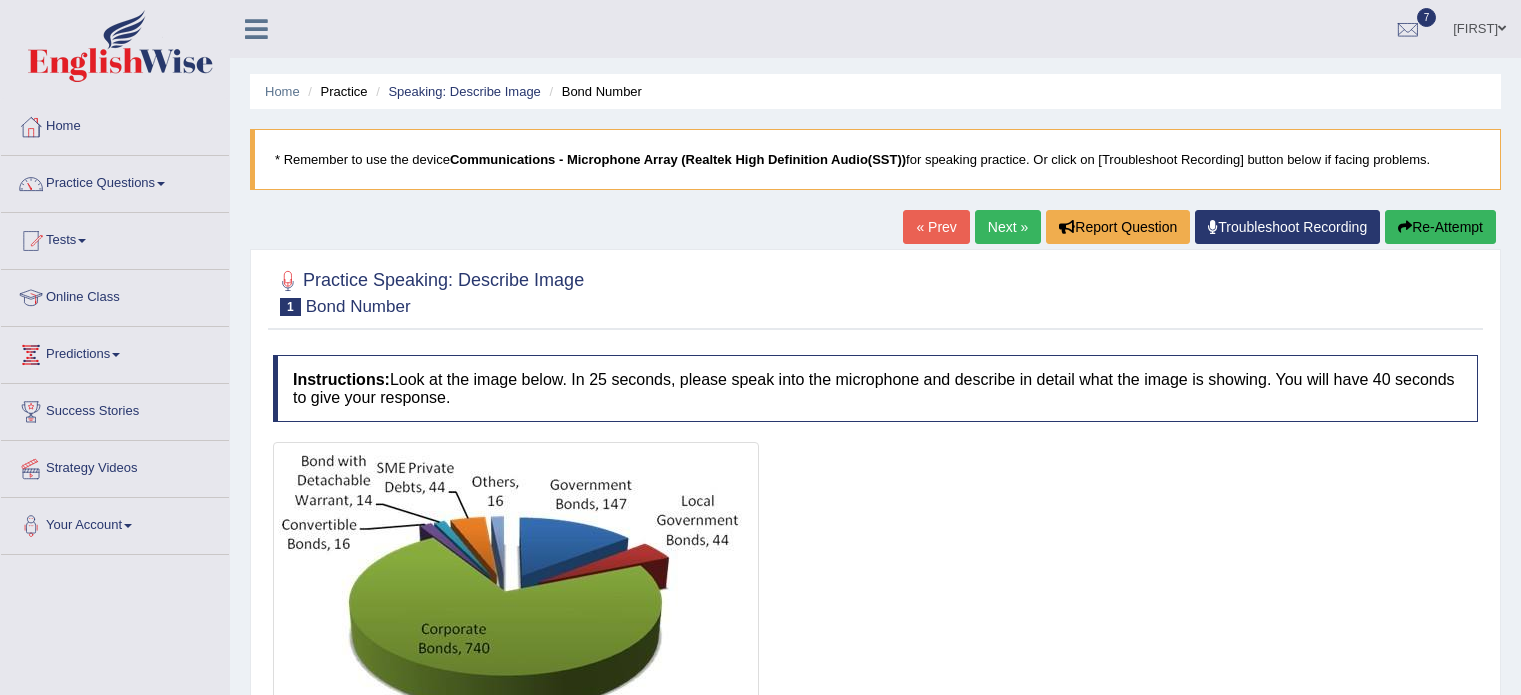 scroll, scrollTop: 175, scrollLeft: 0, axis: vertical 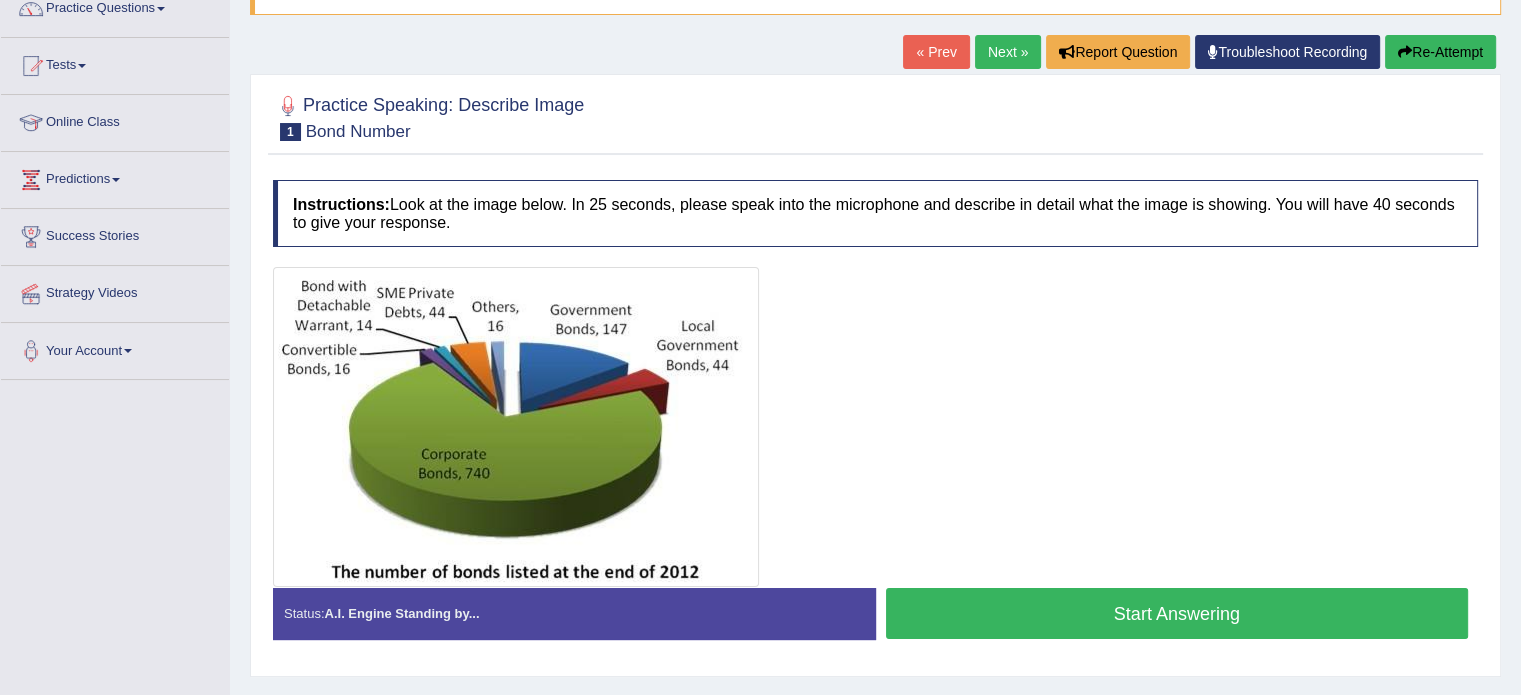 click on "Start Answering" at bounding box center [1177, 613] 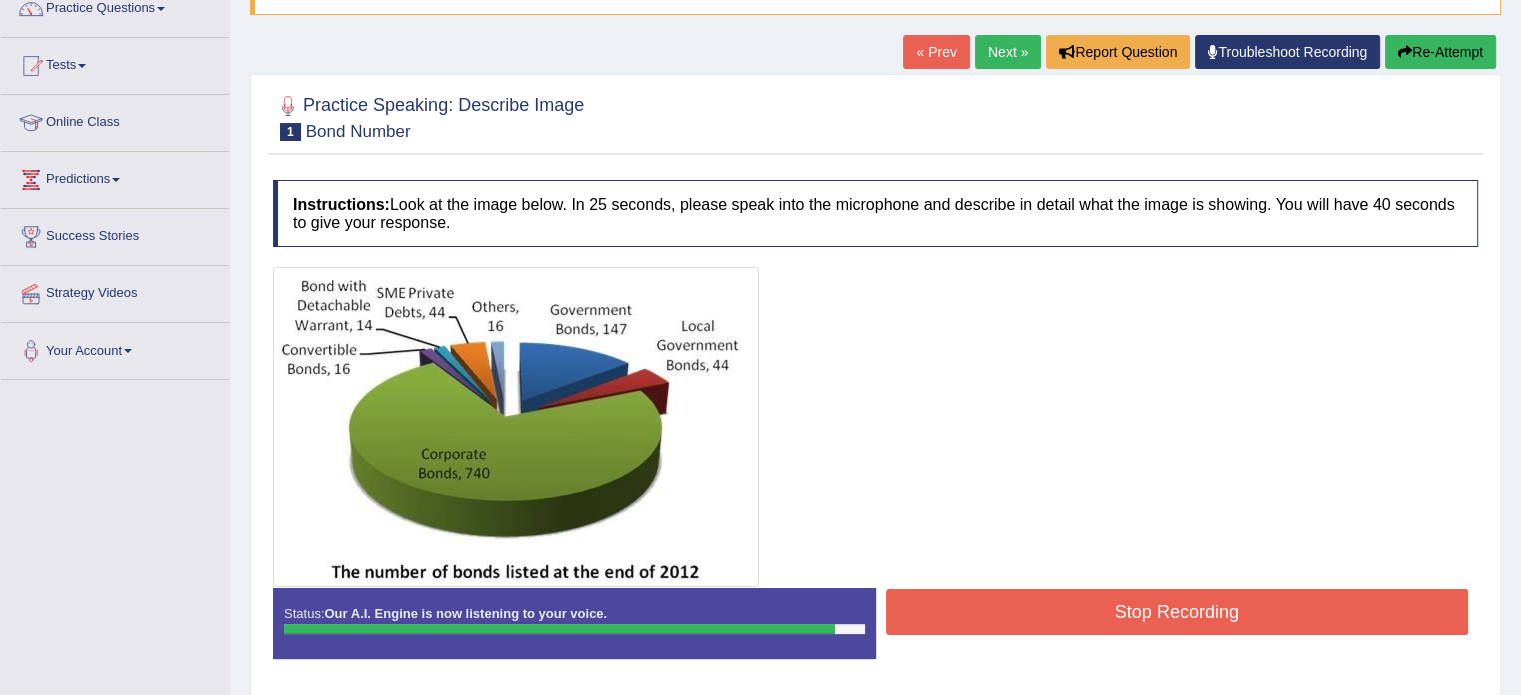 click on "Stop Recording" at bounding box center (1177, 612) 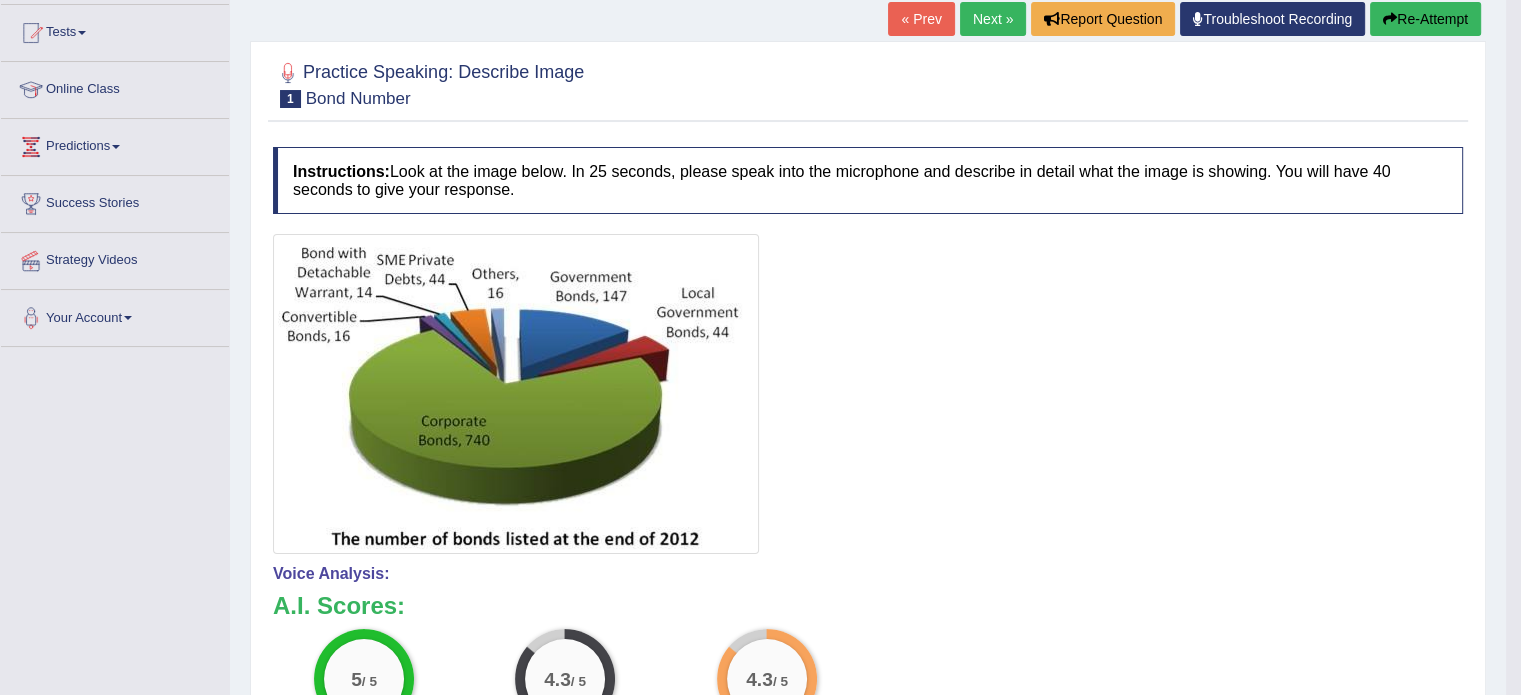 scroll, scrollTop: 208, scrollLeft: 0, axis: vertical 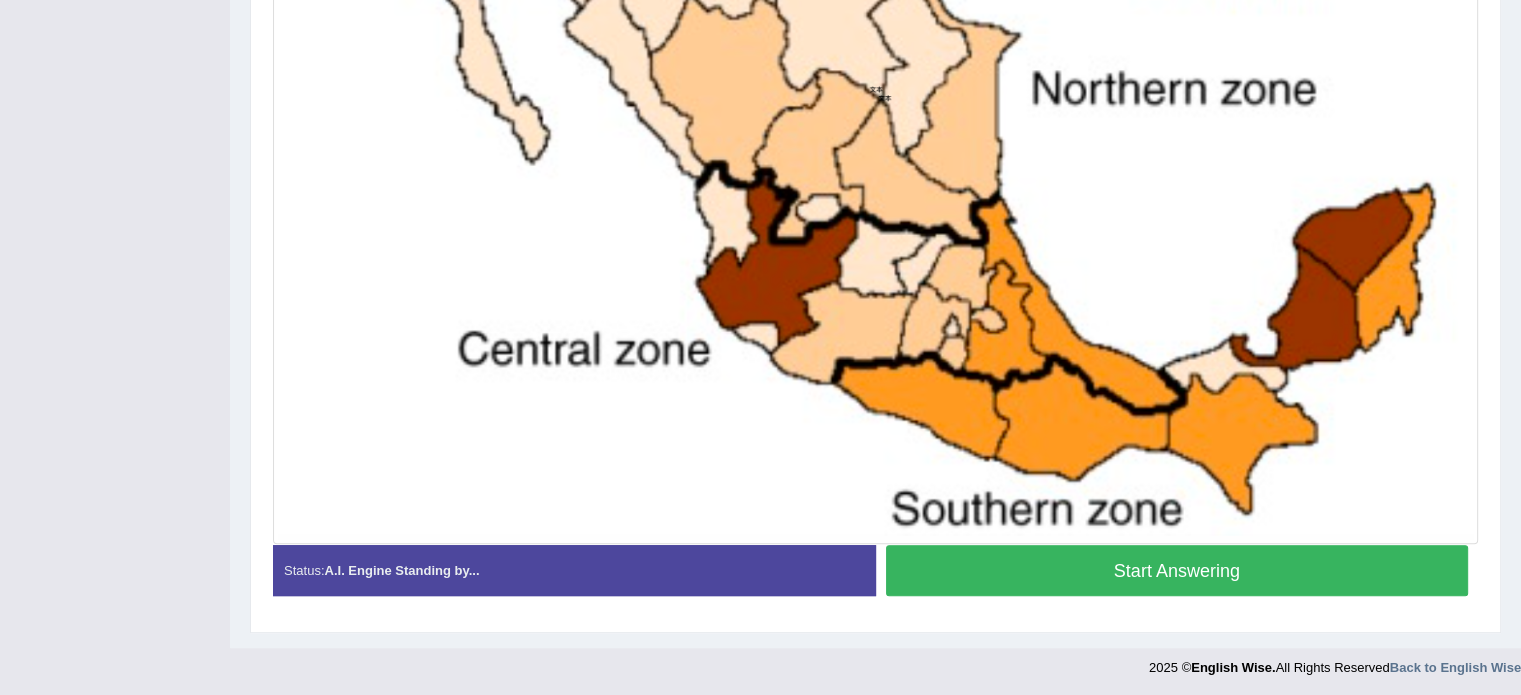 click on "Start Answering" at bounding box center (1177, 570) 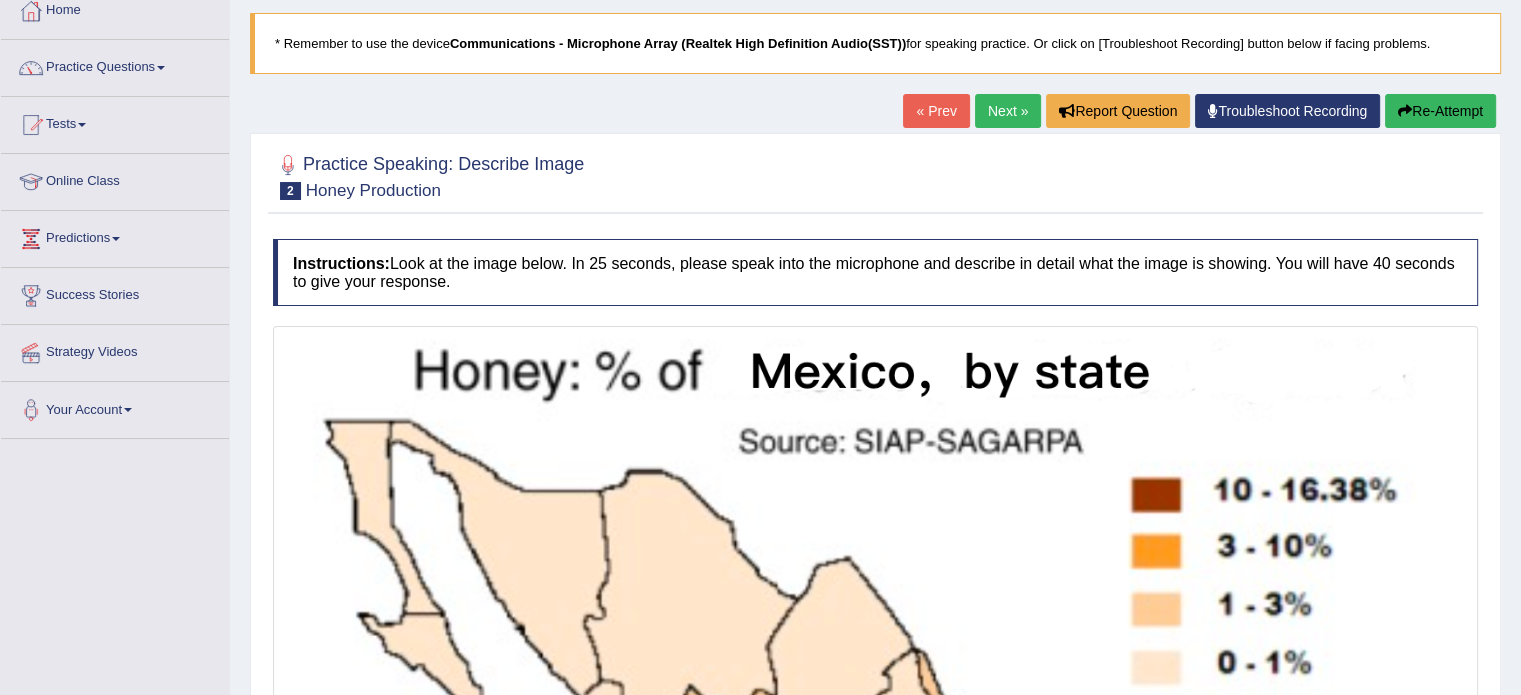scroll, scrollTop: 111, scrollLeft: 0, axis: vertical 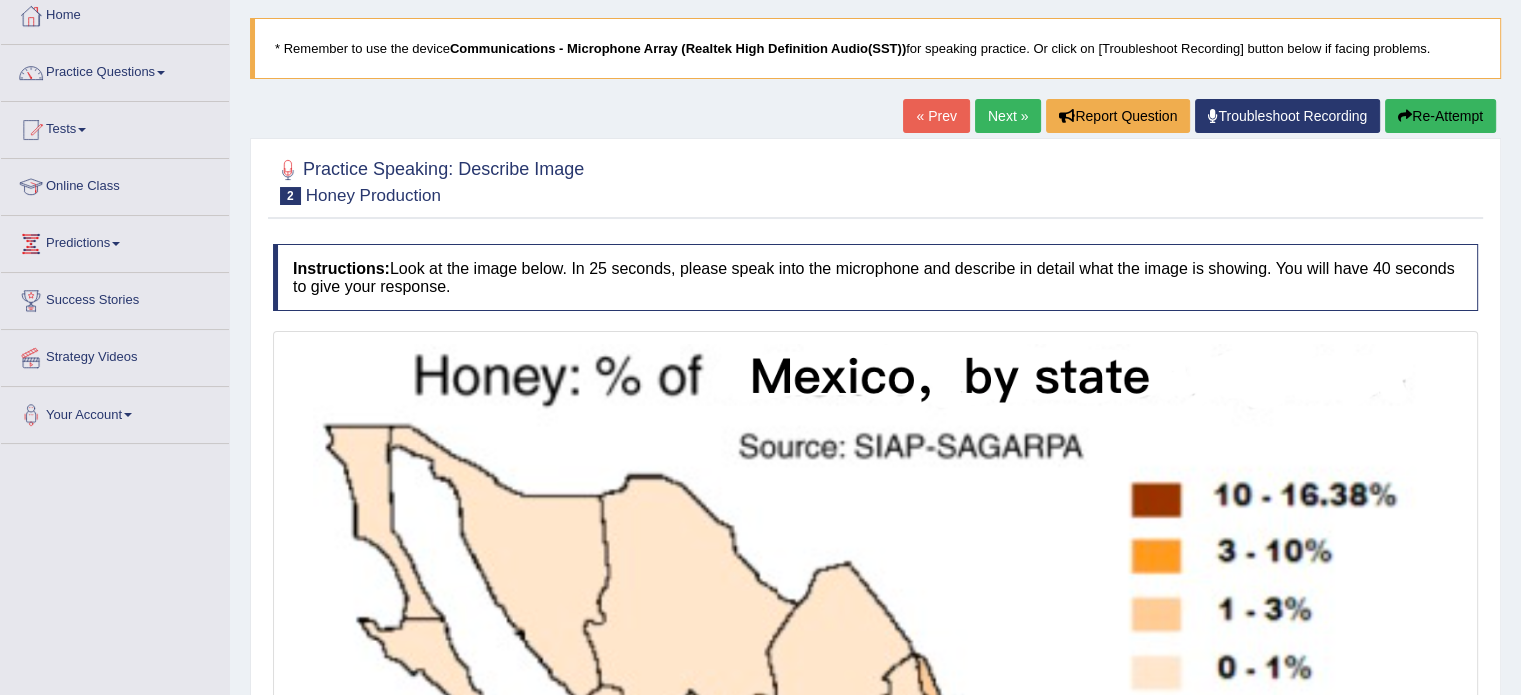 click on "Re-Attempt" at bounding box center [1440, 116] 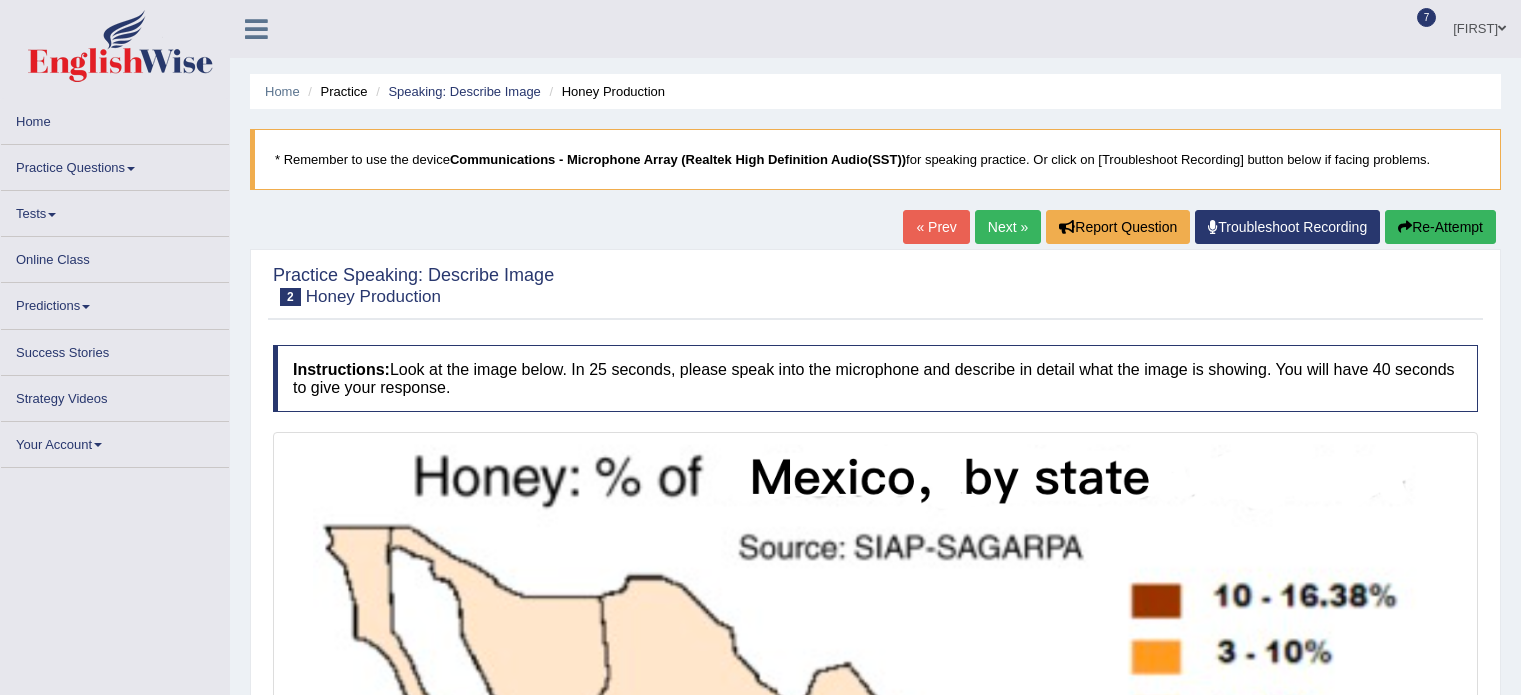 scroll, scrollTop: 111, scrollLeft: 0, axis: vertical 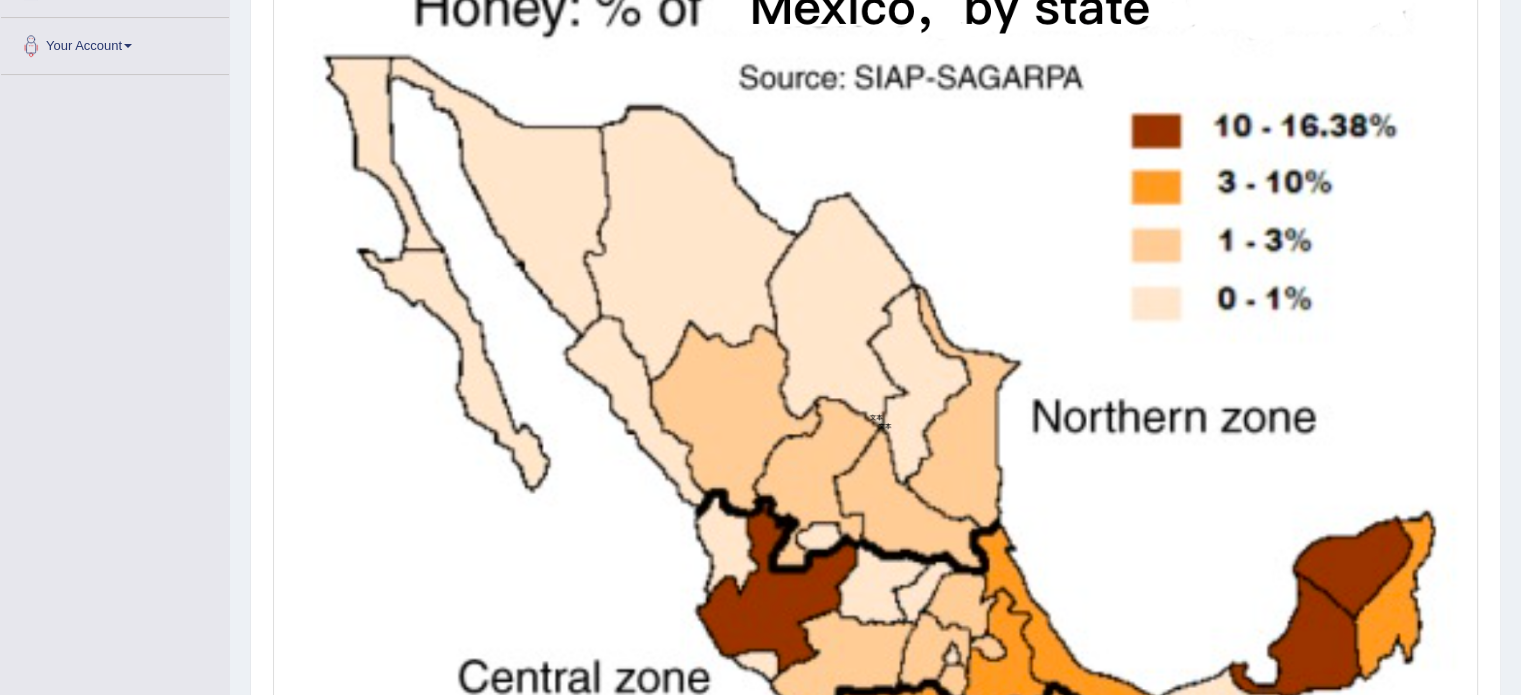 click at bounding box center [875, 417] 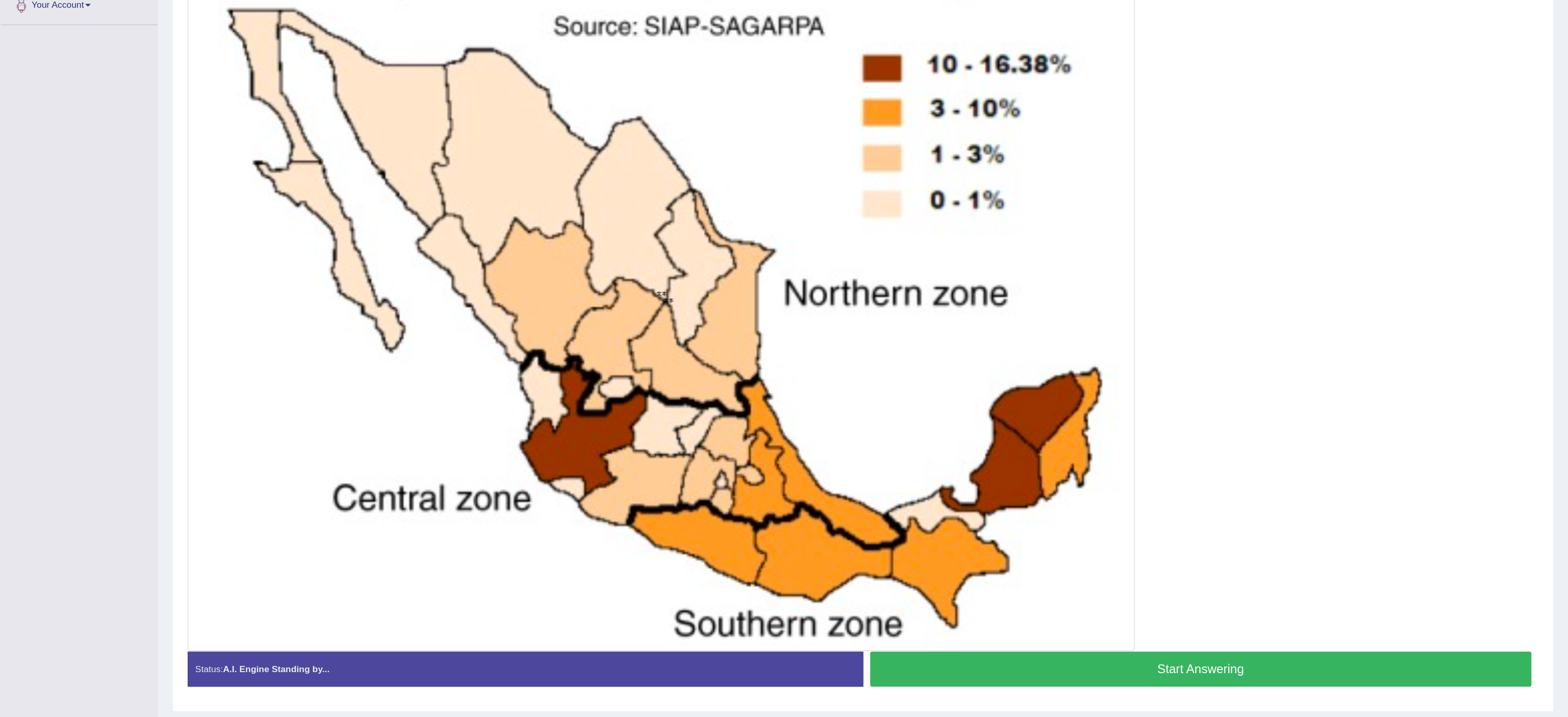 scroll, scrollTop: 123, scrollLeft: 0, axis: vertical 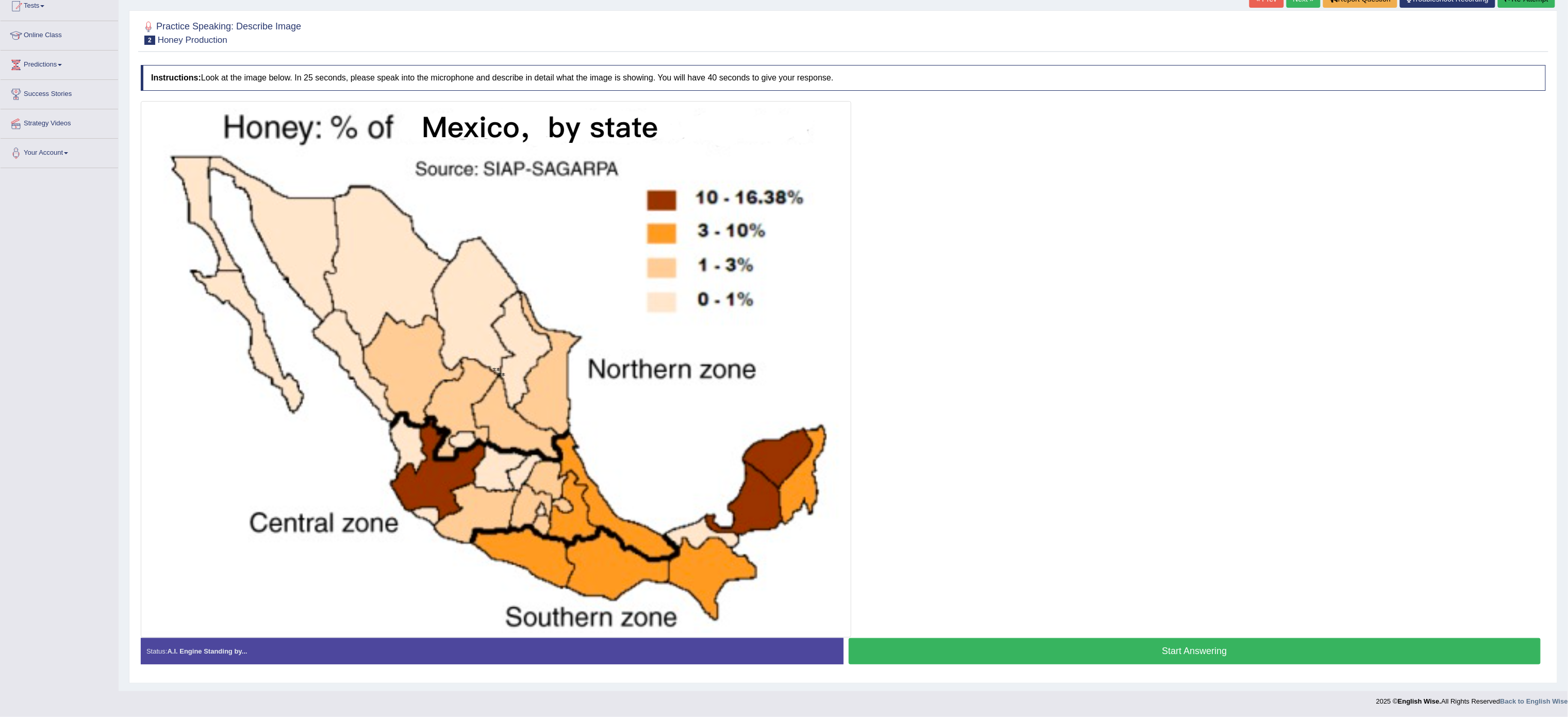 click at bounding box center [843, 369] 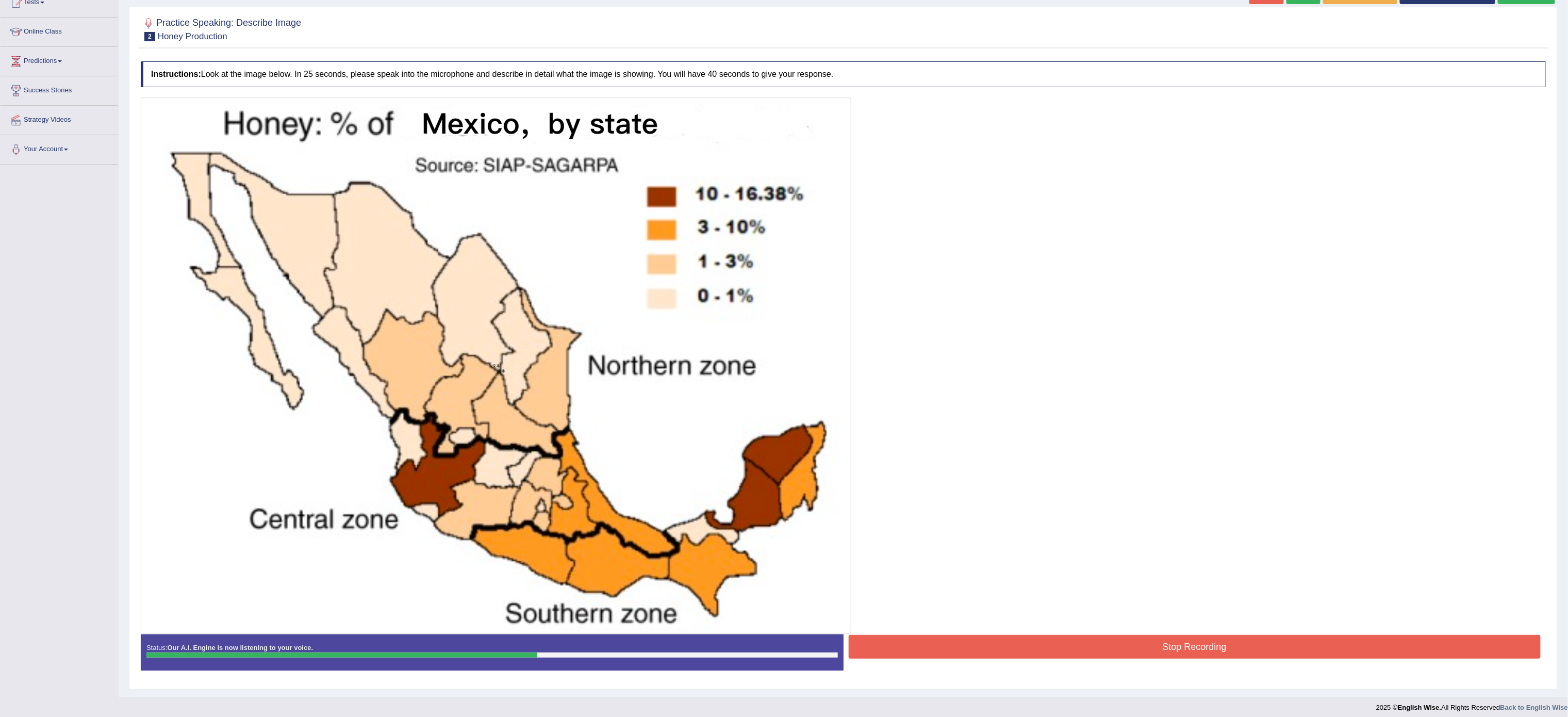 scroll, scrollTop: 0, scrollLeft: 0, axis: both 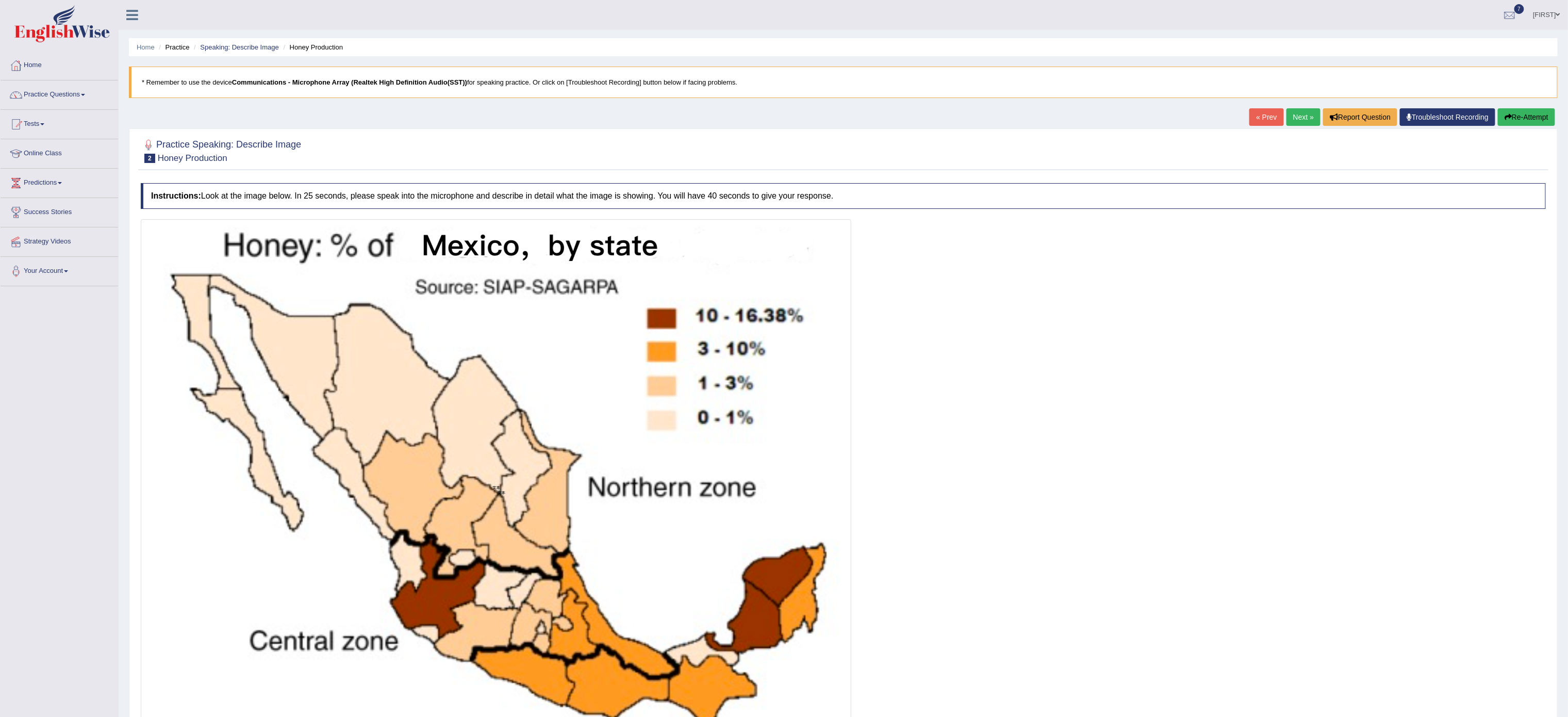 click on "Re-Attempt" at bounding box center (1526, 117) 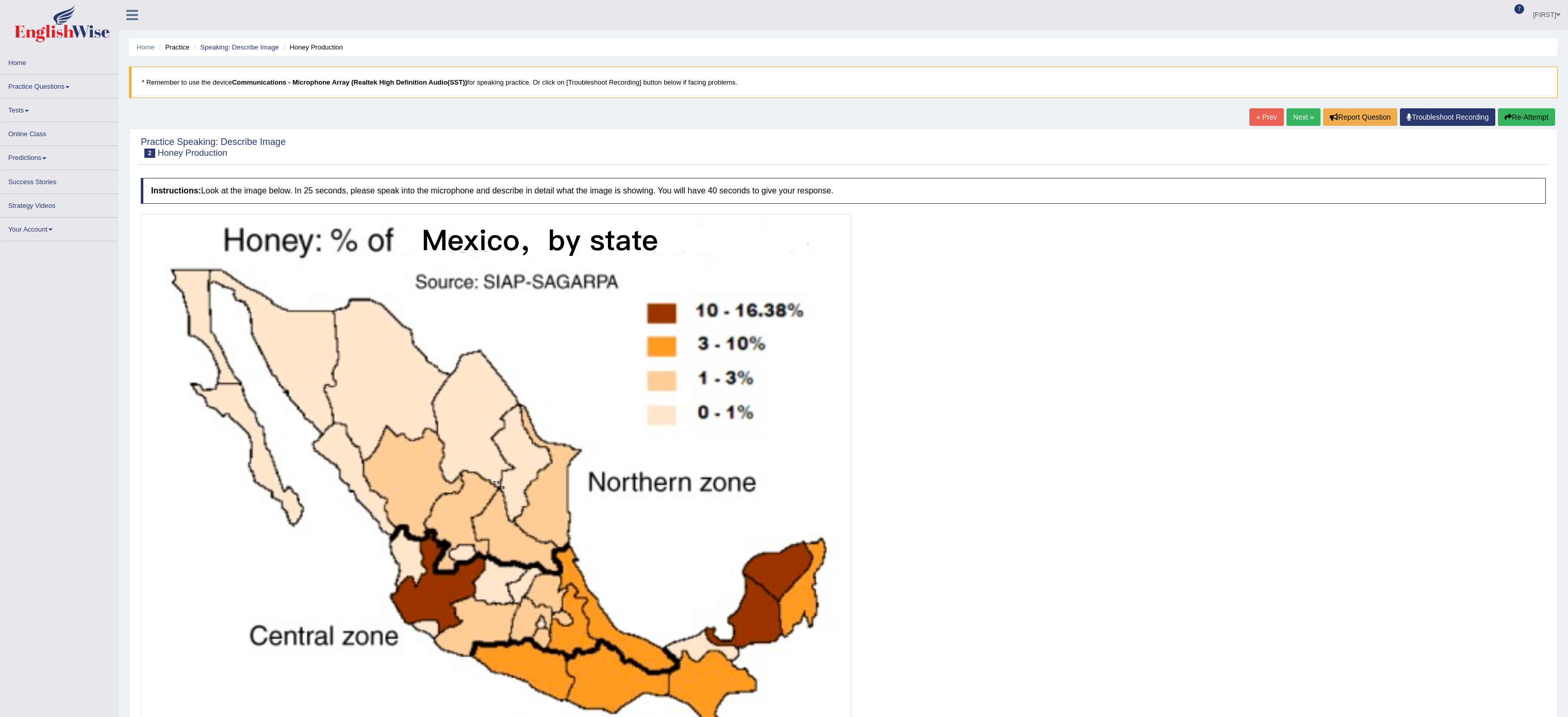 scroll, scrollTop: 0, scrollLeft: 0, axis: both 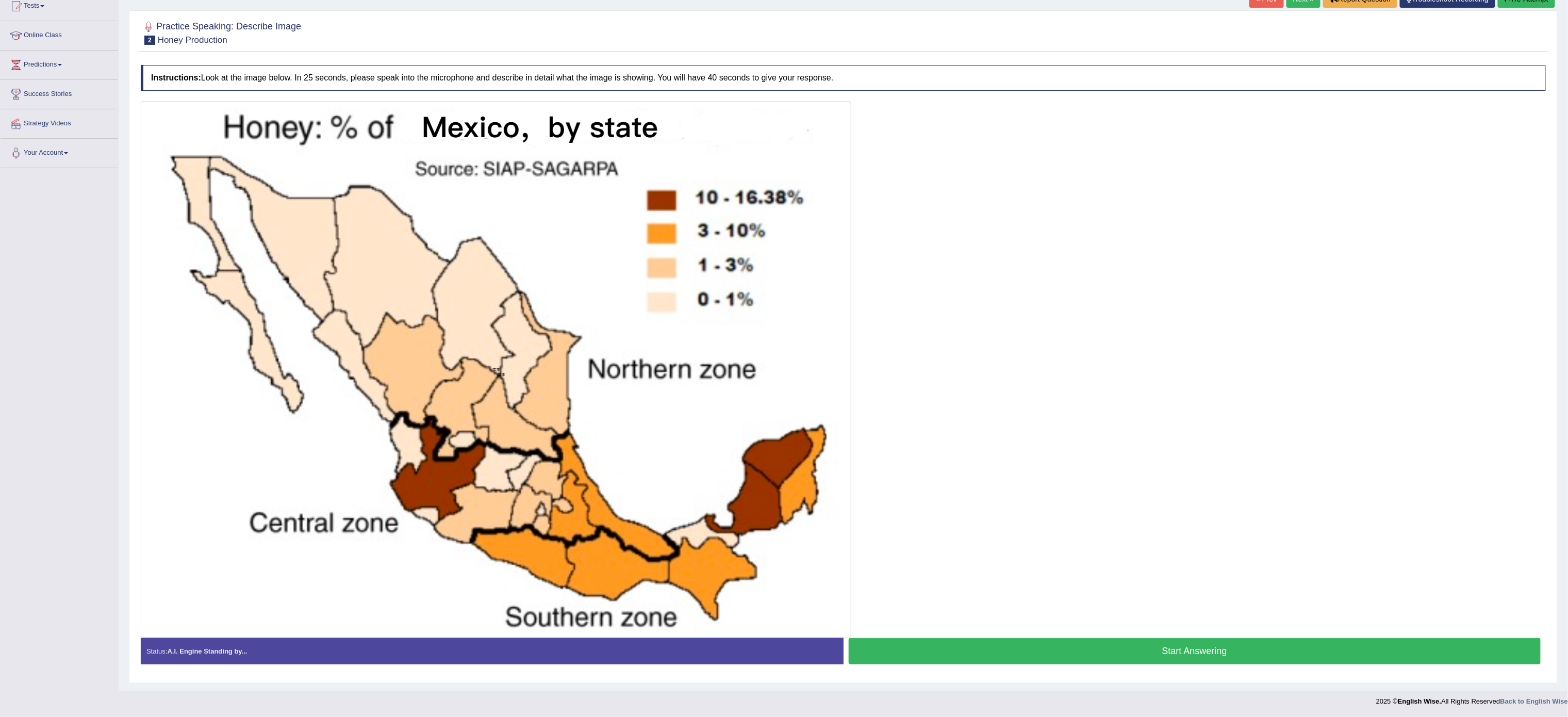 click on "Start Answering" at bounding box center [1195, 651] 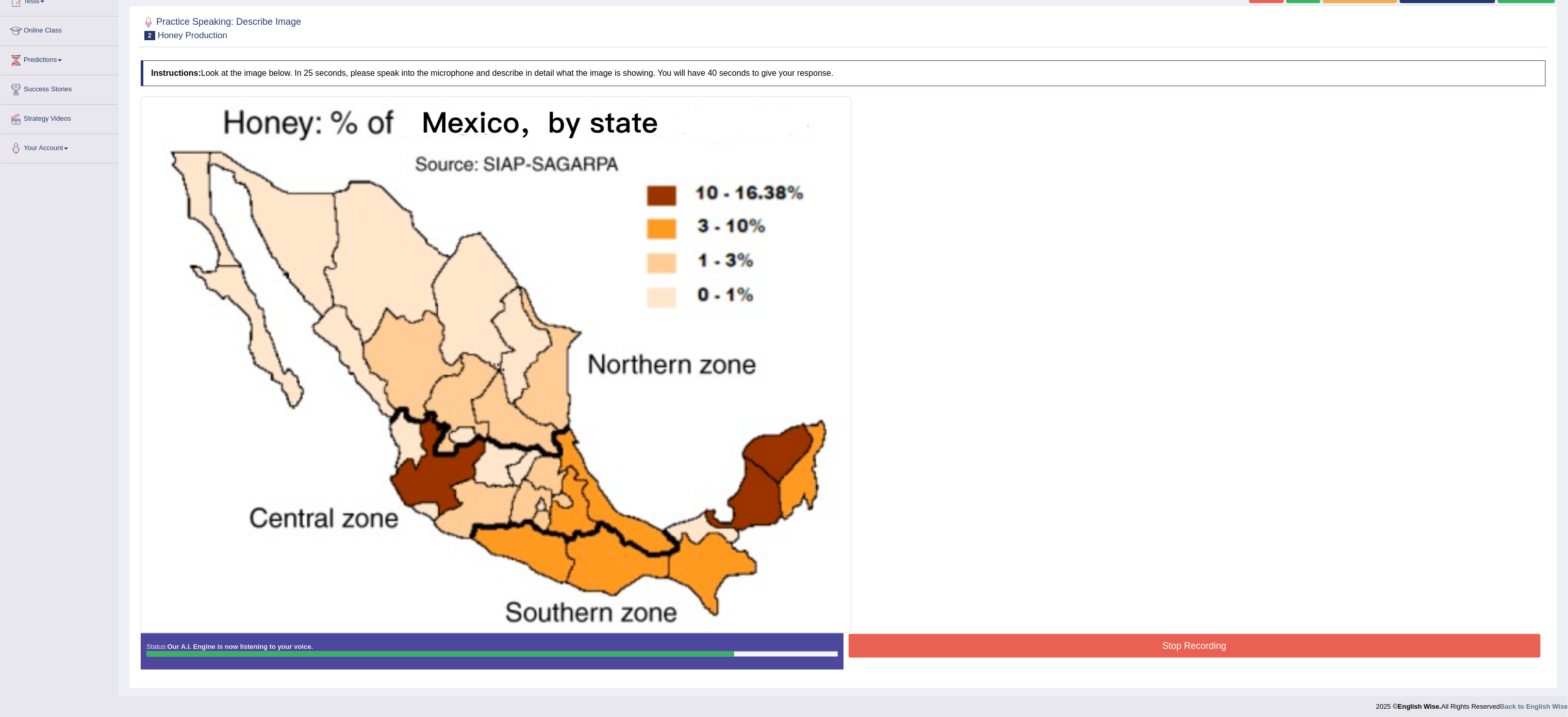 scroll, scrollTop: 17, scrollLeft: 0, axis: vertical 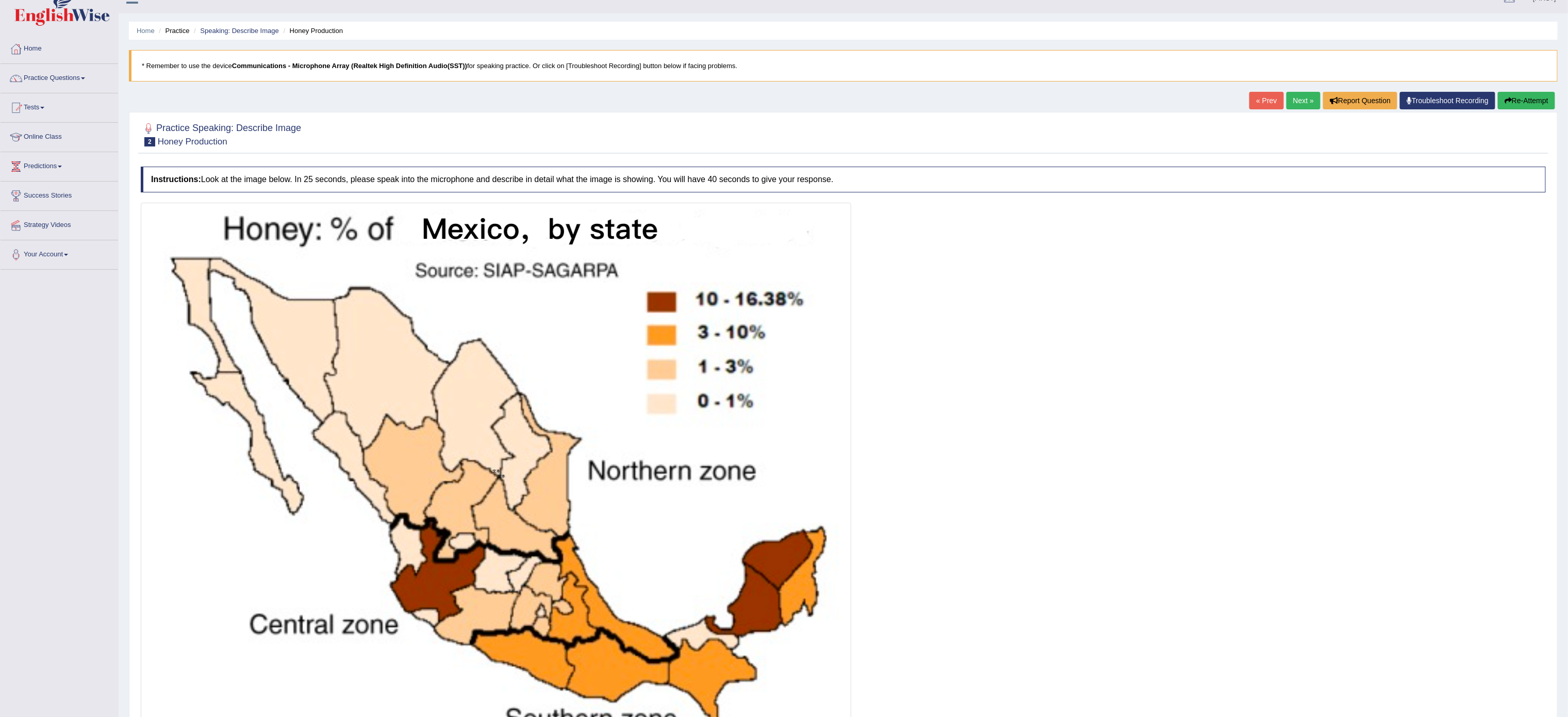 click on "Re-Attempt" at bounding box center [1526, 101] 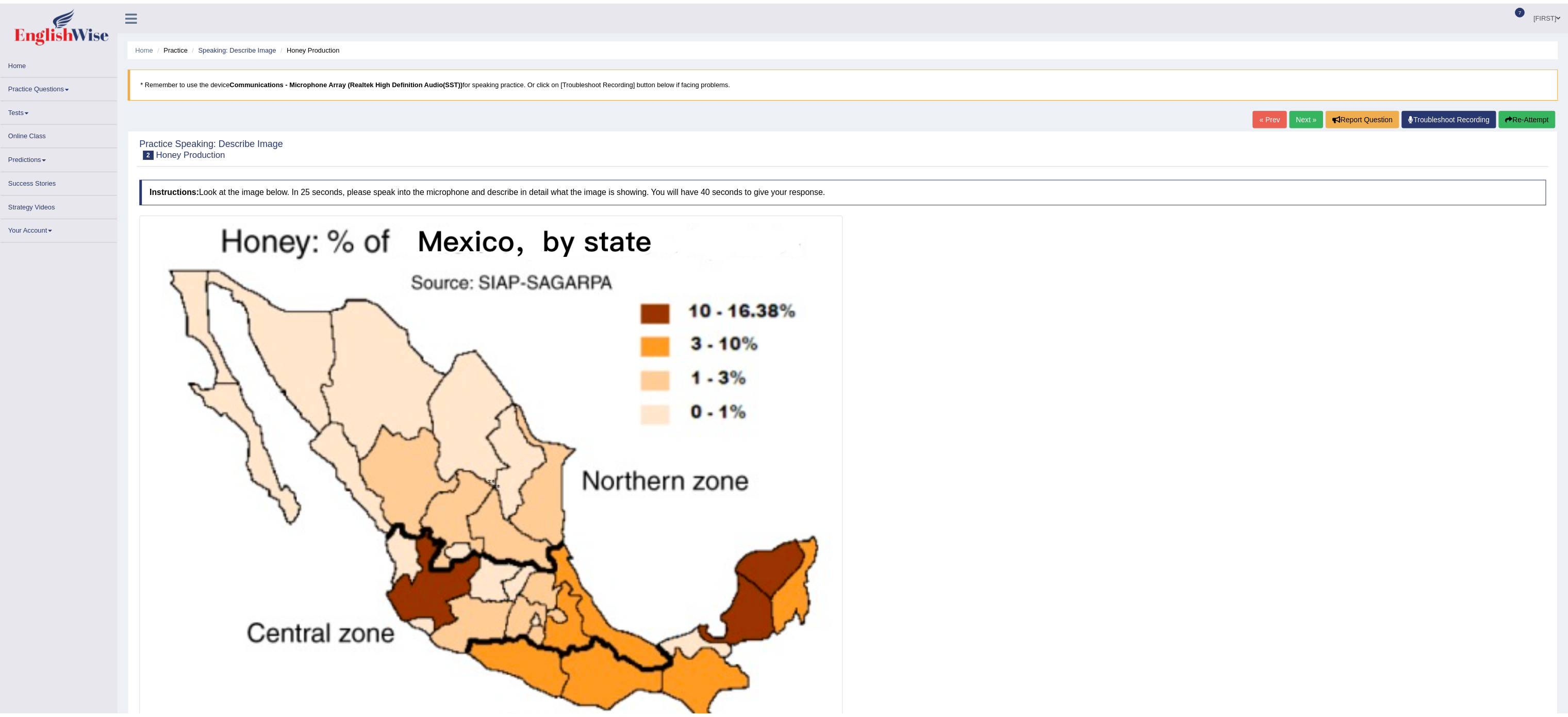 scroll, scrollTop: 17, scrollLeft: 0, axis: vertical 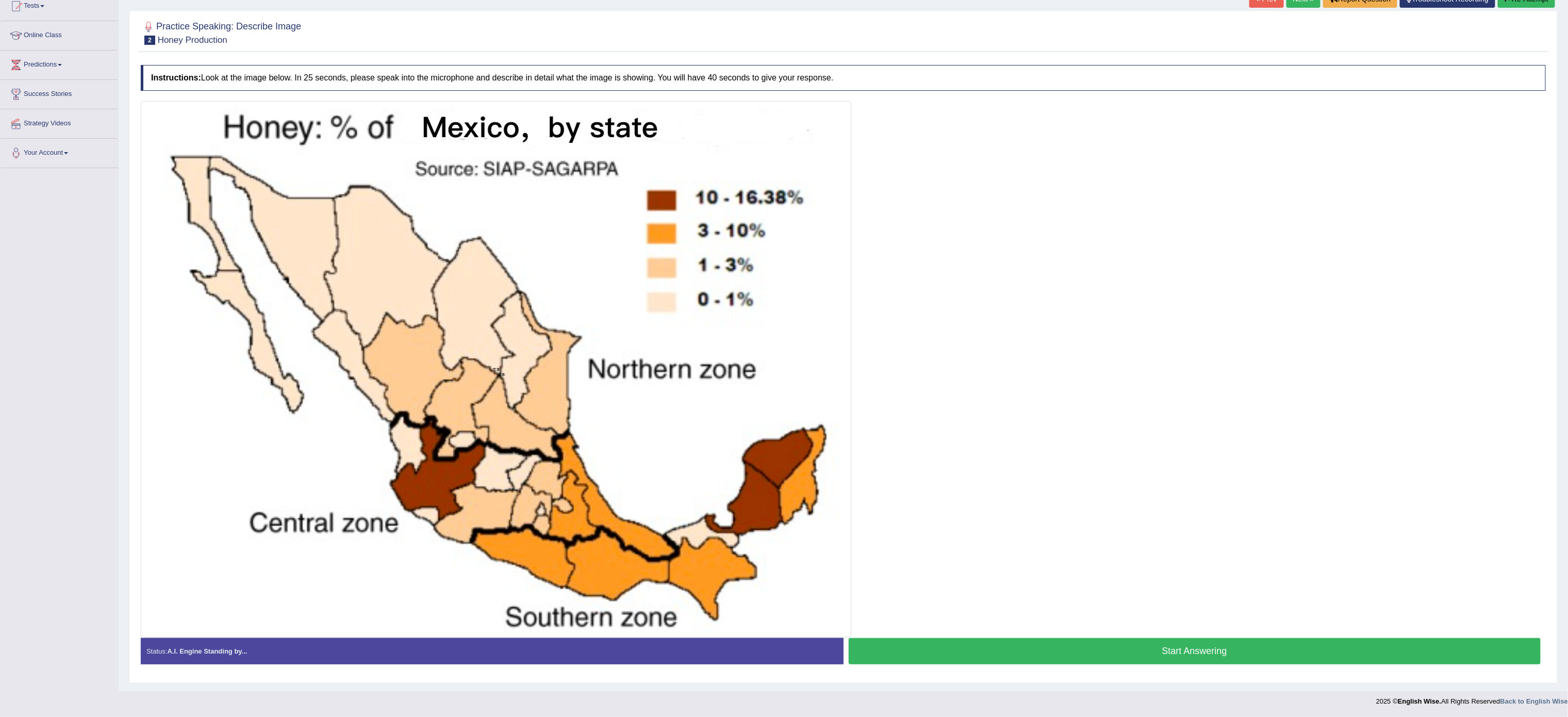 click on "Start Answering" at bounding box center [1195, 651] 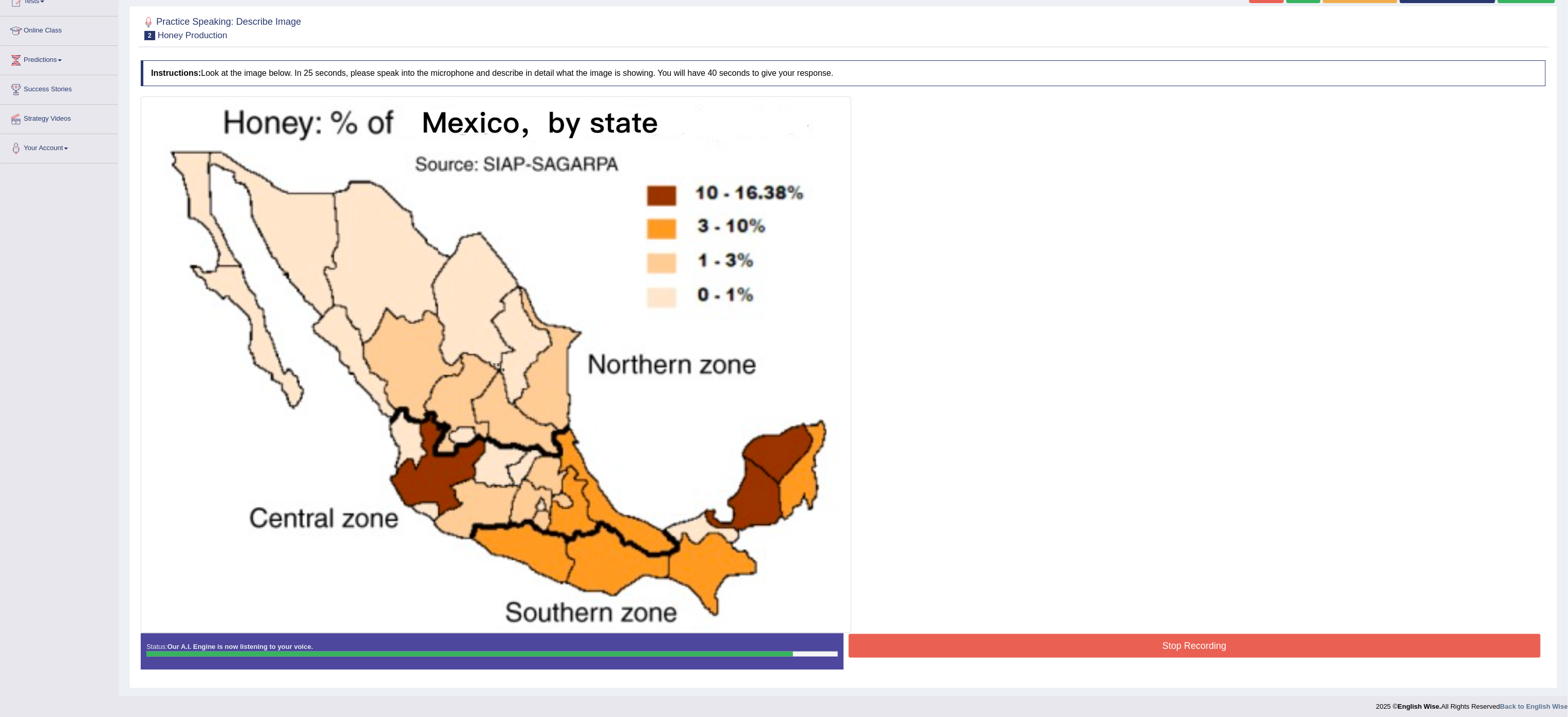 click on "Stop Recording" at bounding box center (1195, 646) 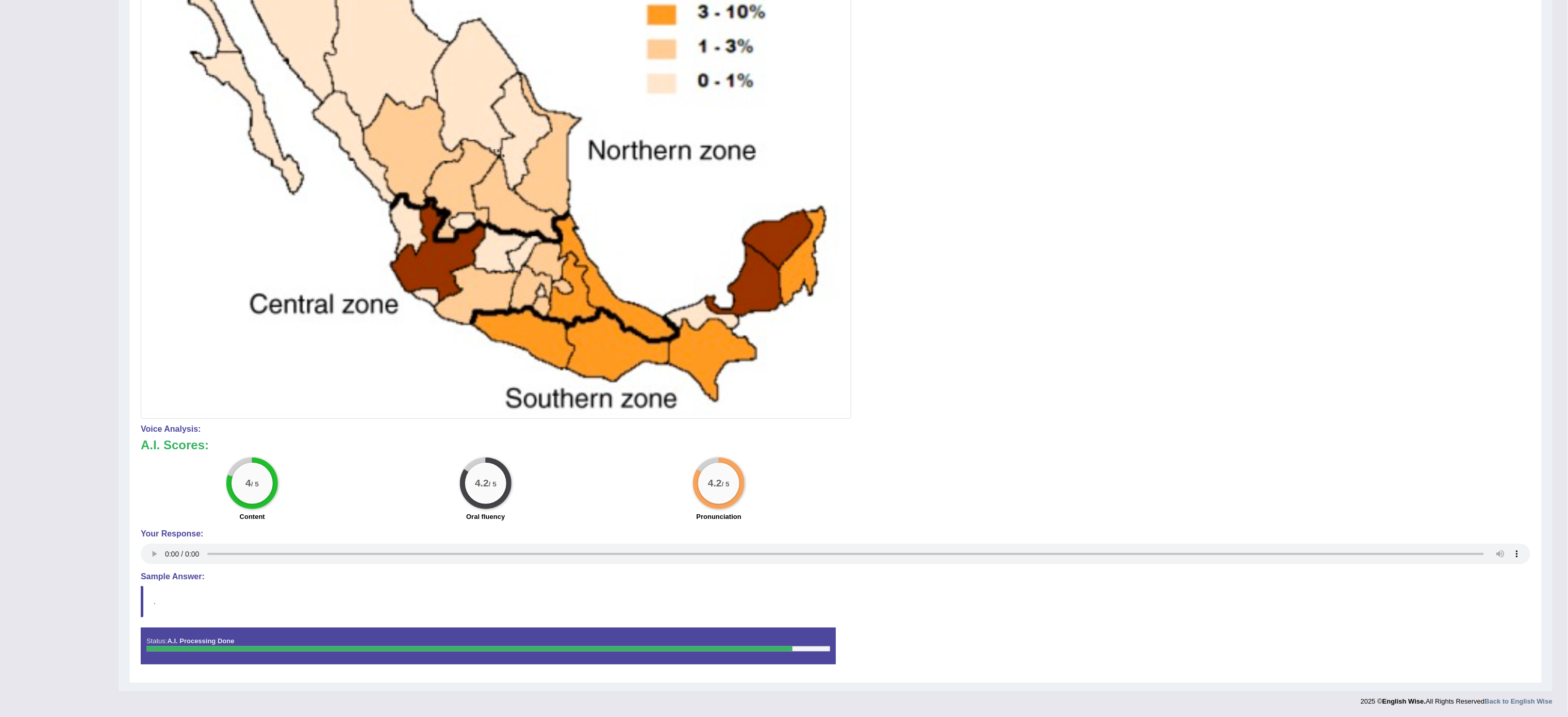scroll, scrollTop: 0, scrollLeft: 0, axis: both 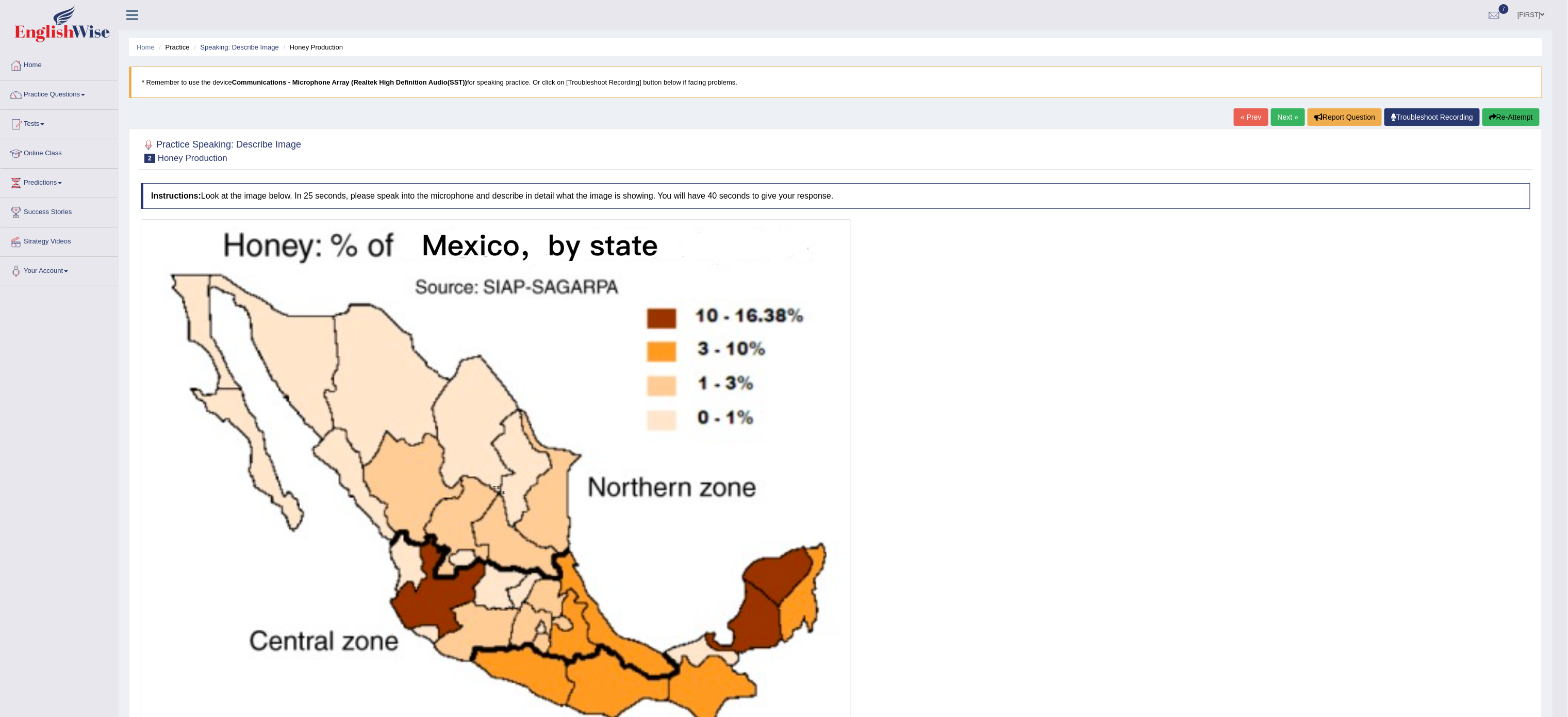 click on "Next »" at bounding box center [1288, 117] 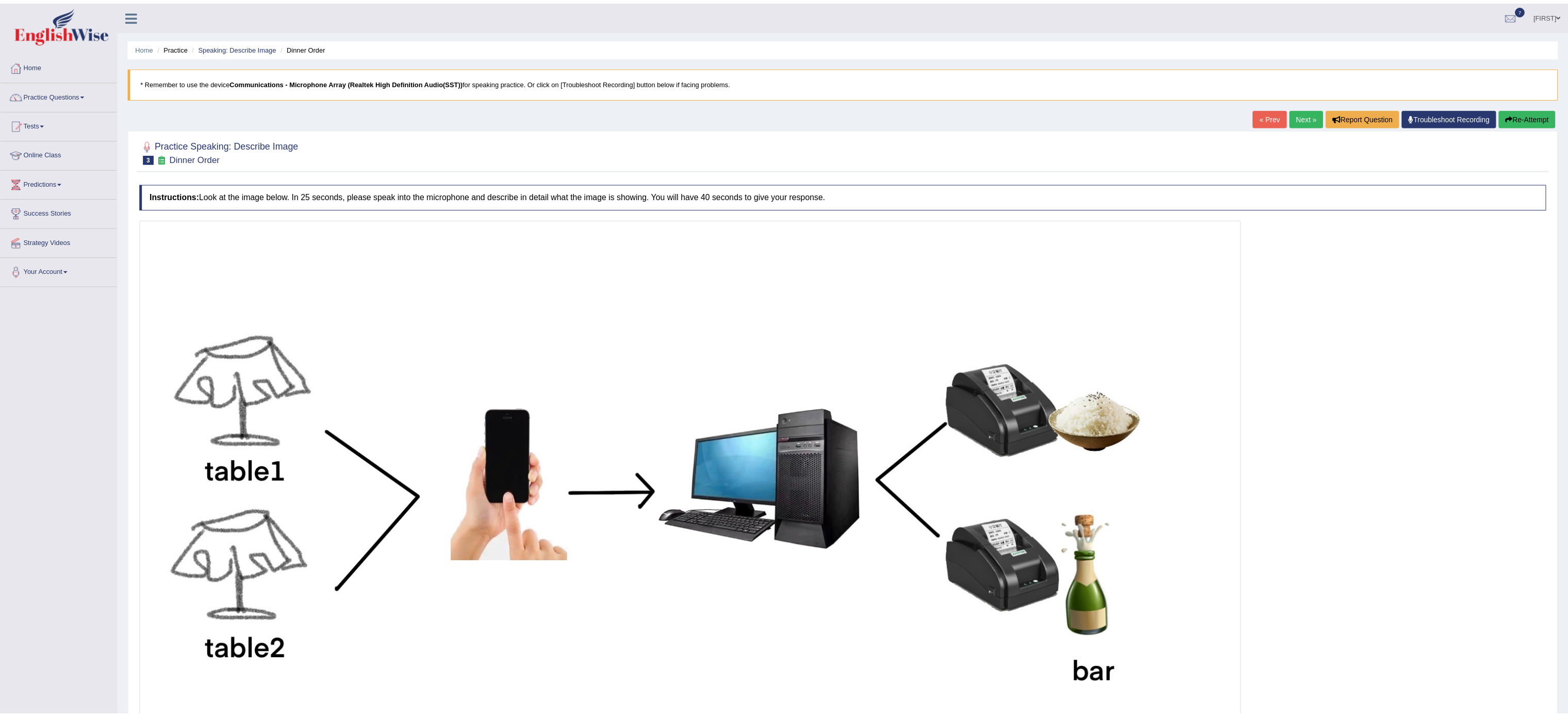 scroll, scrollTop: 0, scrollLeft: 0, axis: both 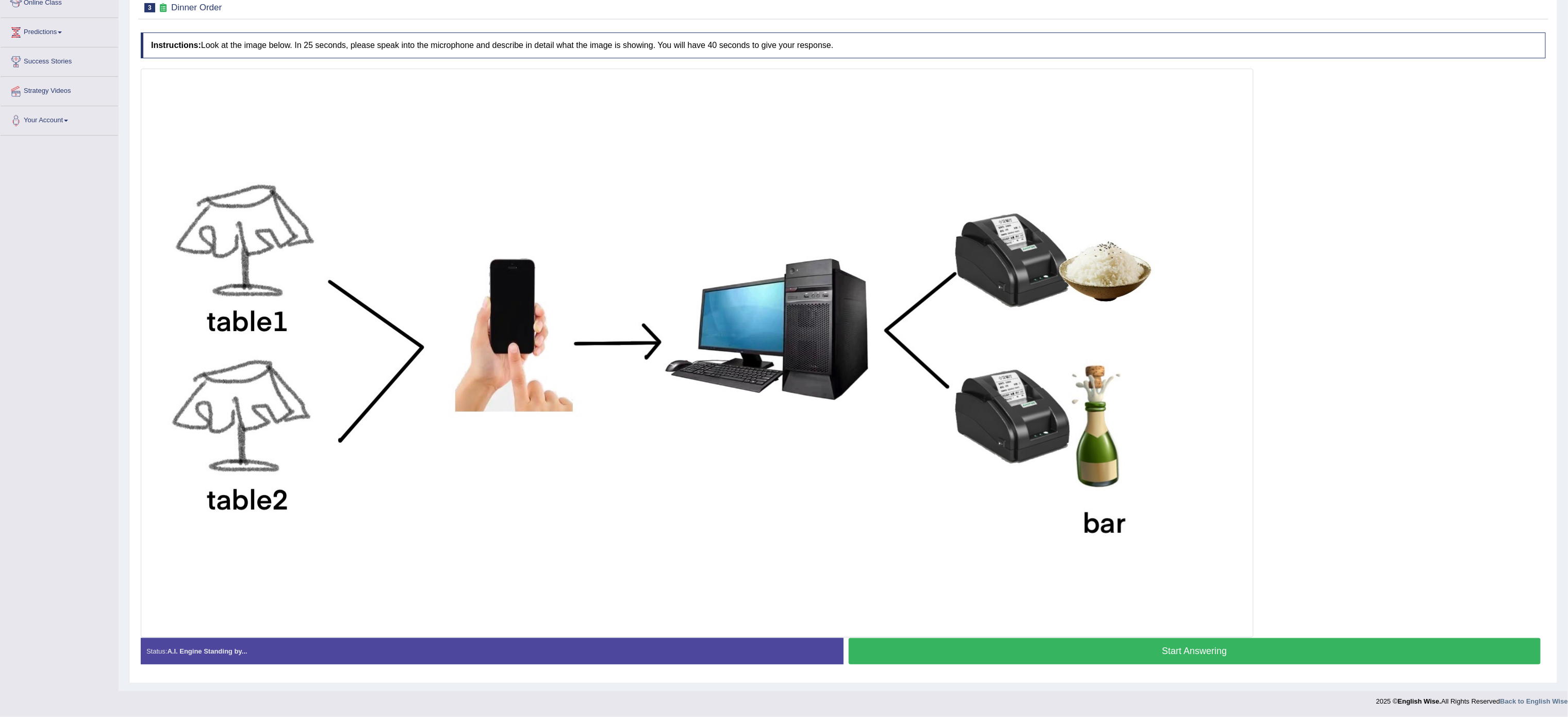 click on "Start Answering" at bounding box center [1195, 651] 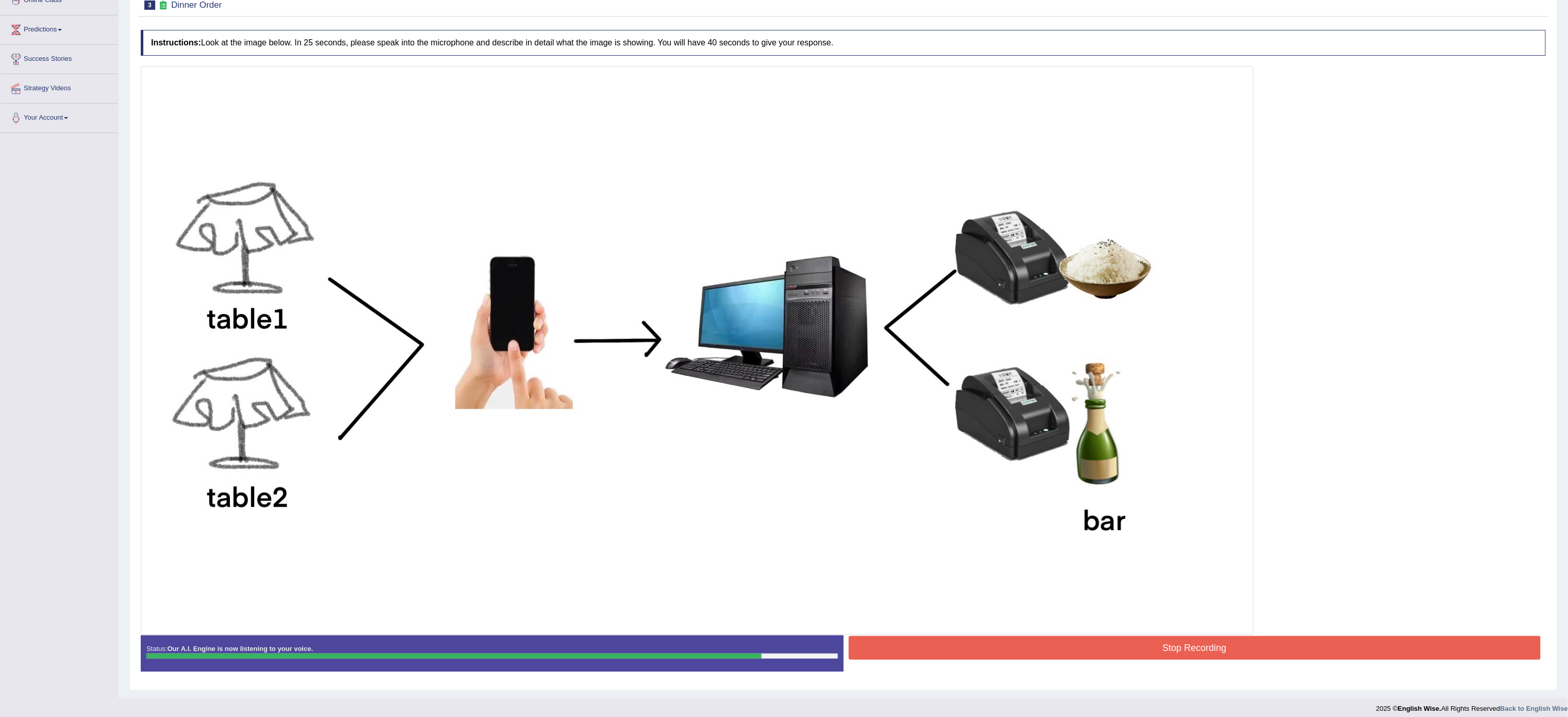 click on "Stop Recording" at bounding box center (1195, 648) 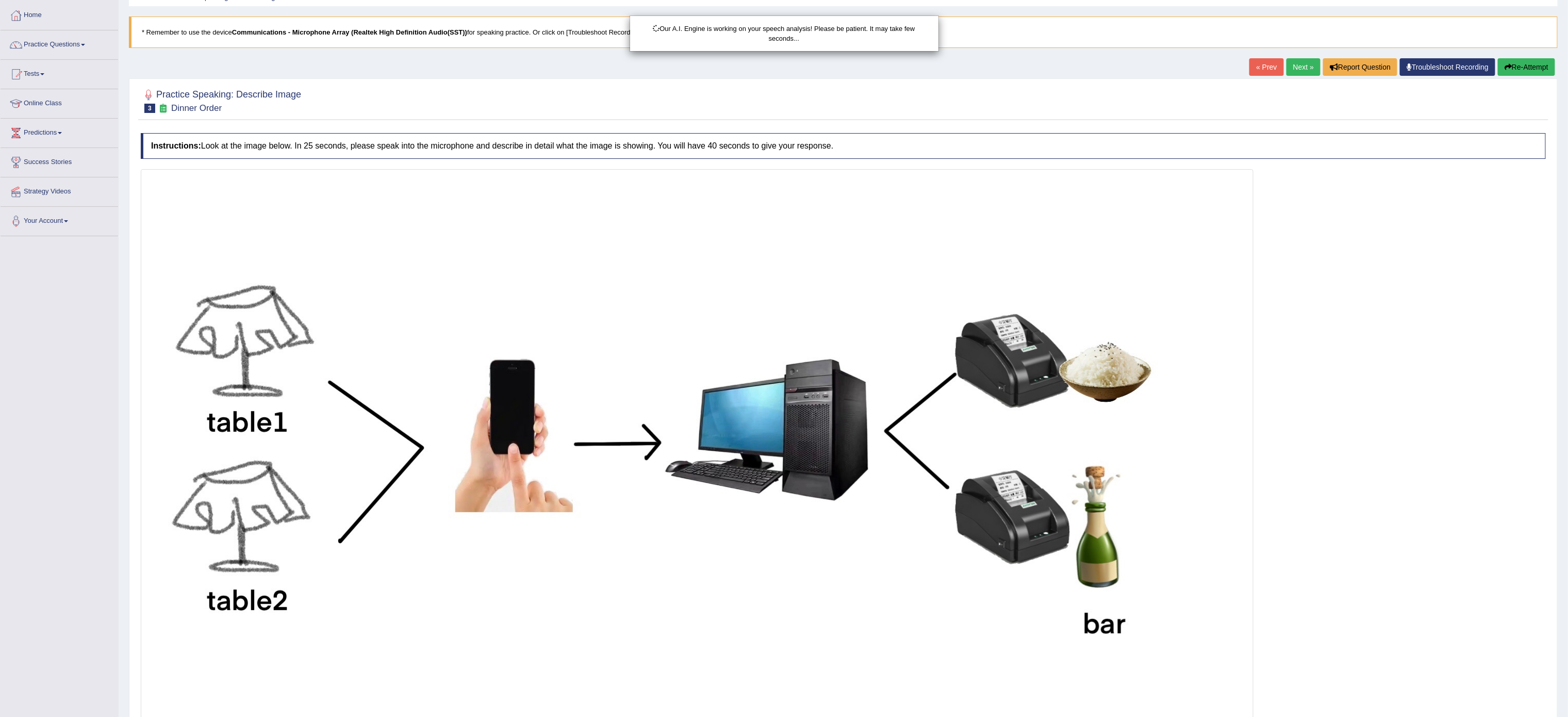 scroll, scrollTop: 0, scrollLeft: 0, axis: both 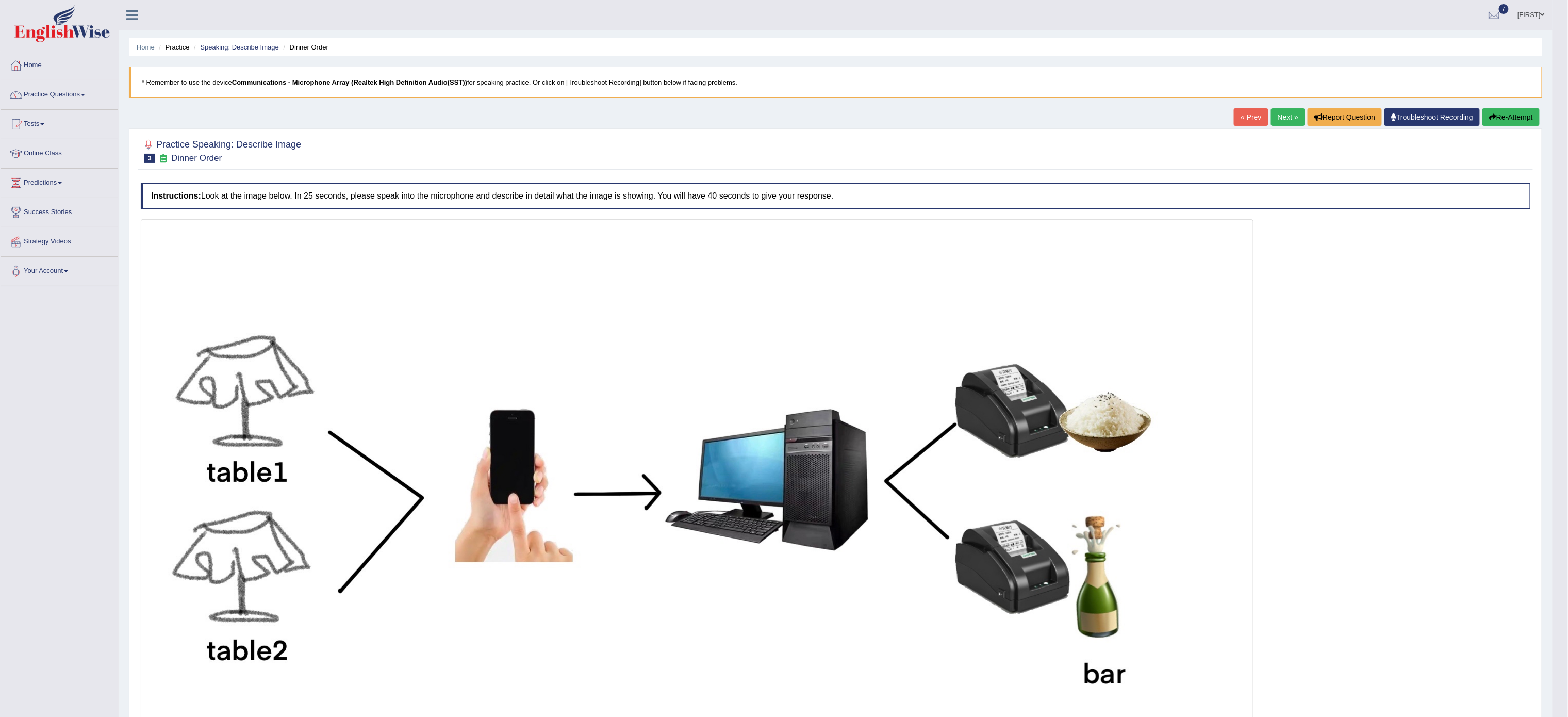 click on "Next »" at bounding box center [1288, 117] 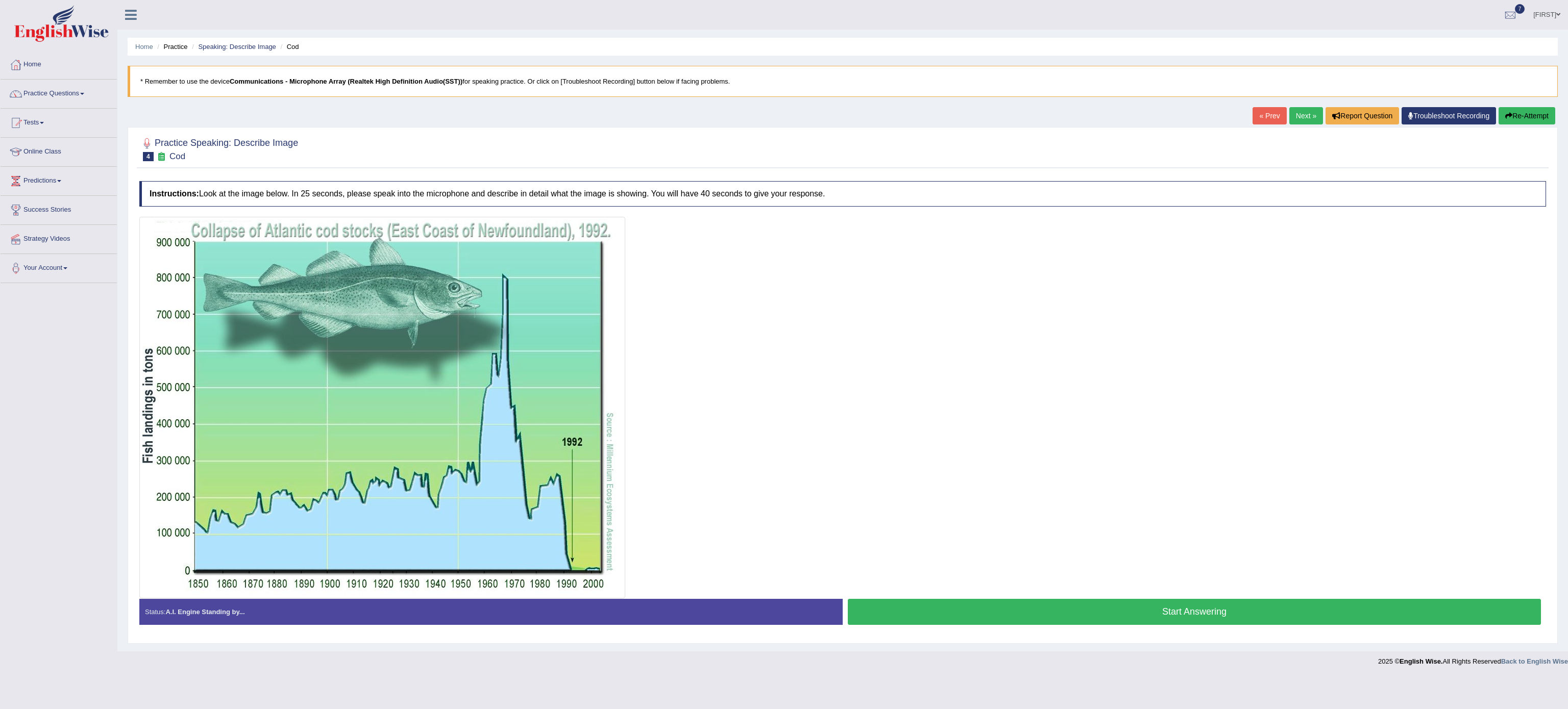 scroll, scrollTop: 0, scrollLeft: 0, axis: both 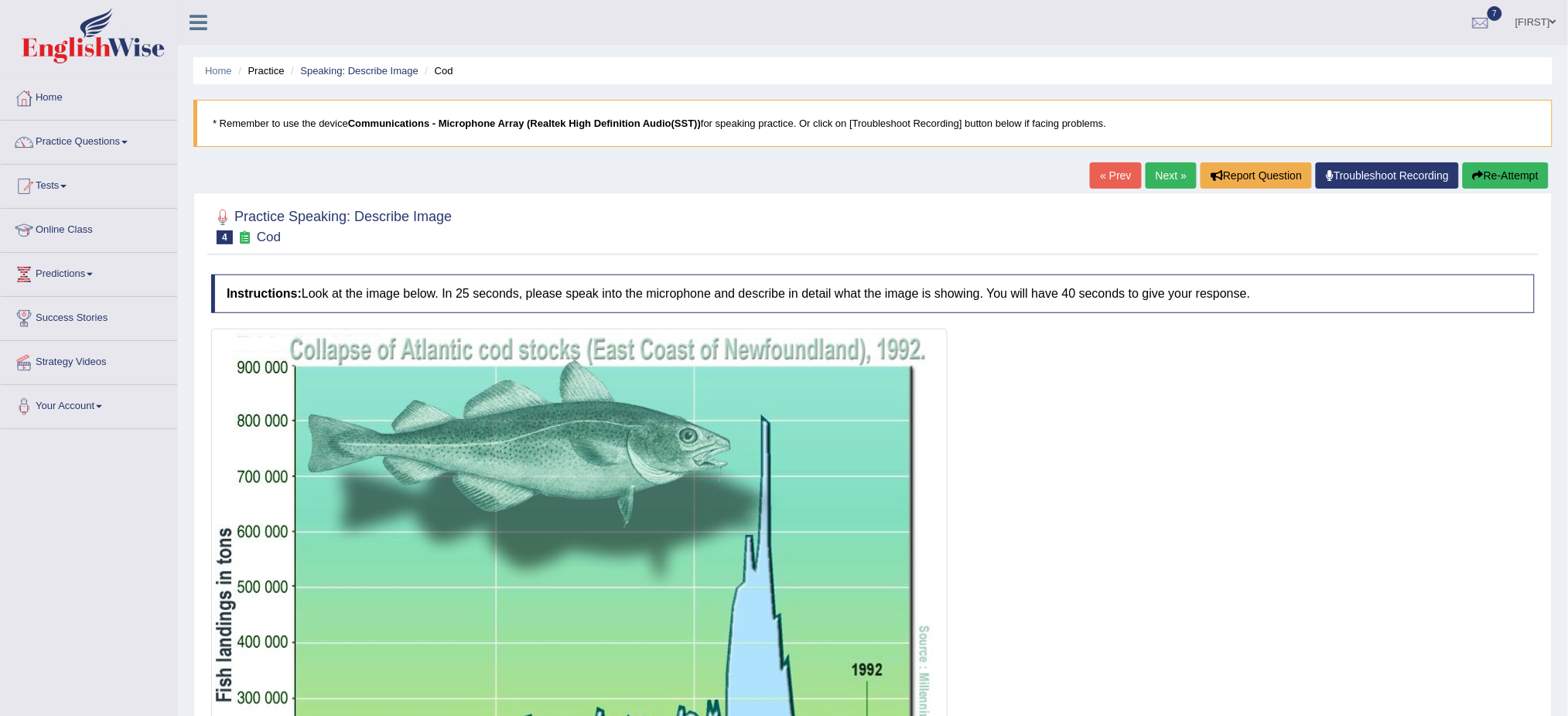 drag, startPoint x: 2030, startPoint y: 32, endPoint x: 1093, endPoint y: 409, distance: 1009.999 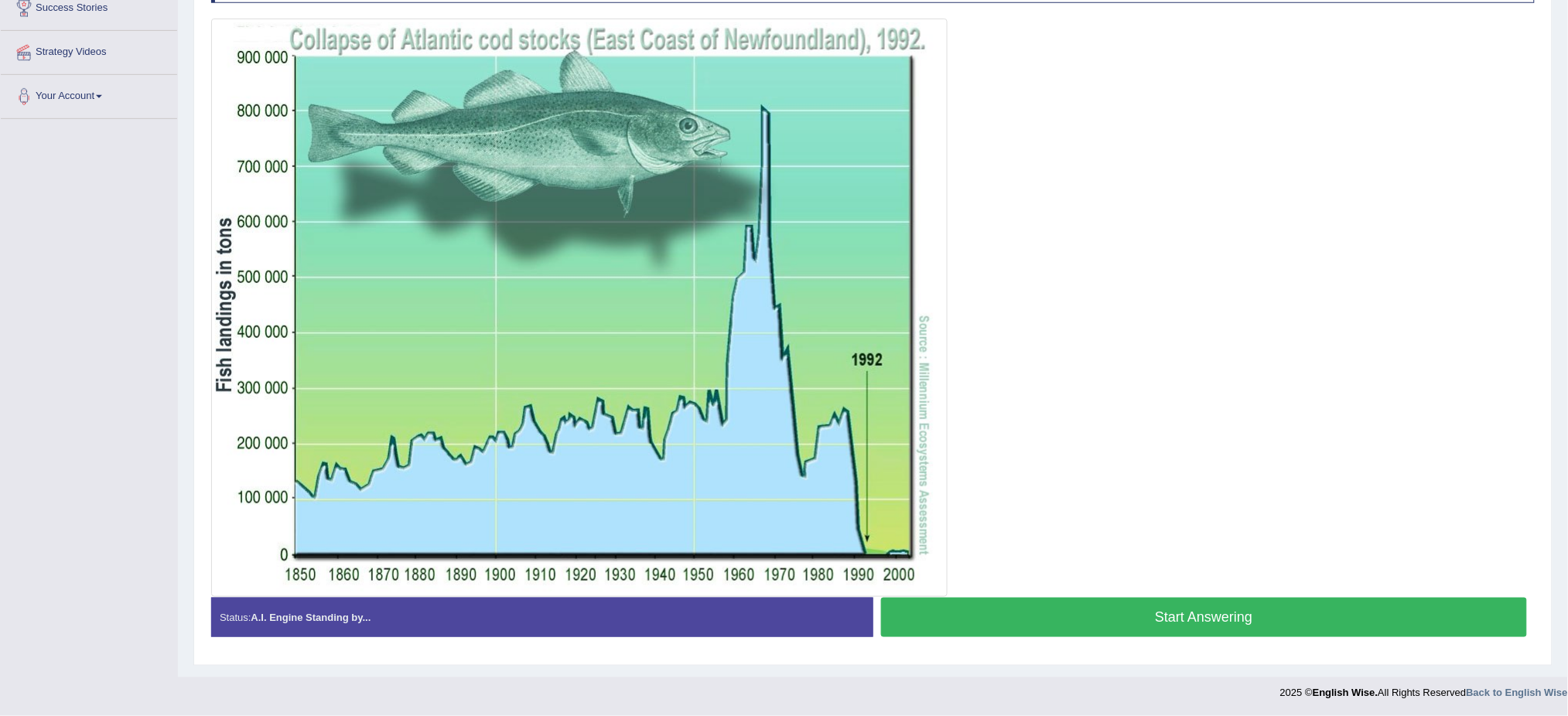 scroll, scrollTop: 297, scrollLeft: 0, axis: vertical 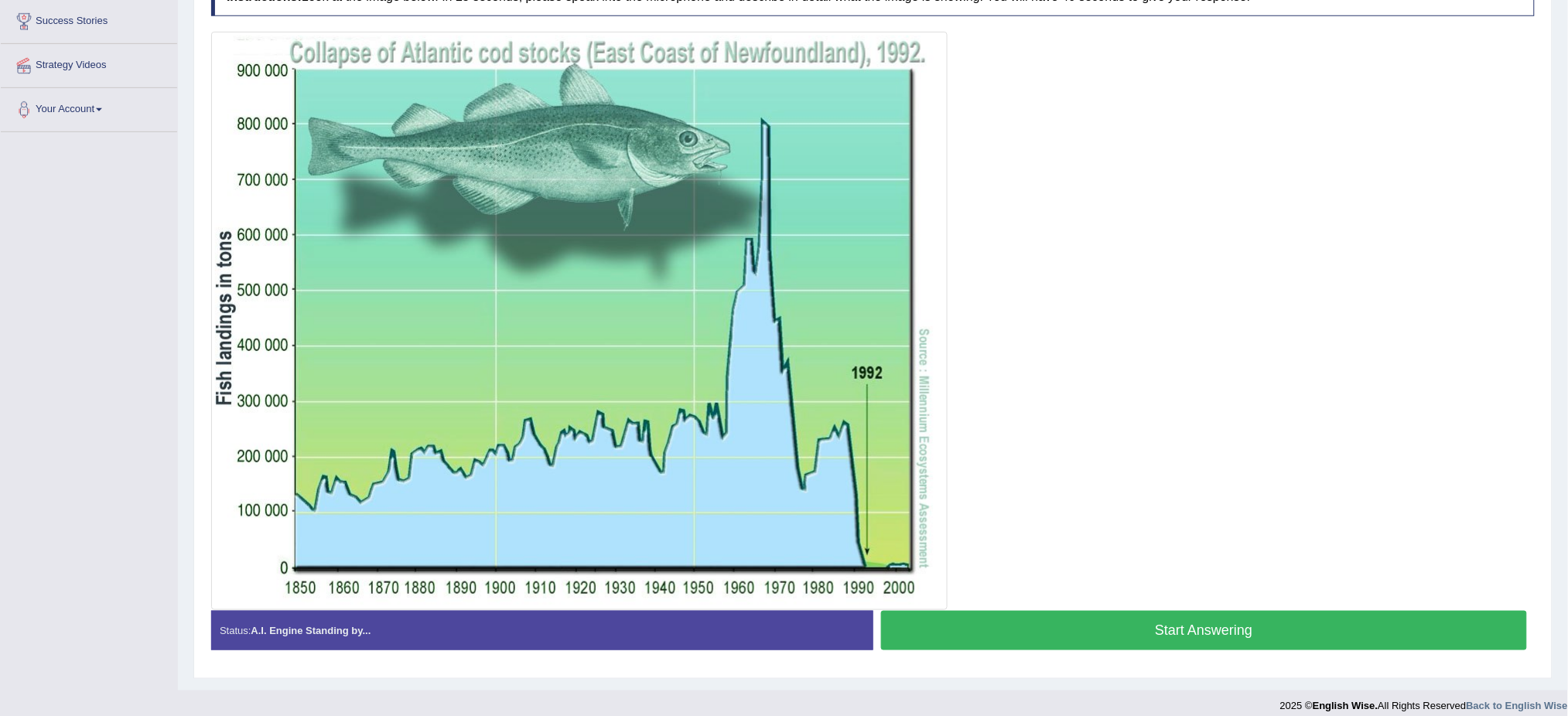 click on "Start Answering" at bounding box center (1204, 630) 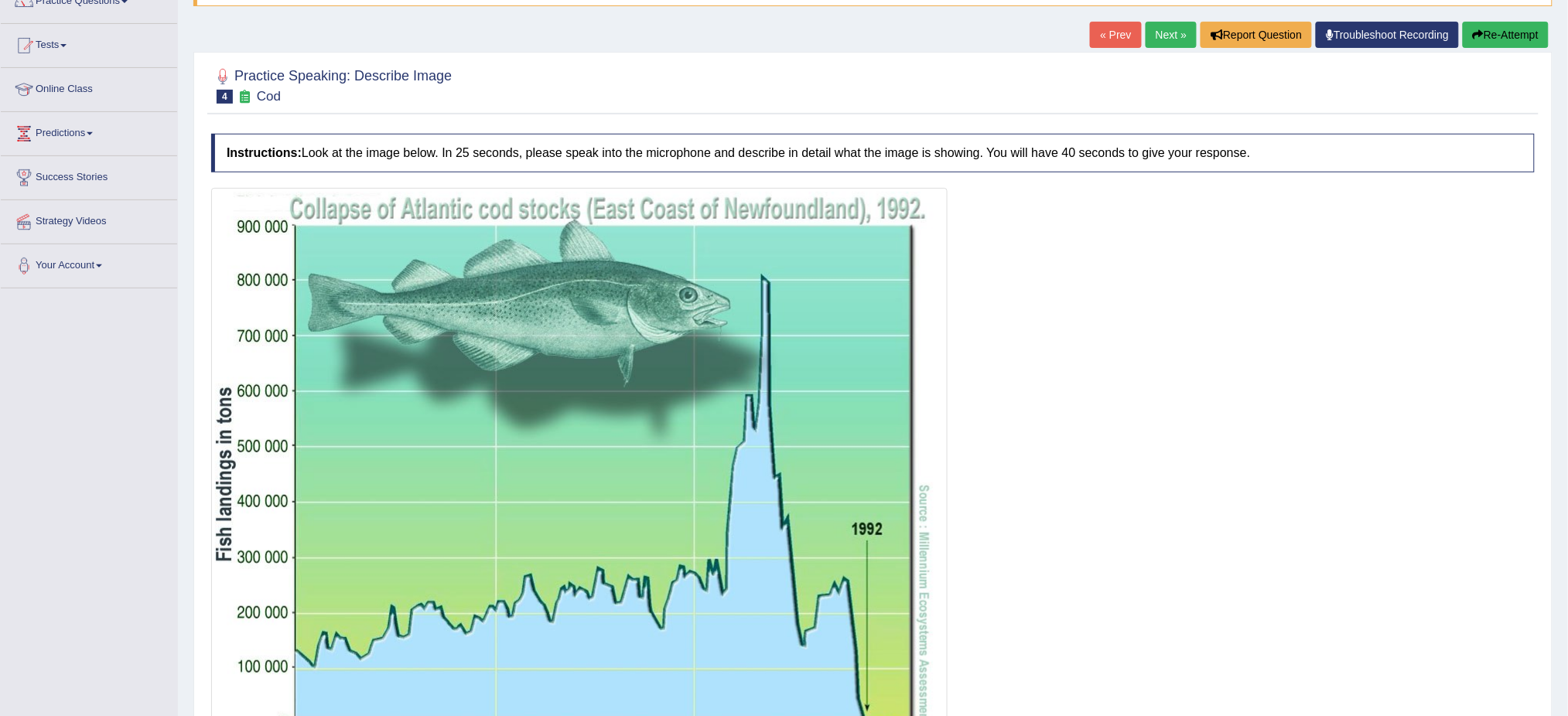 scroll, scrollTop: 131, scrollLeft: 0, axis: vertical 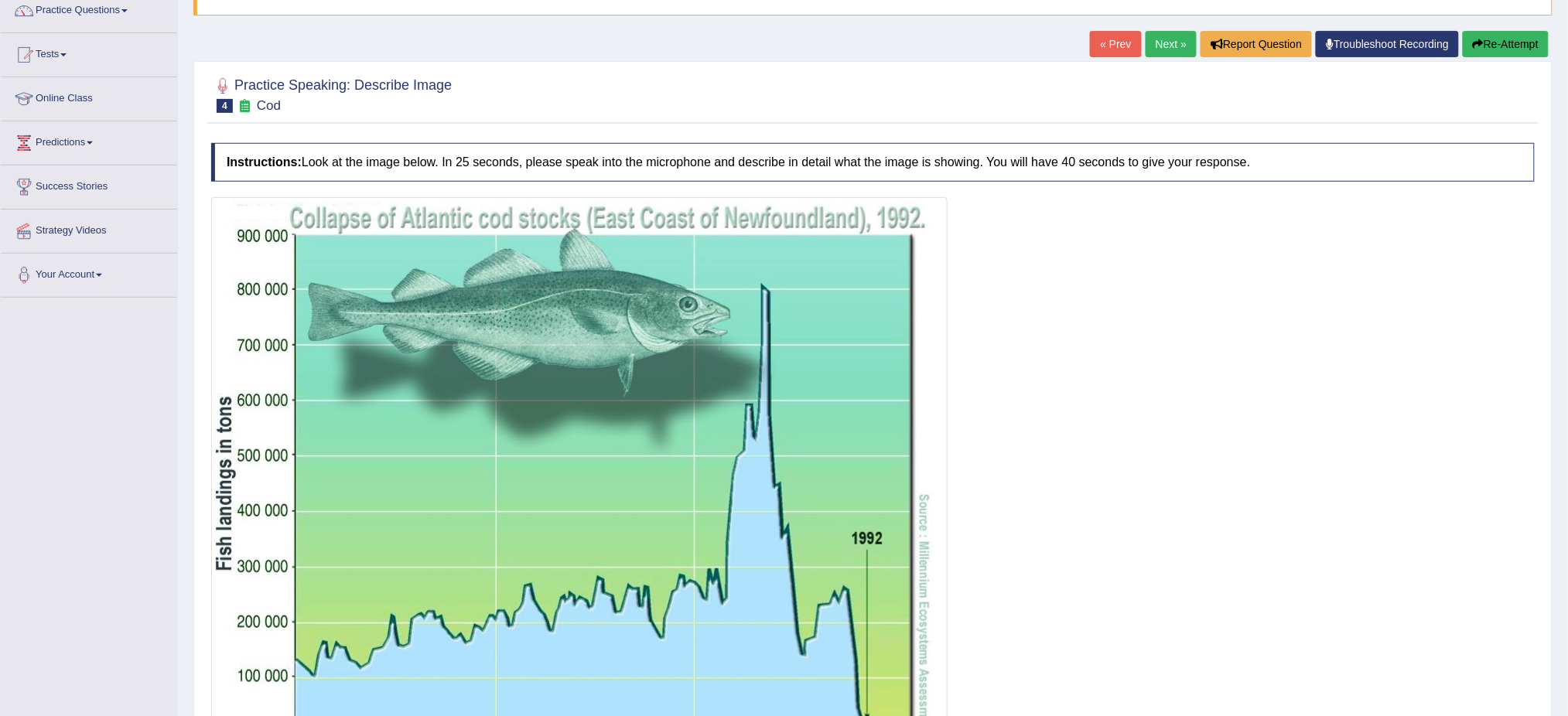 click on "Re-Attempt" at bounding box center (1505, 44) 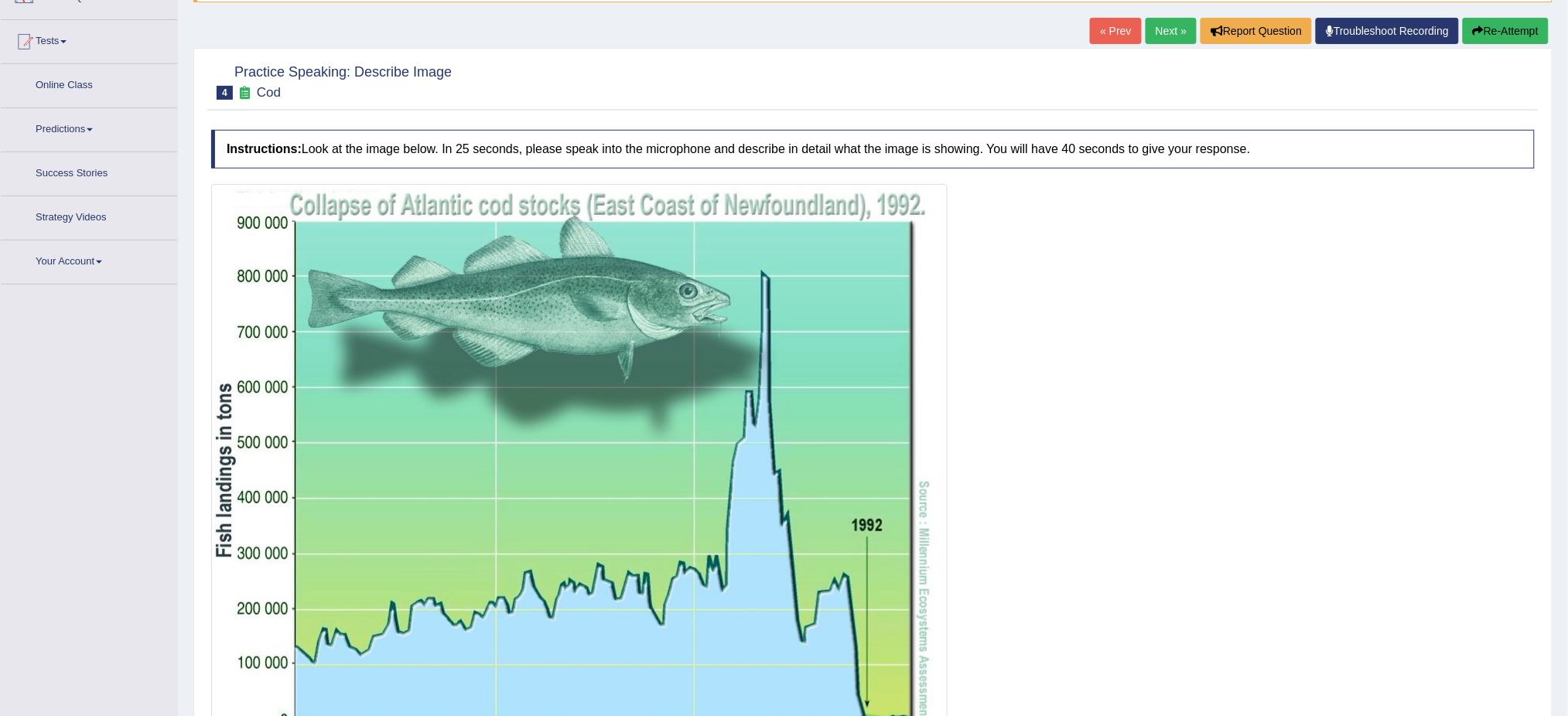 scroll, scrollTop: 131, scrollLeft: 0, axis: vertical 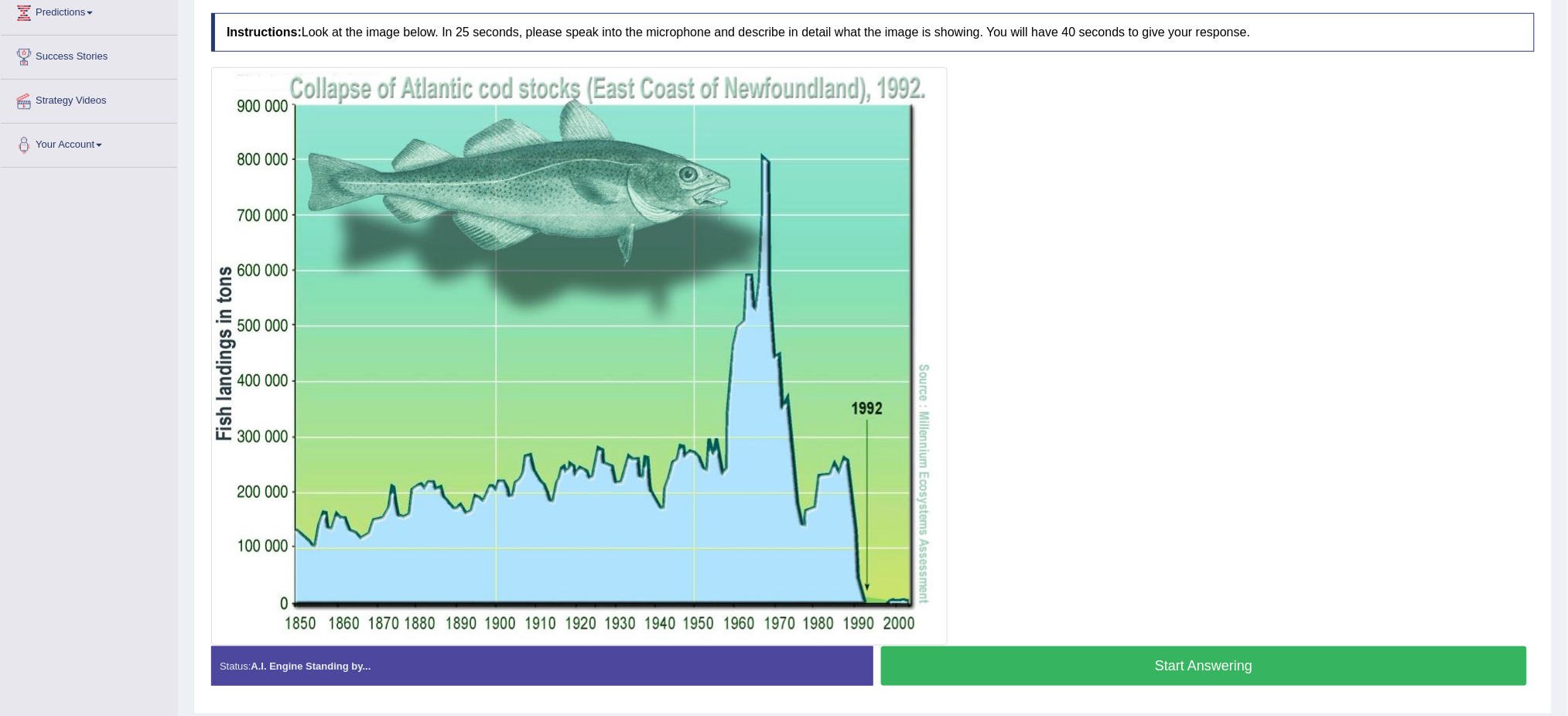 click on "Start Answering" at bounding box center [1204, 666] 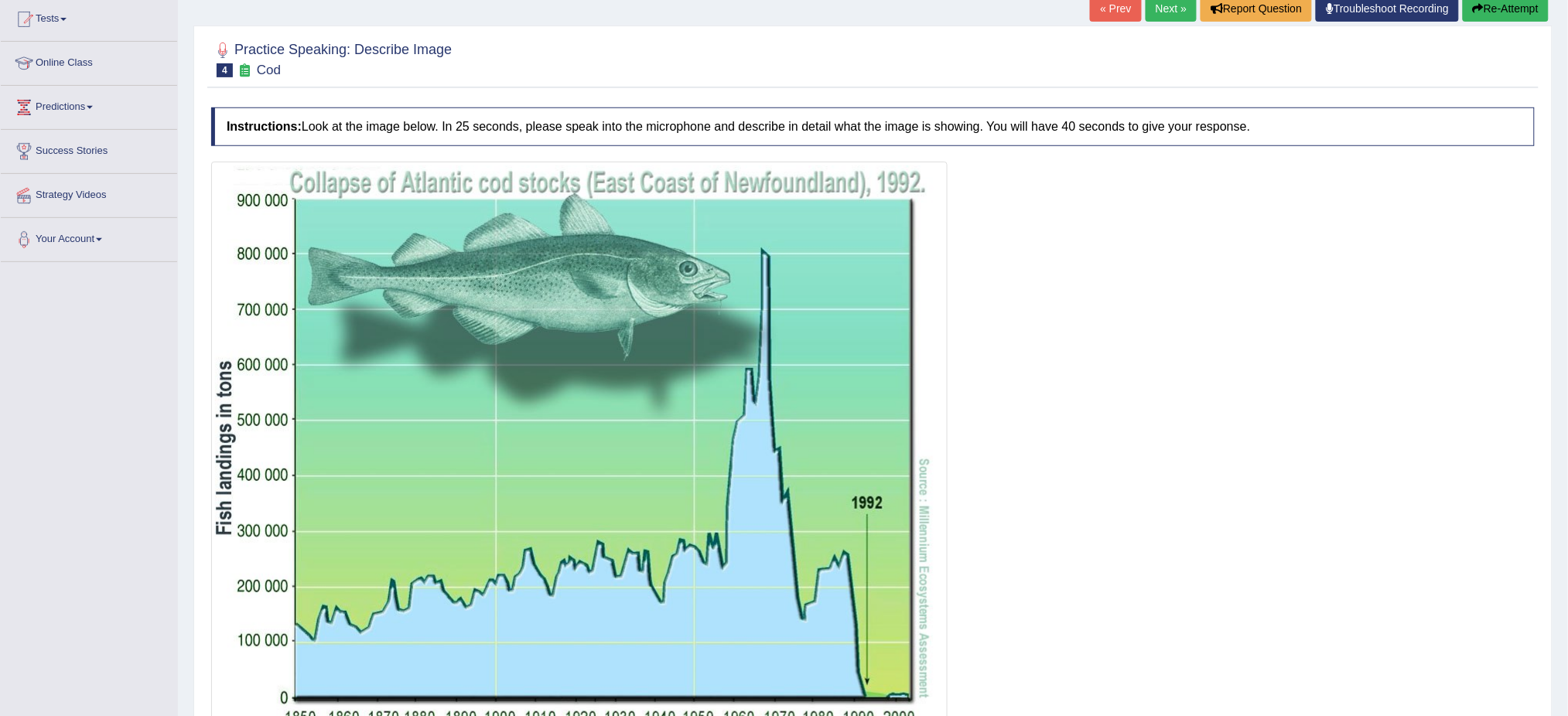 scroll, scrollTop: 0, scrollLeft: 0, axis: both 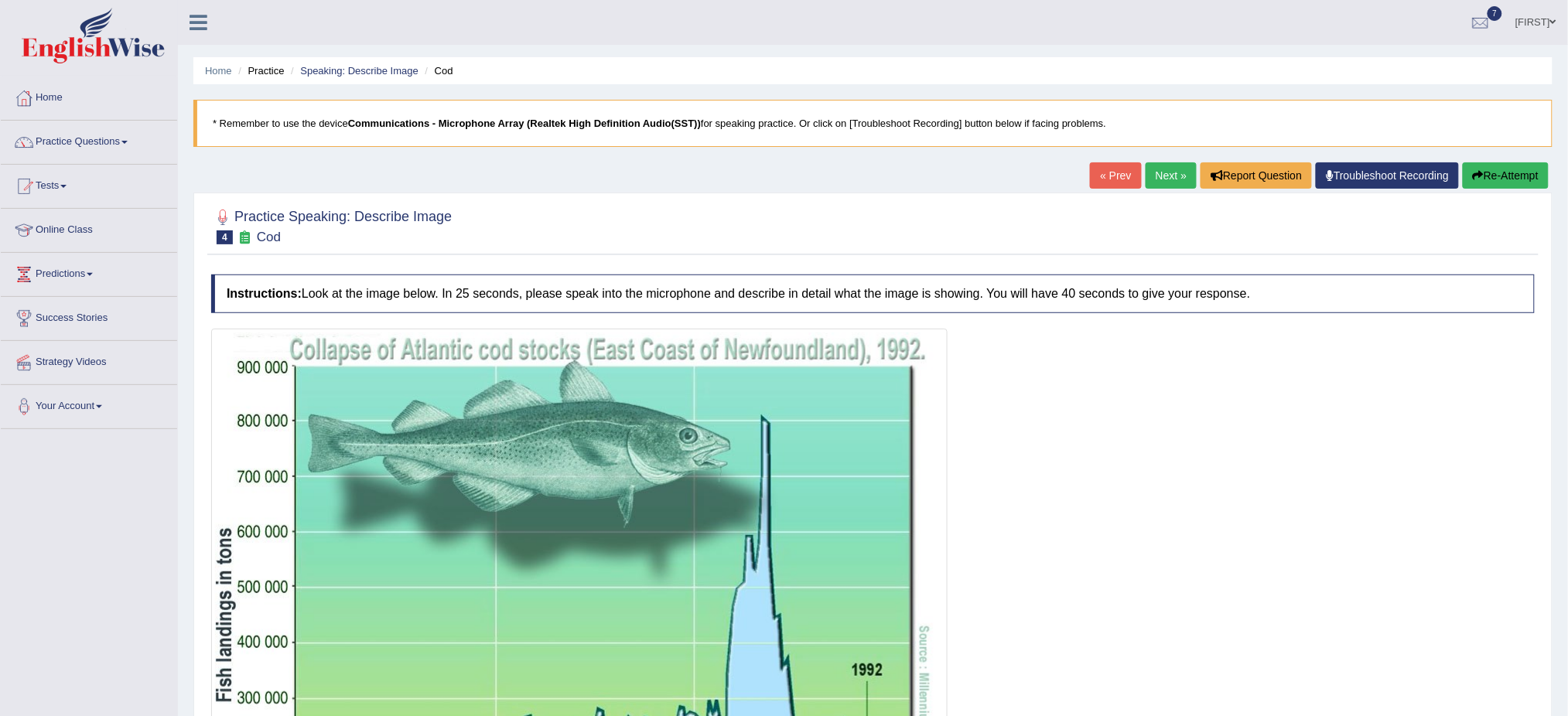 click on "Re-Attempt" at bounding box center (1505, 176) 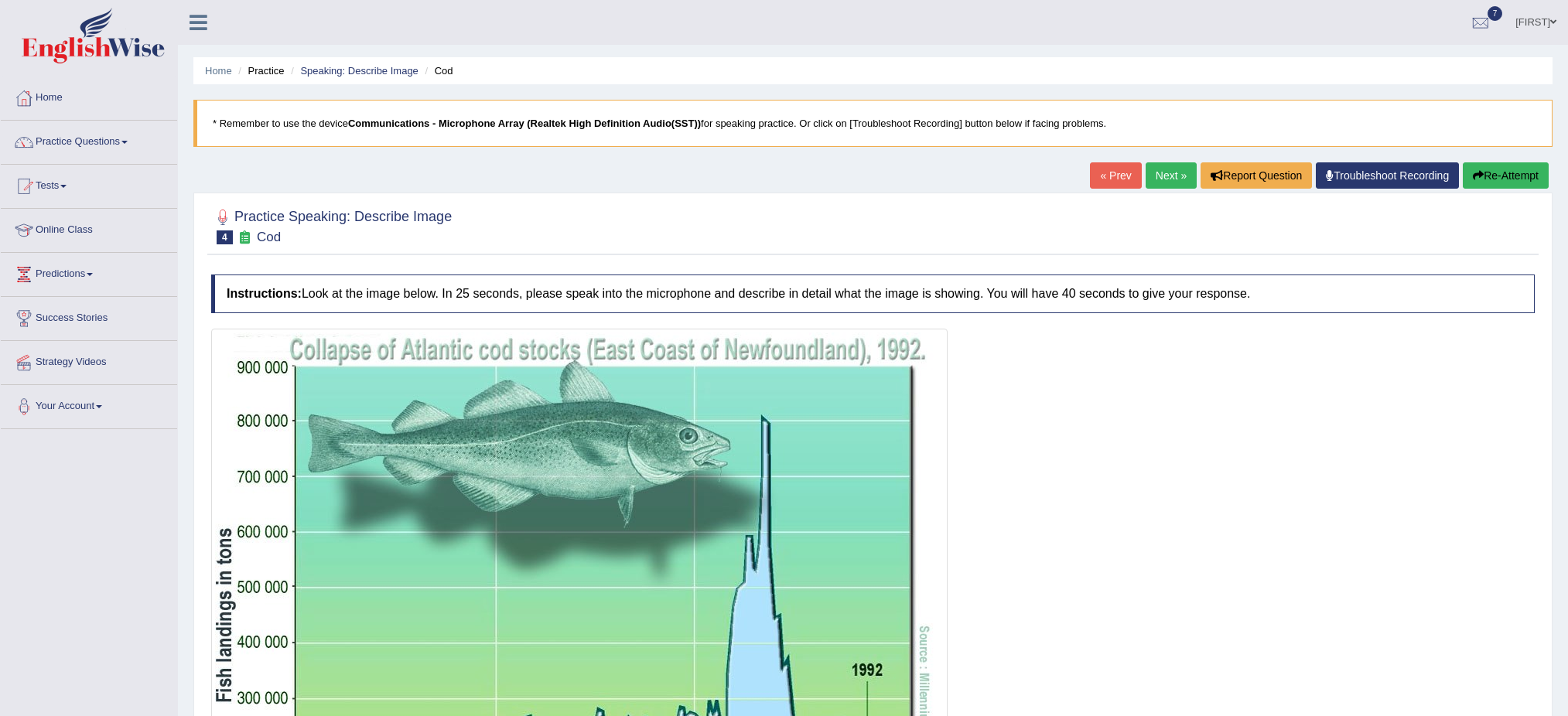 scroll, scrollTop: 0, scrollLeft: 0, axis: both 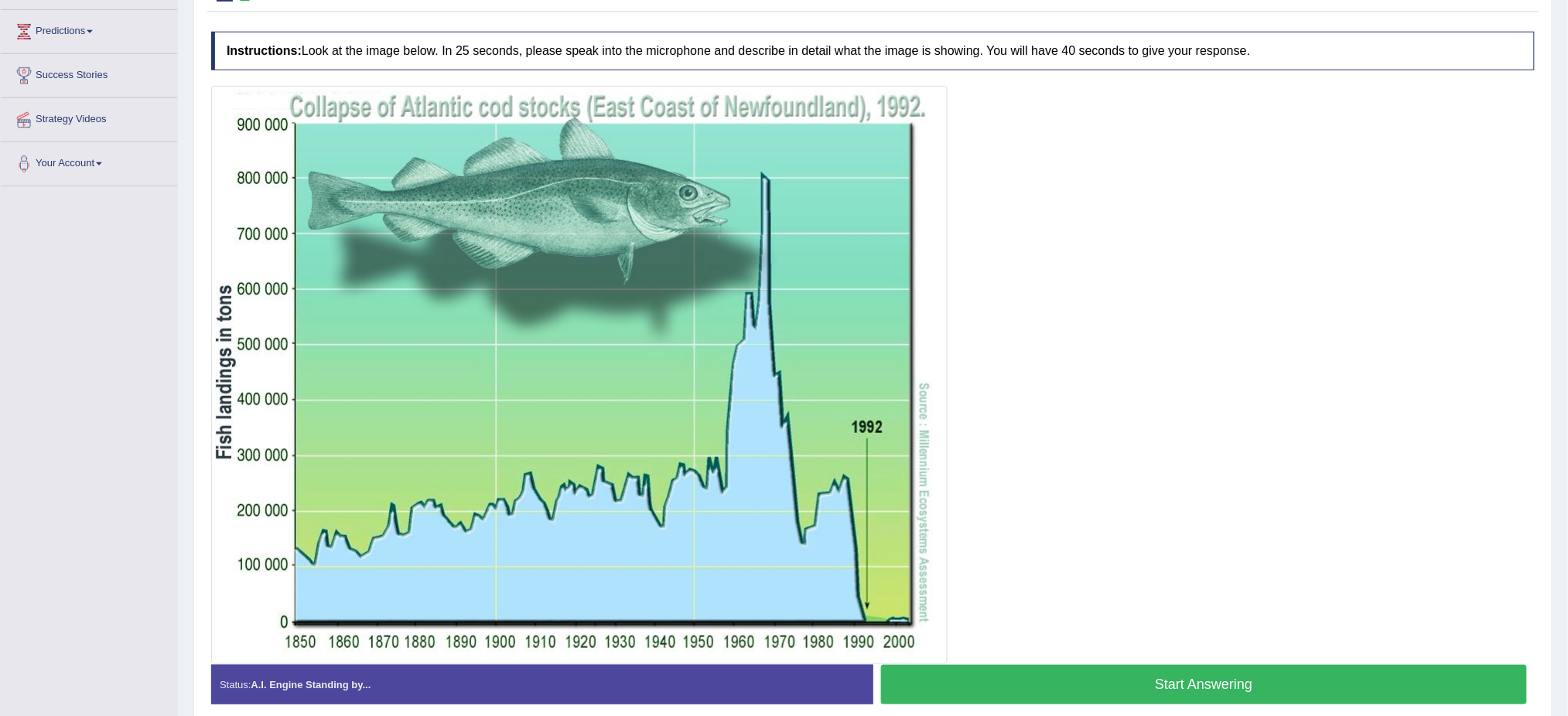 click on "Start Answering" at bounding box center [1204, 684] 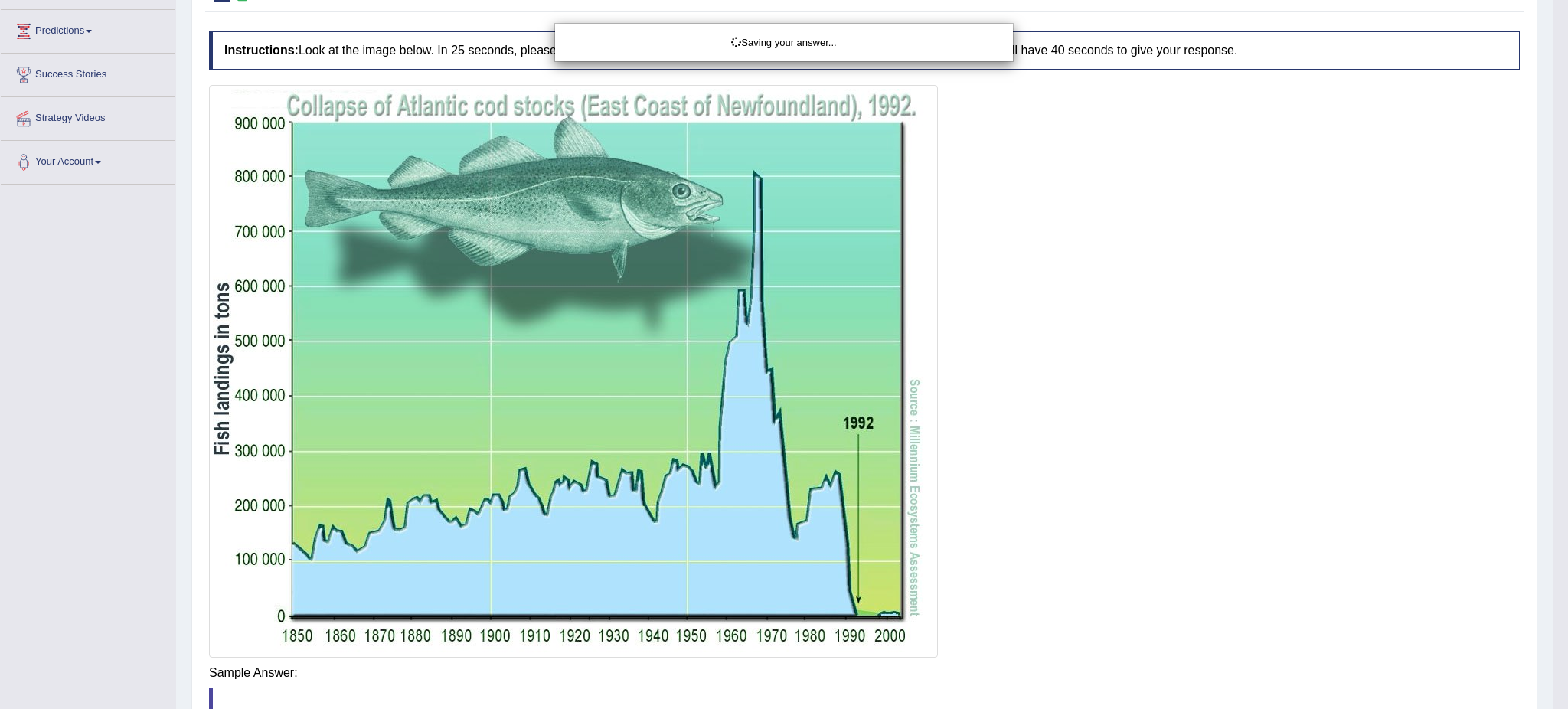 click on "Toggle navigation
Home
Practice Questions   Speaking Practice Read Aloud
Repeat Sentence
Describe Image
Re-tell Lecture
Answer Short Question
Summarize Group Discussion
Respond To A Situation
Writing Practice  Summarize Written Text
Write Essay
Reading Practice  Reading & Writing: Fill In The Blanks
Choose Multiple Answers
Re-order Paragraphs
Fill In The Blanks
Choose Single Answer
Listening Practice  Summarize Spoken Text
Highlight Incorrect Words
Highlight Correct Summary
Select Missing Word
Choose Single Answer
Choose Multiple Answers
Fill In The Blanks
Write From Dictation
Pronunciation
Tests  Take Practice Sectional Test" at bounding box center (784, 114) 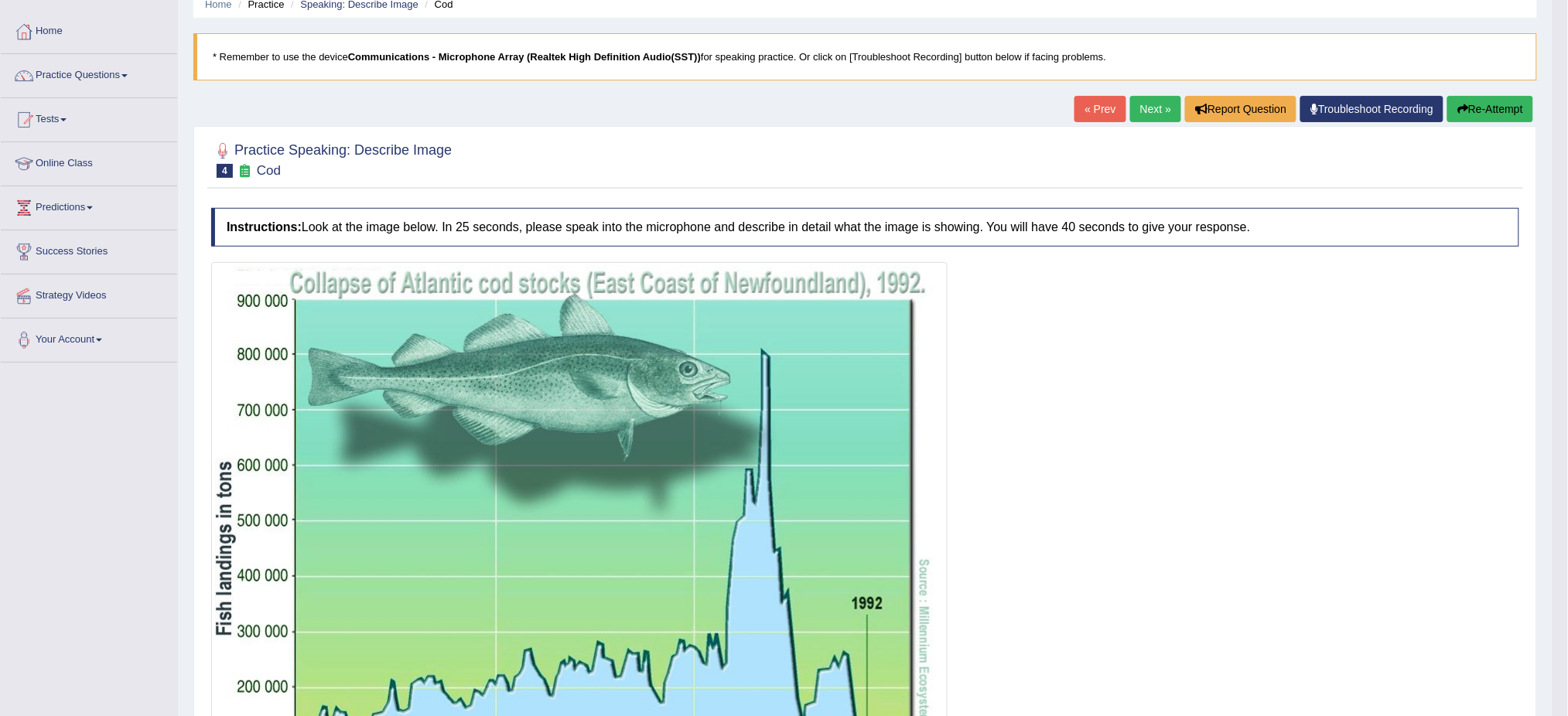 scroll, scrollTop: 60, scrollLeft: 0, axis: vertical 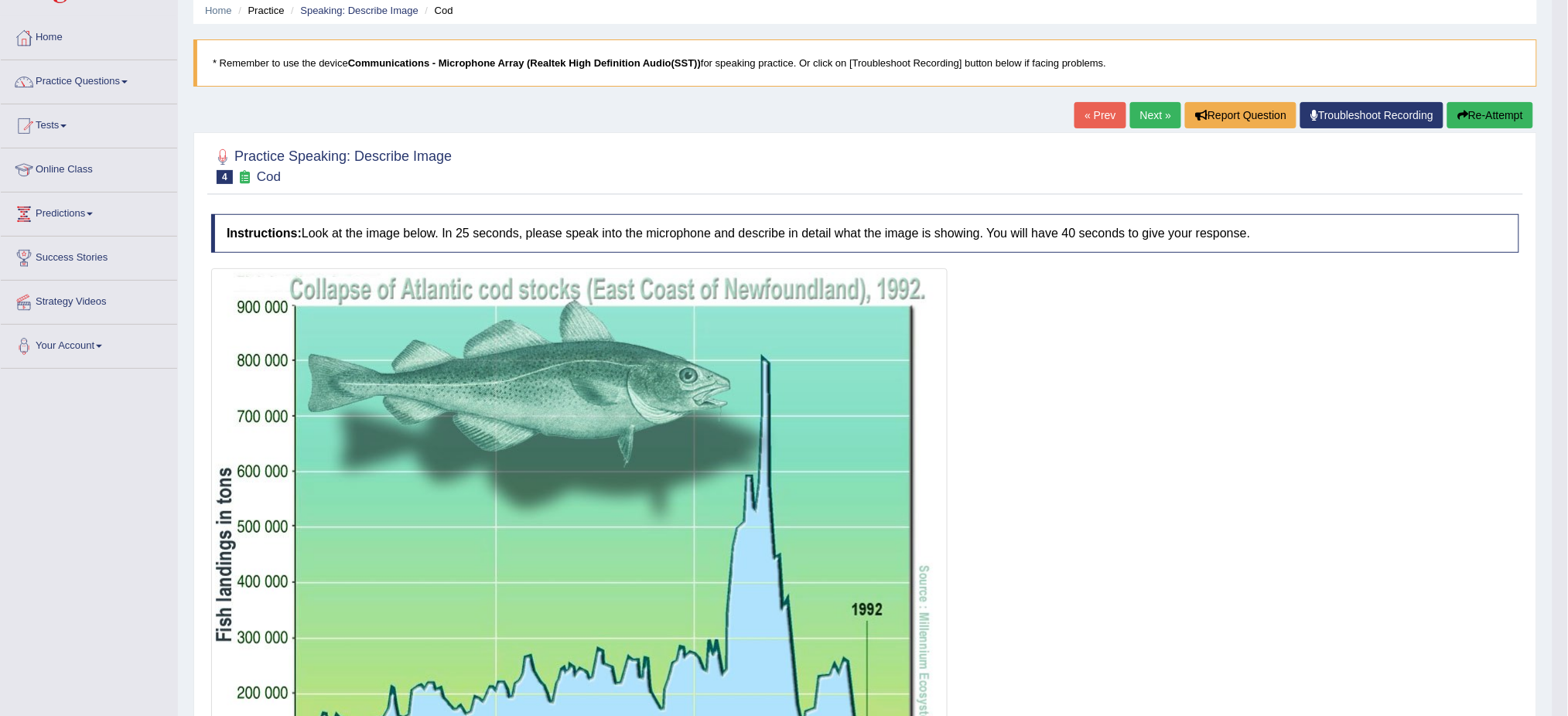 click on "Next »" at bounding box center (1156, 115) 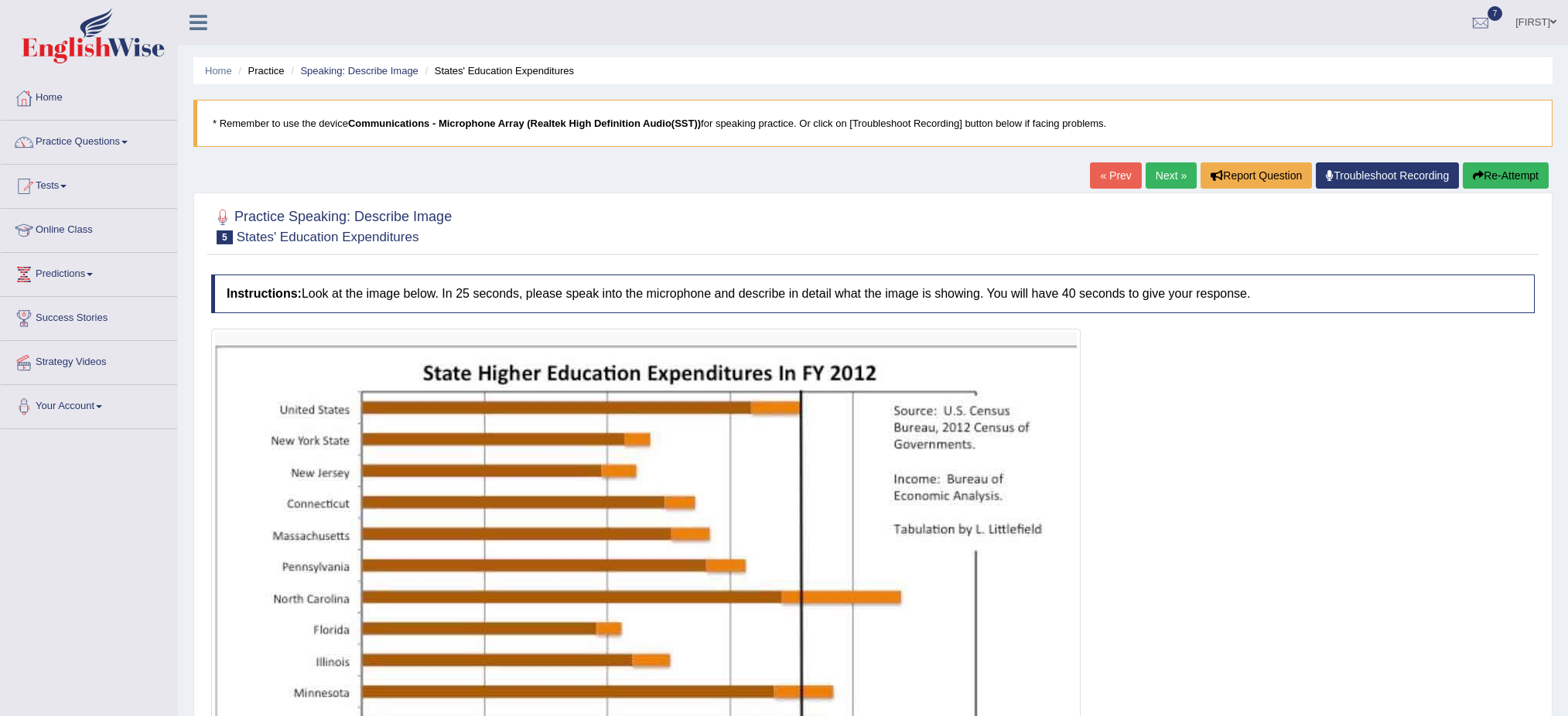 scroll, scrollTop: 0, scrollLeft: 0, axis: both 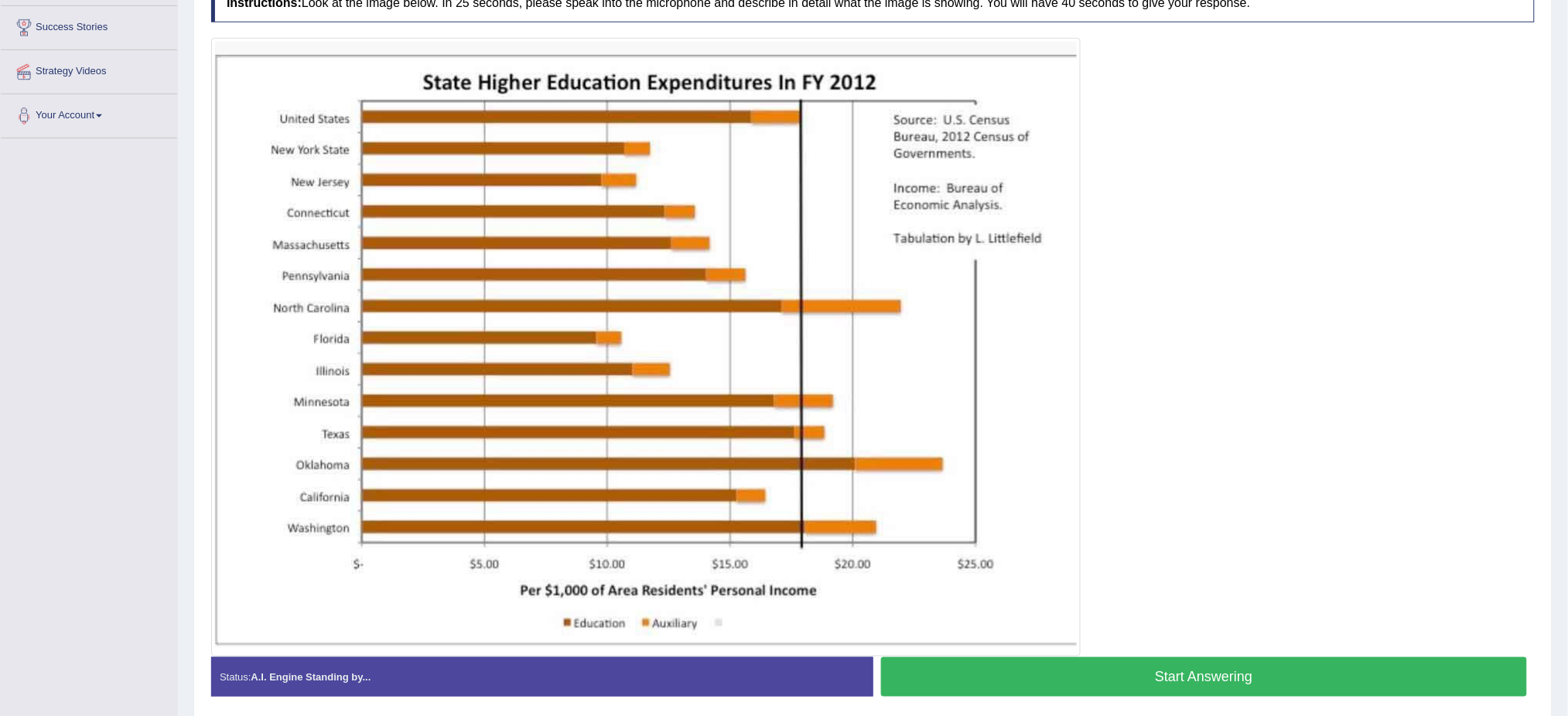 click on "Start Answering" at bounding box center [1204, 677] 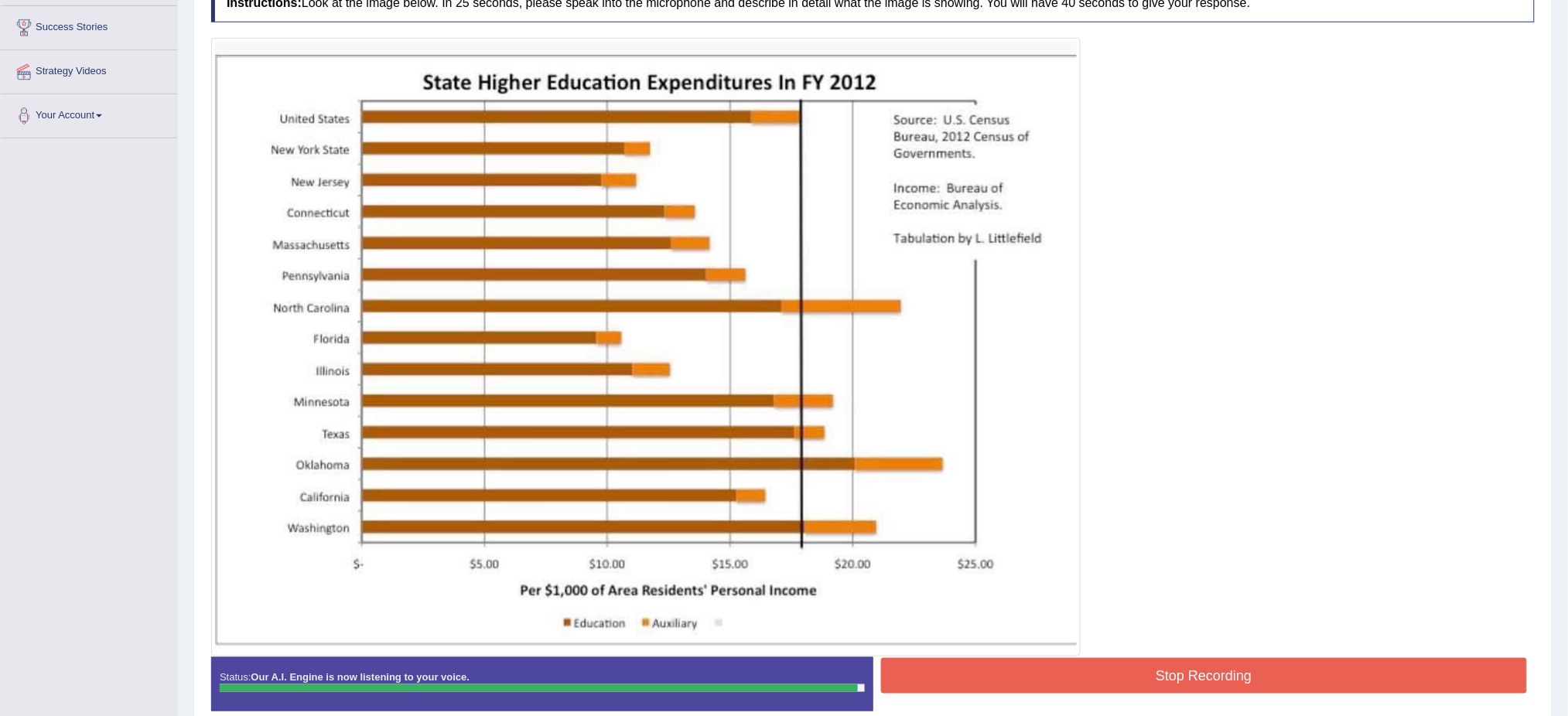 click on "Stop Recording" at bounding box center [1204, 676] 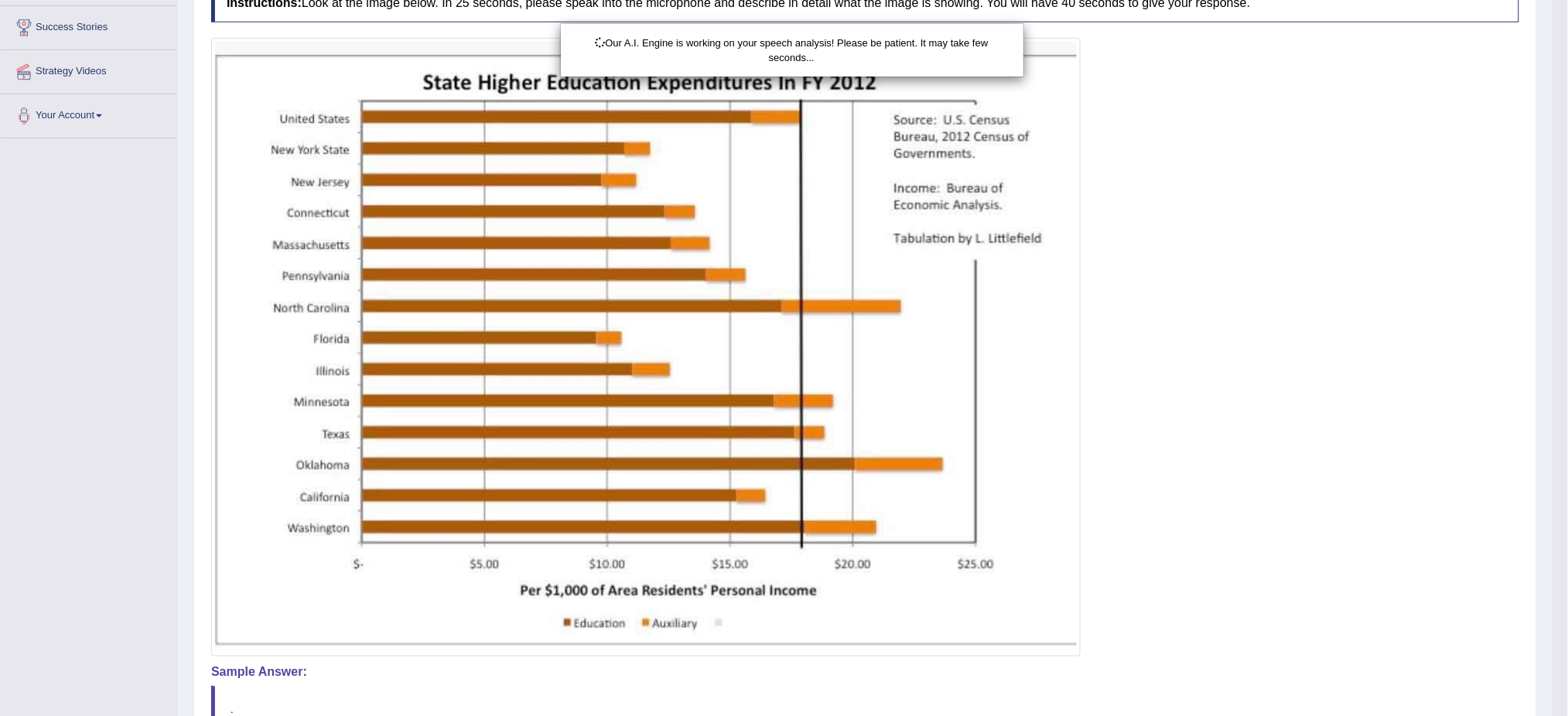 scroll, scrollTop: 456, scrollLeft: 0, axis: vertical 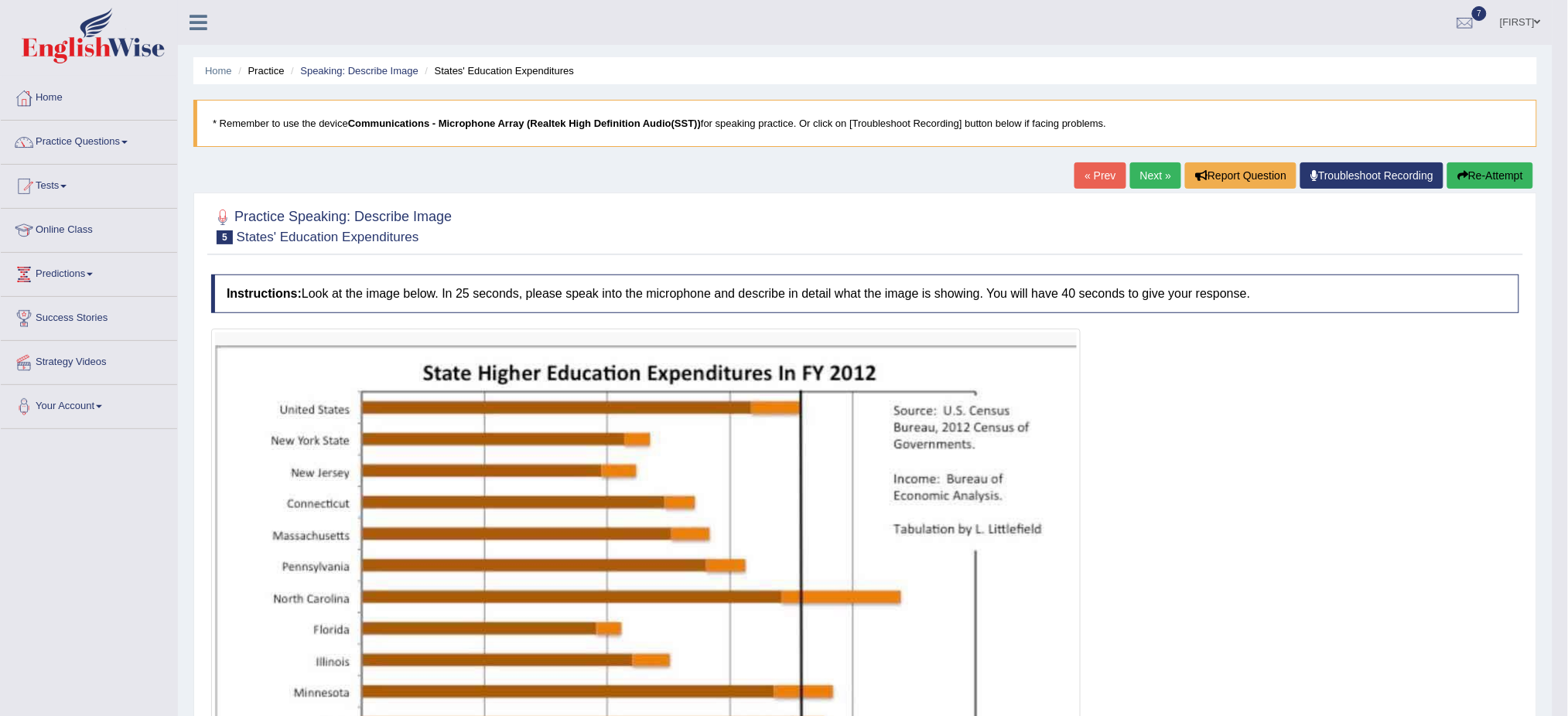 click on "Next »" at bounding box center [1156, 176] 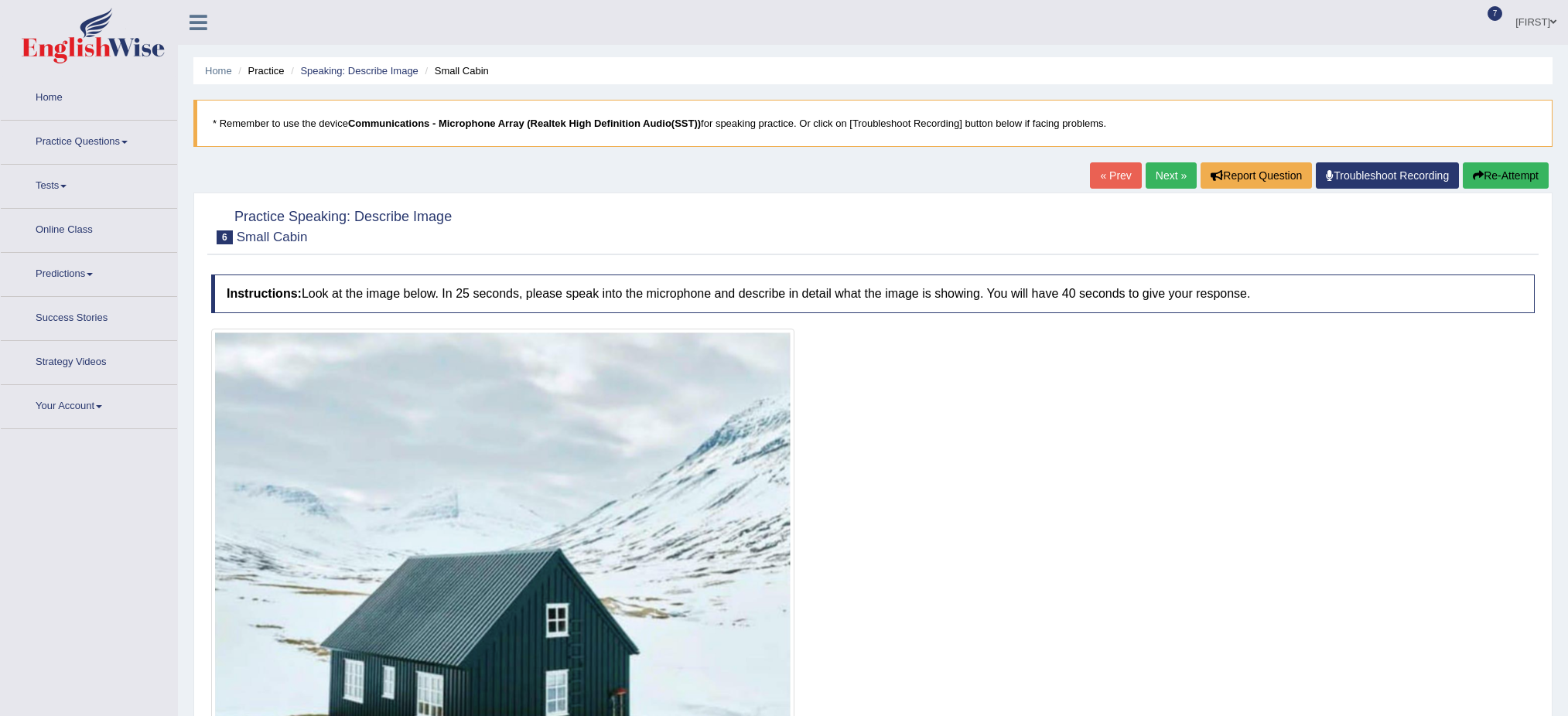 scroll, scrollTop: 0, scrollLeft: 0, axis: both 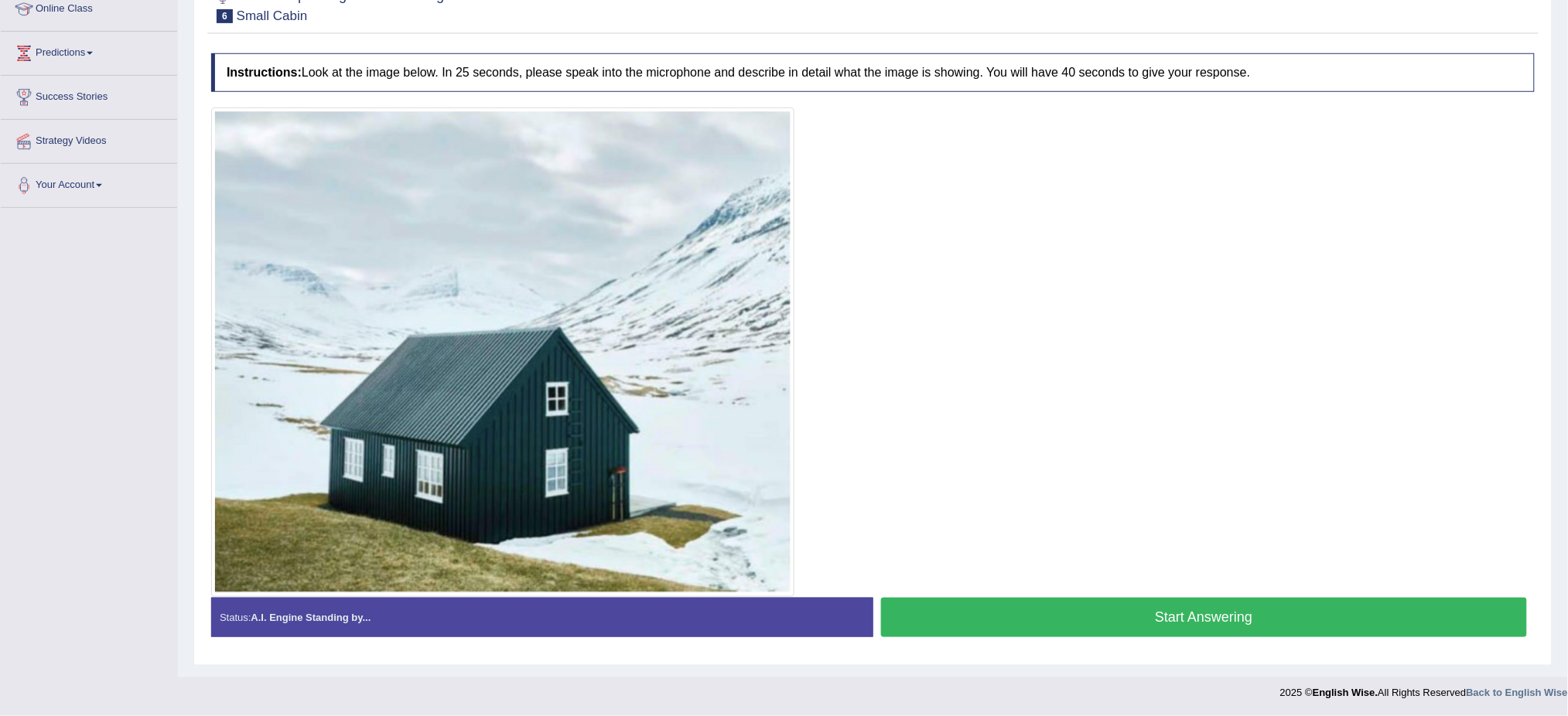 click on "Start Answering" at bounding box center [1204, 617] 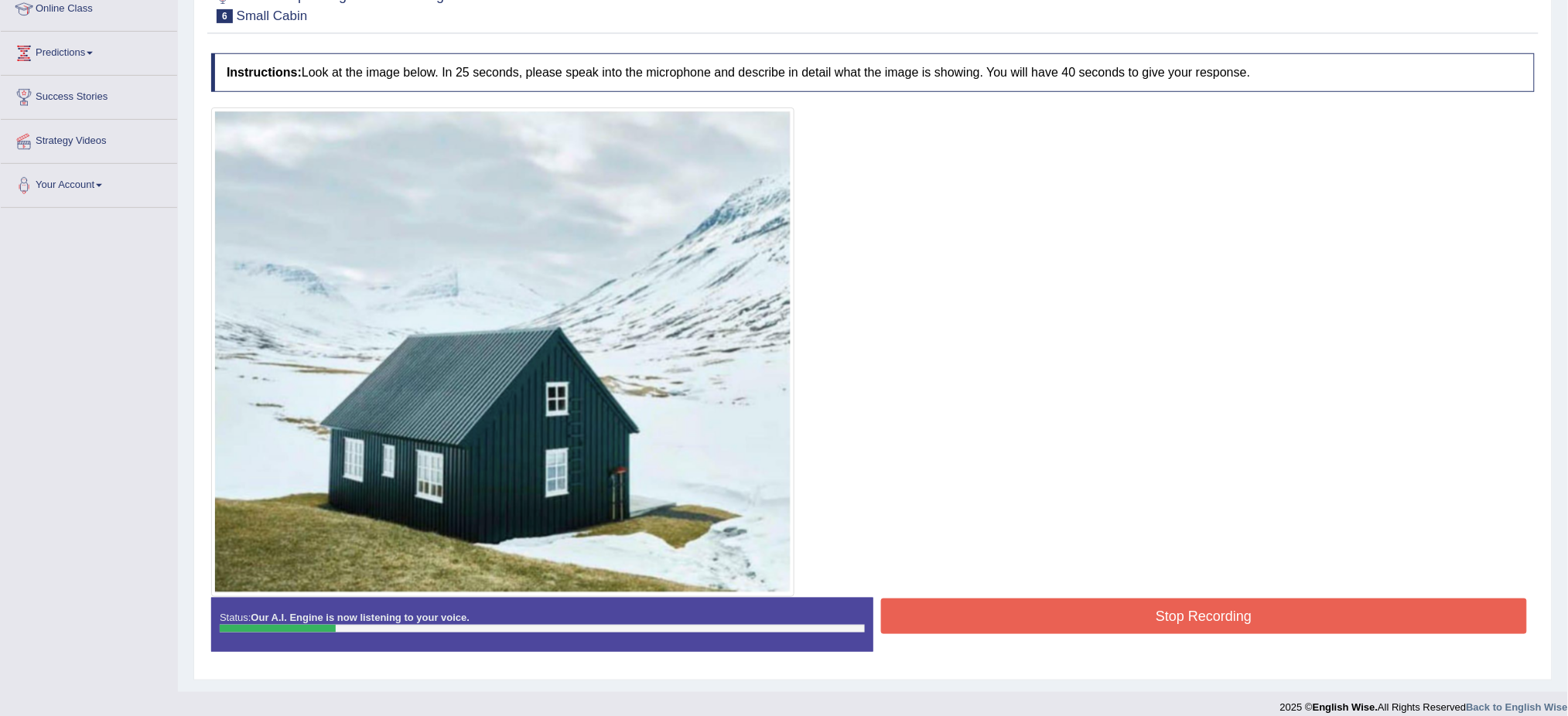 scroll, scrollTop: 0, scrollLeft: 0, axis: both 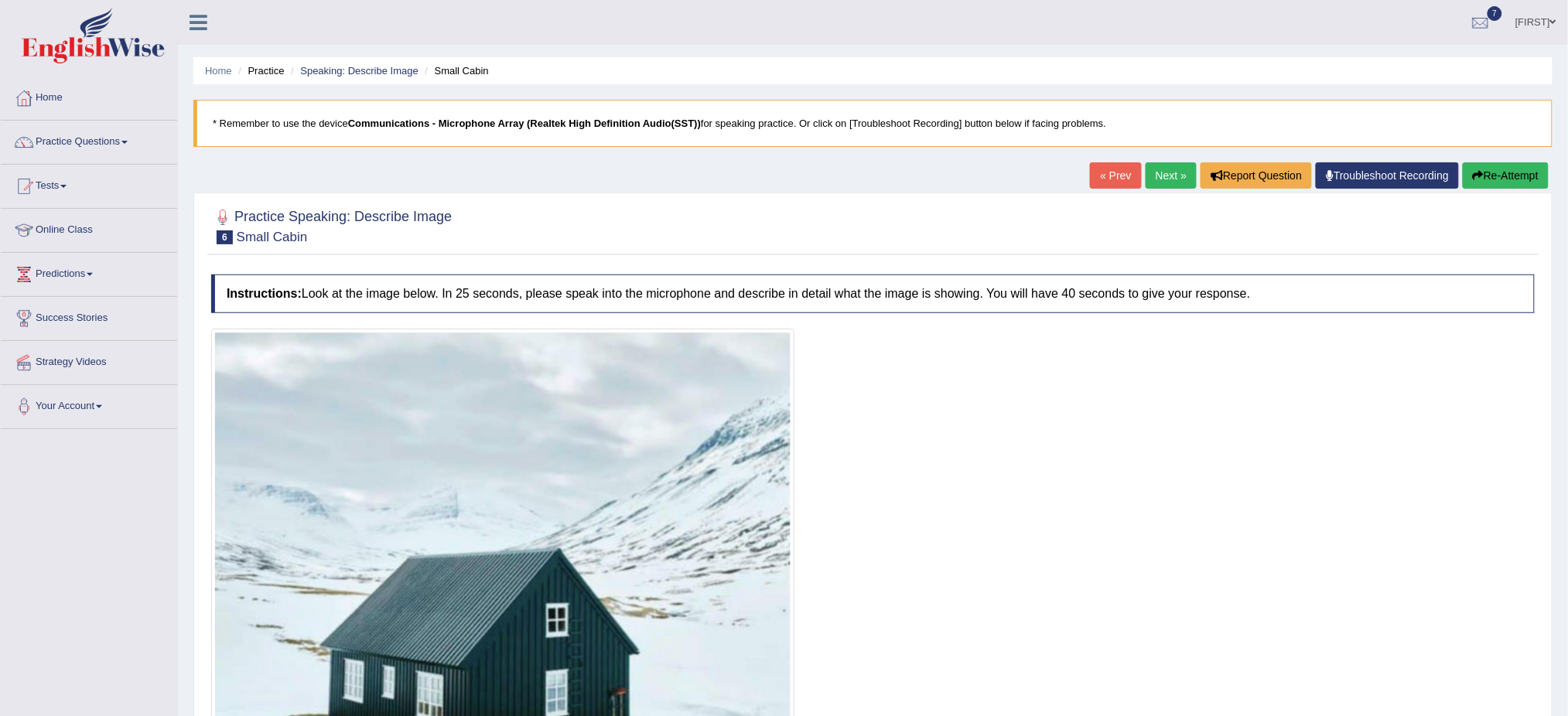 click at bounding box center [1478, 176] 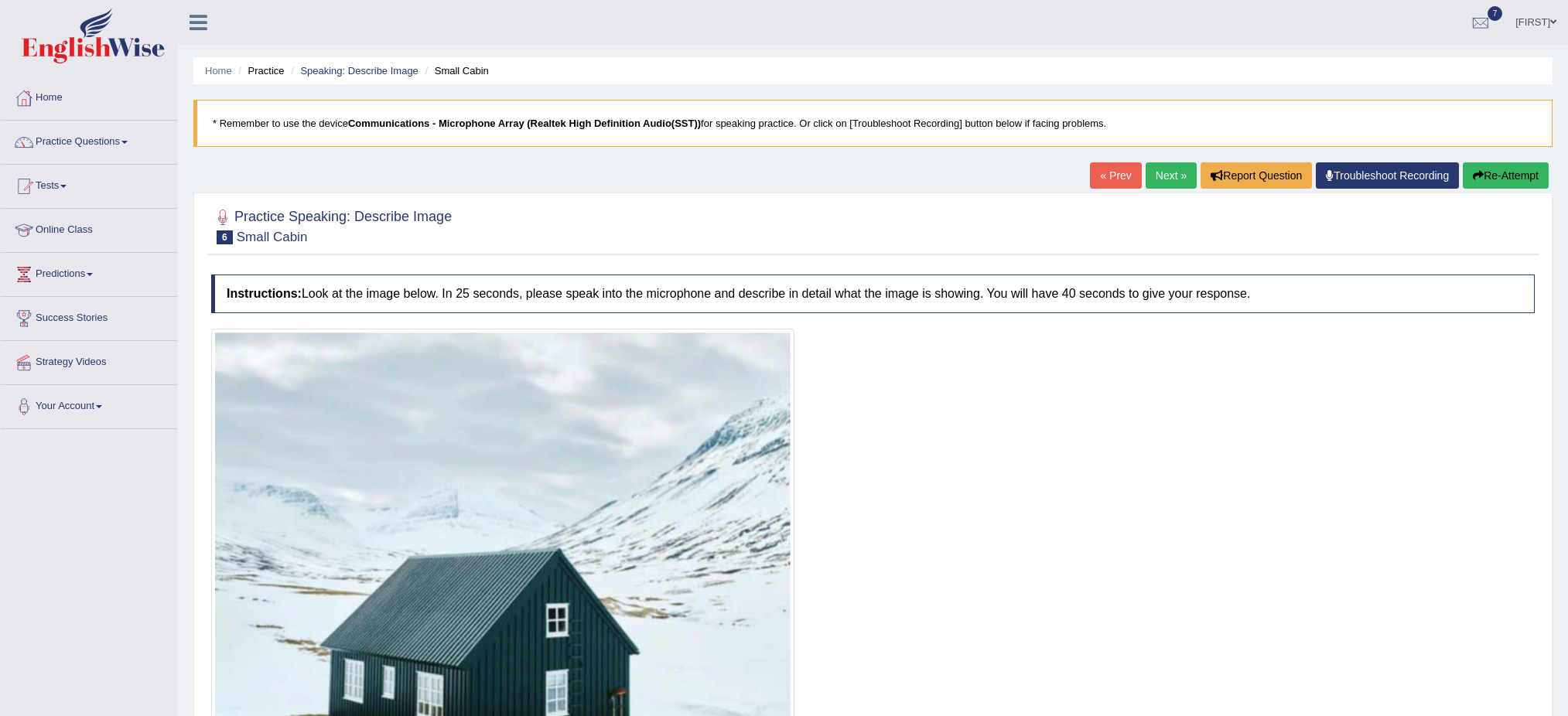 scroll, scrollTop: 0, scrollLeft: 0, axis: both 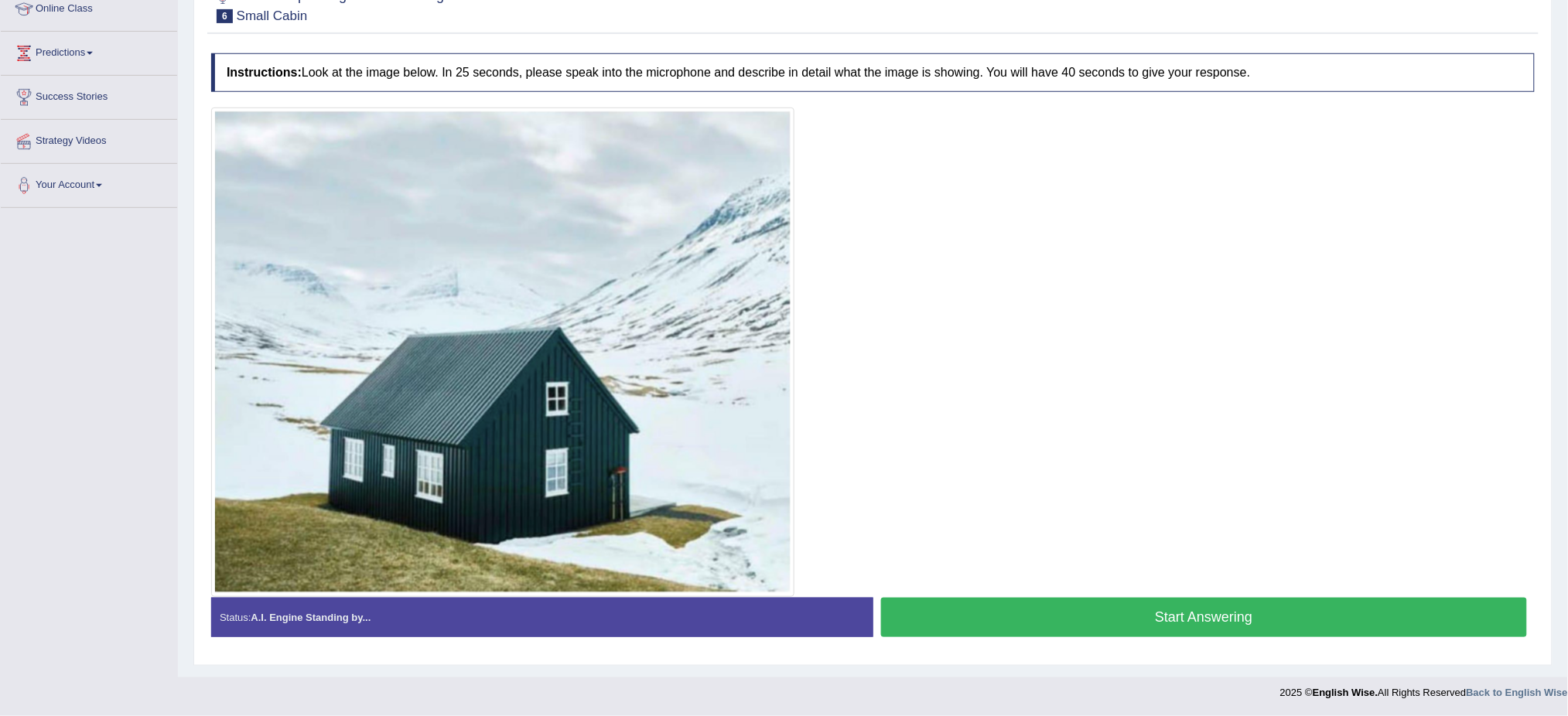 click on "Start Answering" at bounding box center [1204, 617] 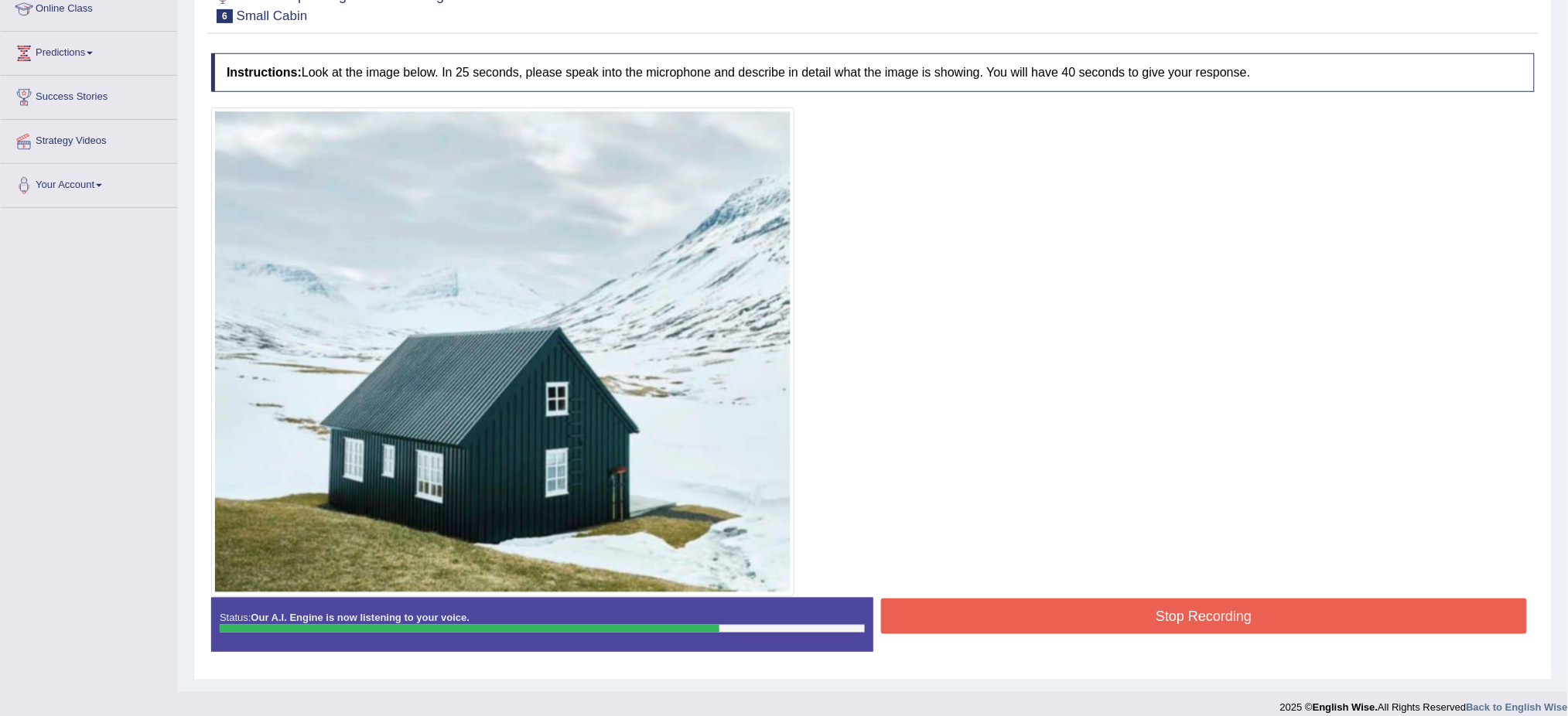 click on "Stop Recording" at bounding box center (1204, 616) 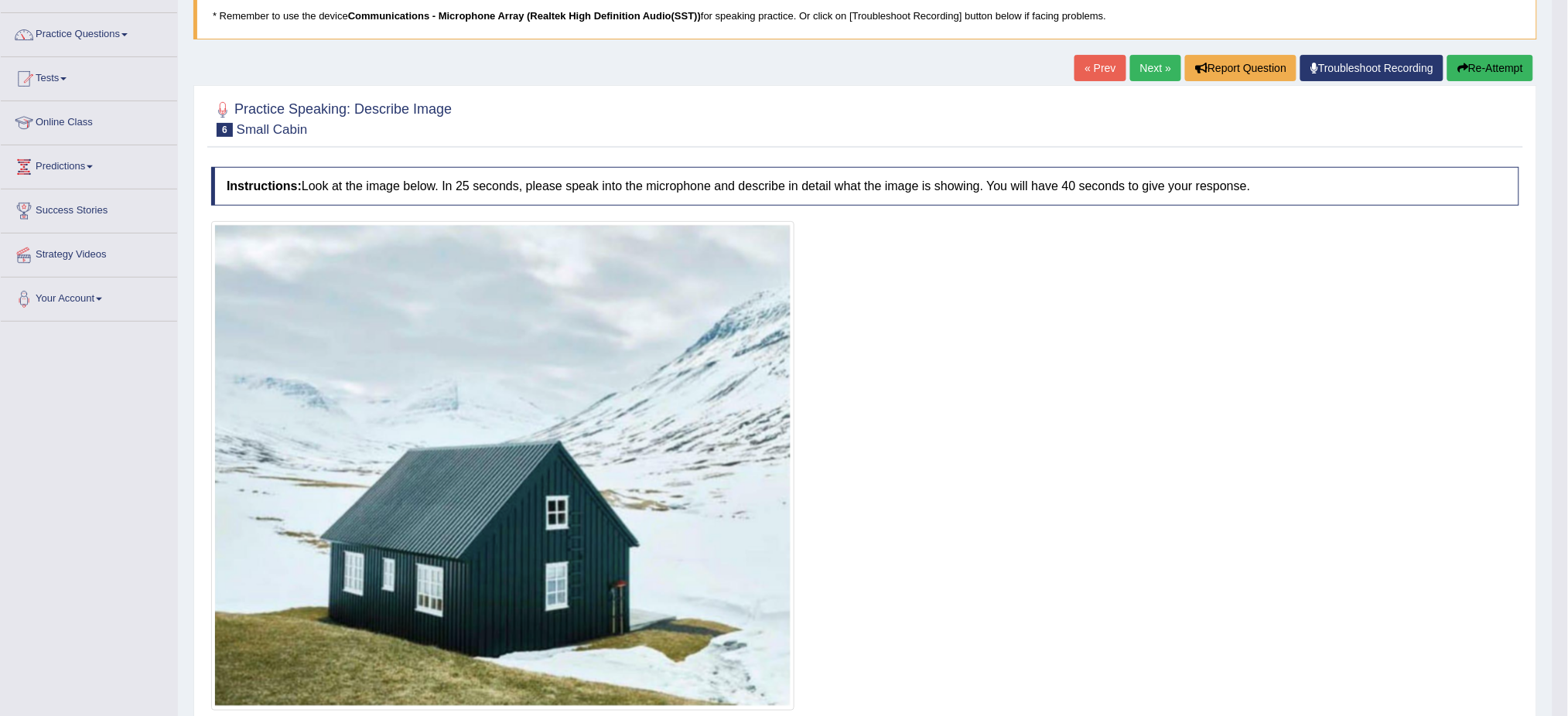 scroll, scrollTop: 90, scrollLeft: 0, axis: vertical 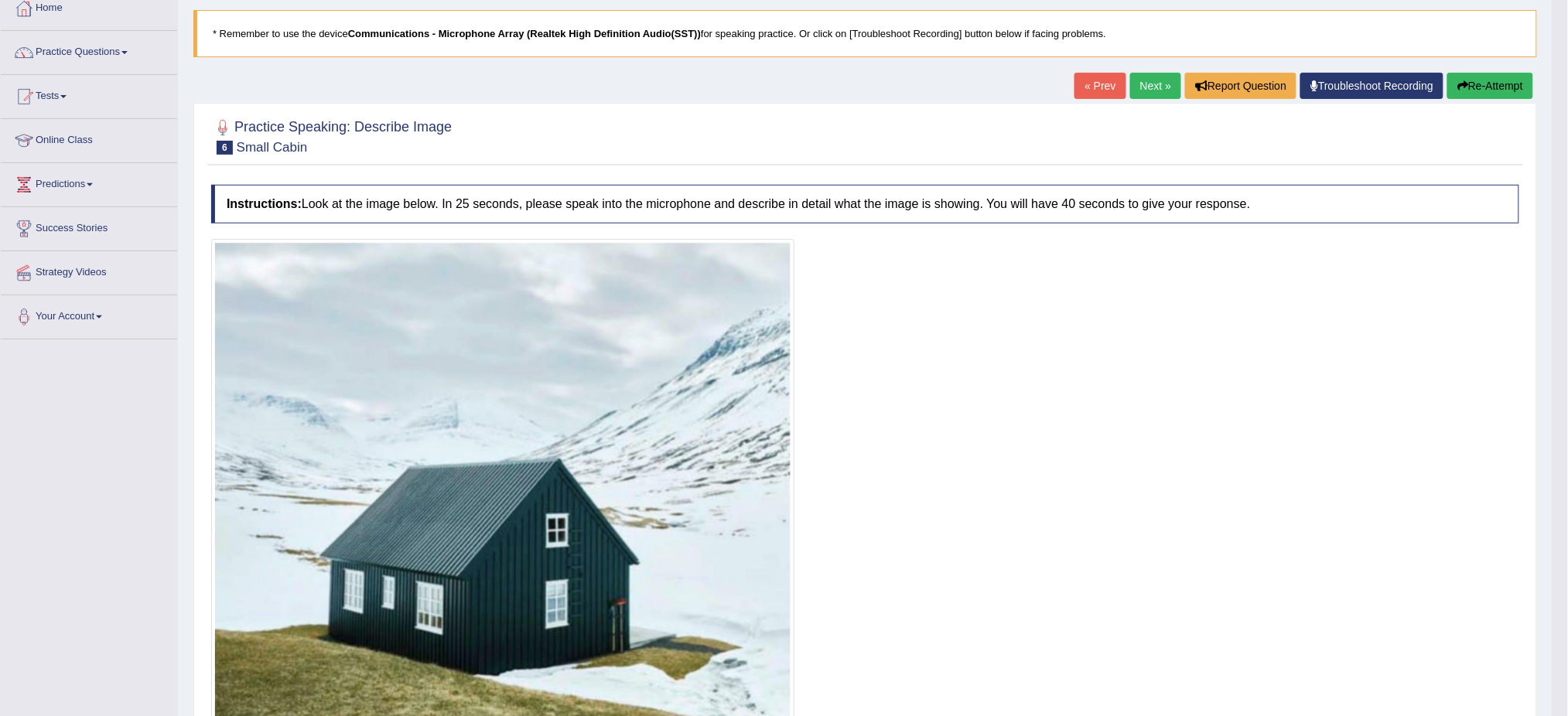 click on "Next »" at bounding box center [1156, 86] 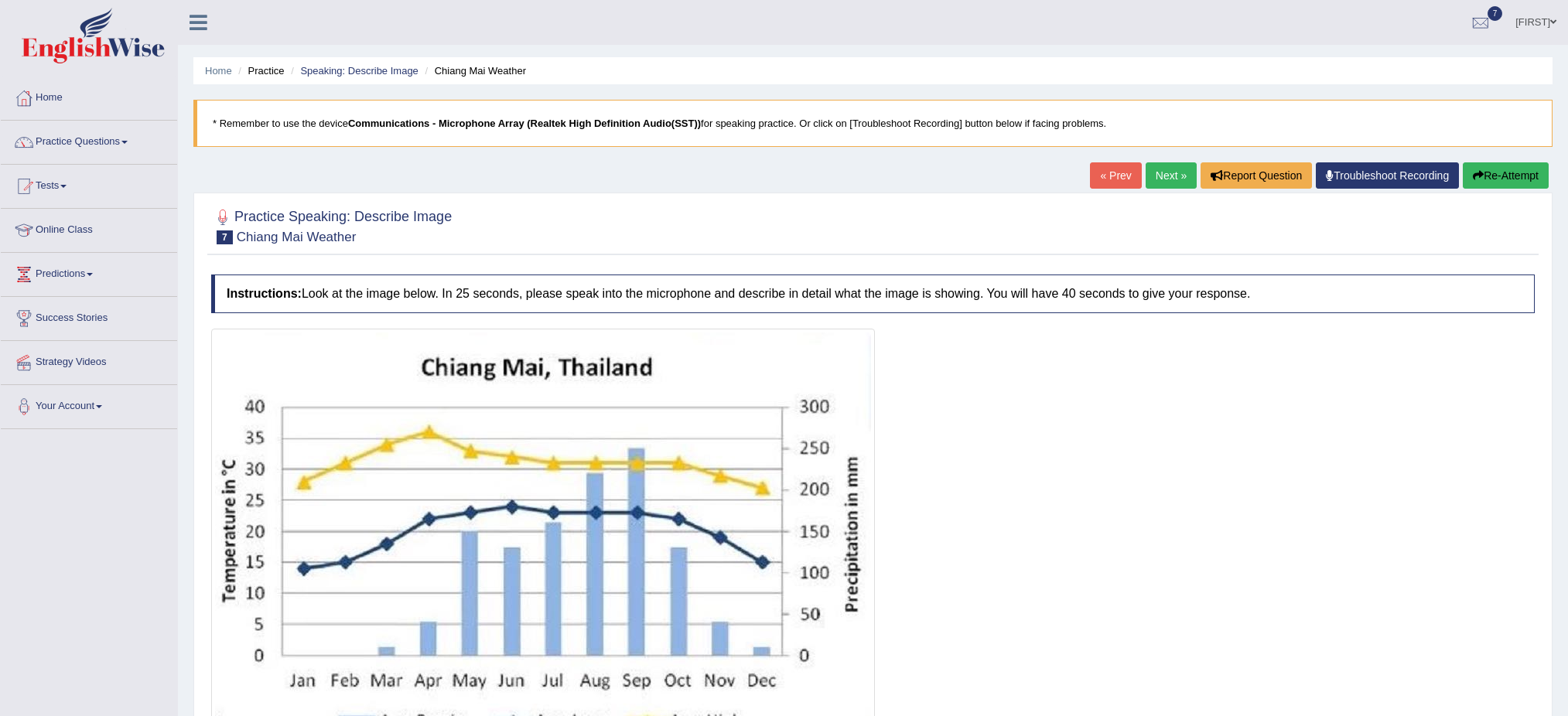 scroll, scrollTop: 0, scrollLeft: 0, axis: both 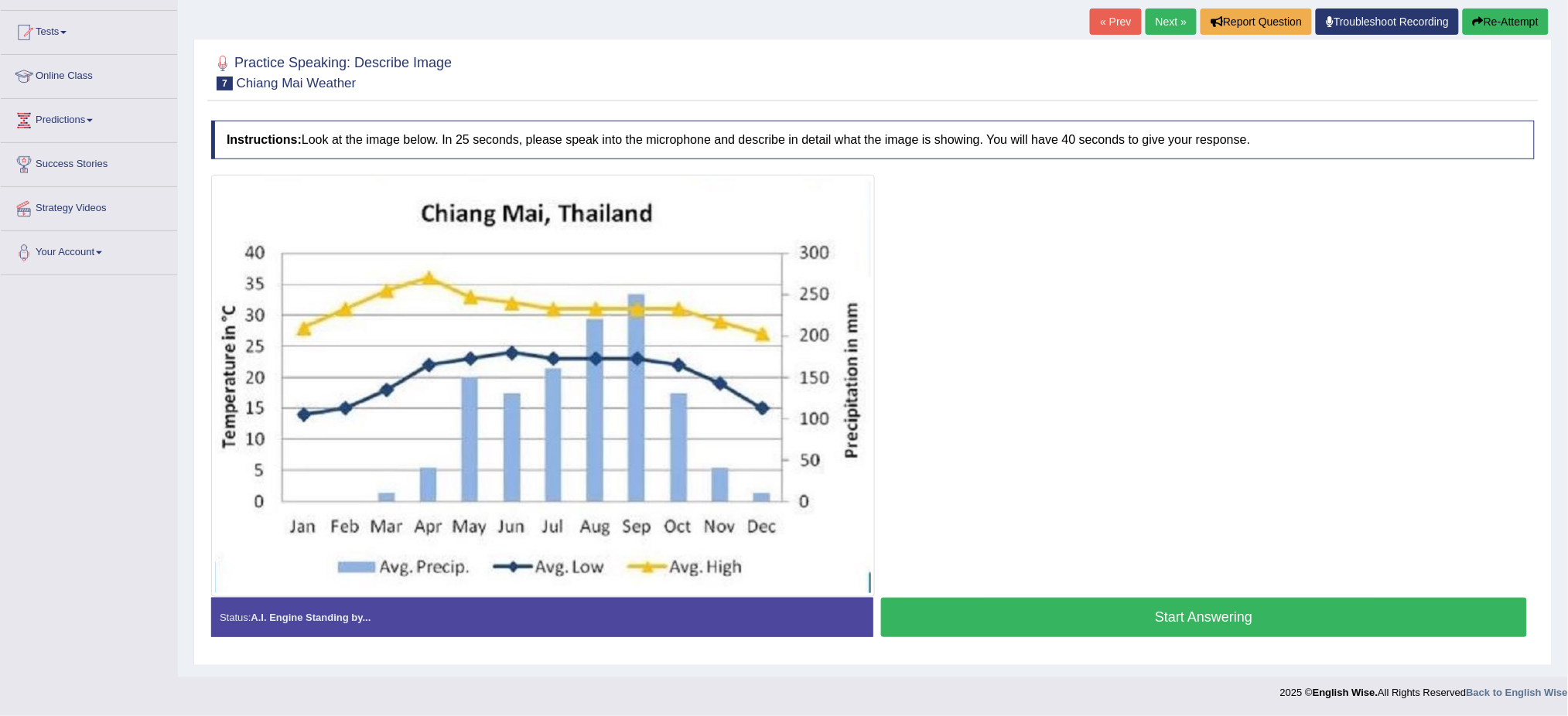 click on "Start Answering" at bounding box center (1204, 617) 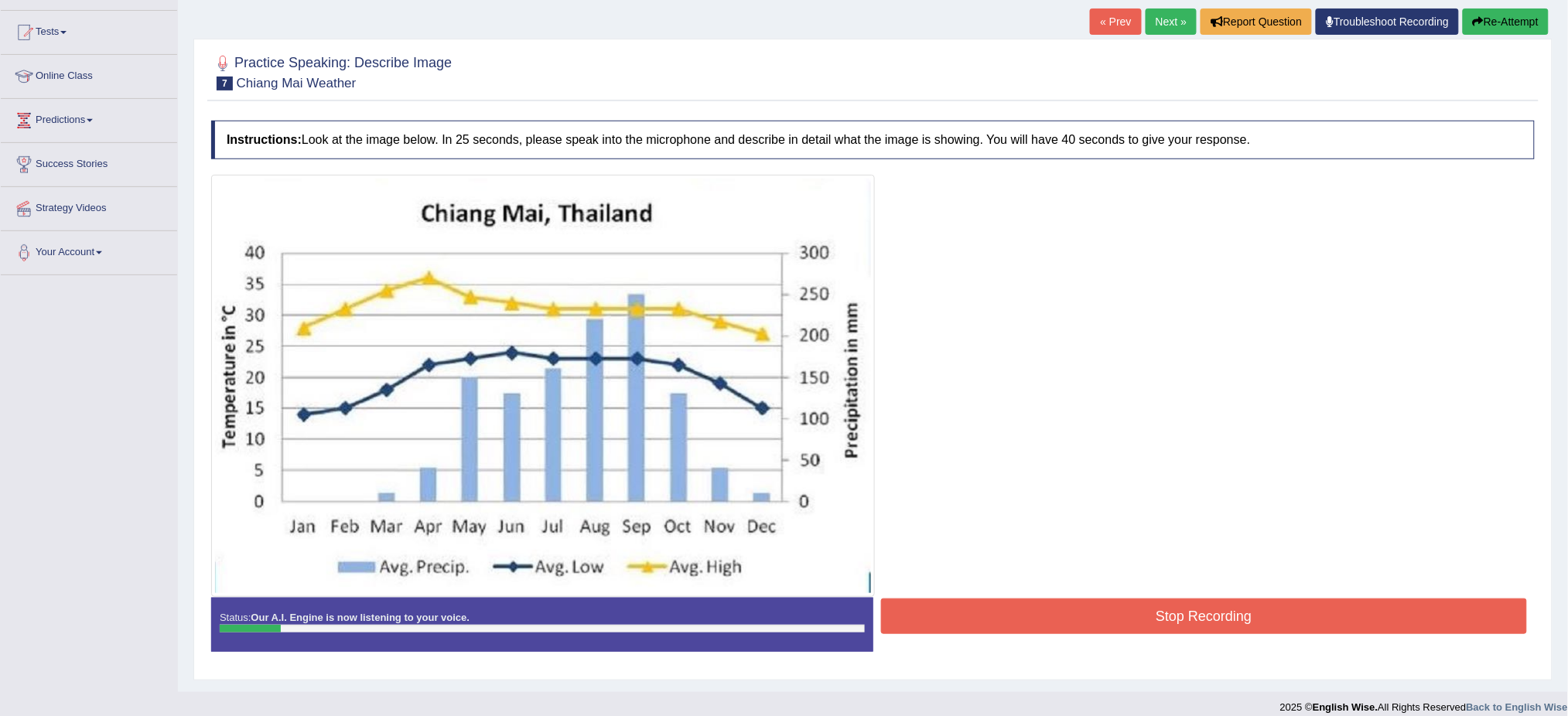 click on "Re-Attempt" at bounding box center [1505, 22] 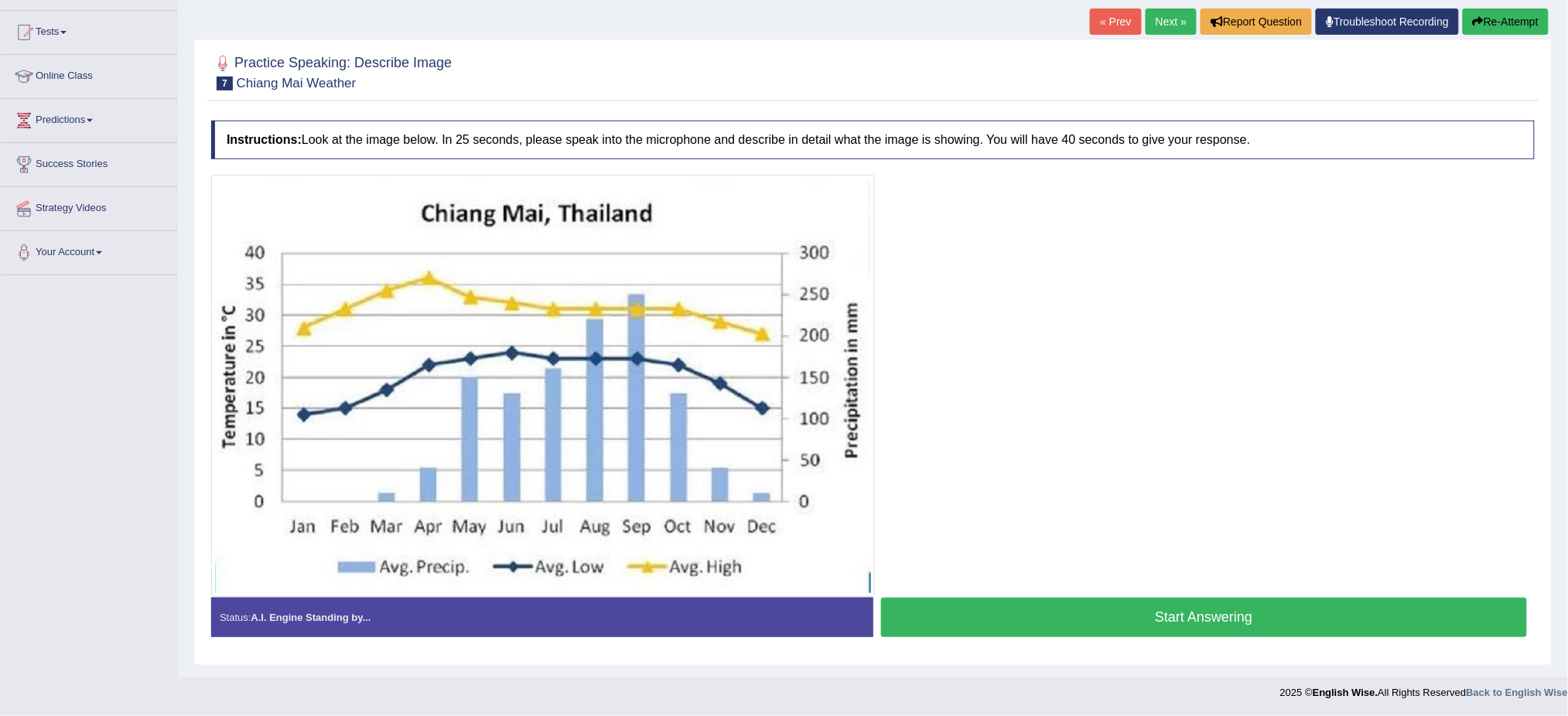 scroll, scrollTop: 0, scrollLeft: 0, axis: both 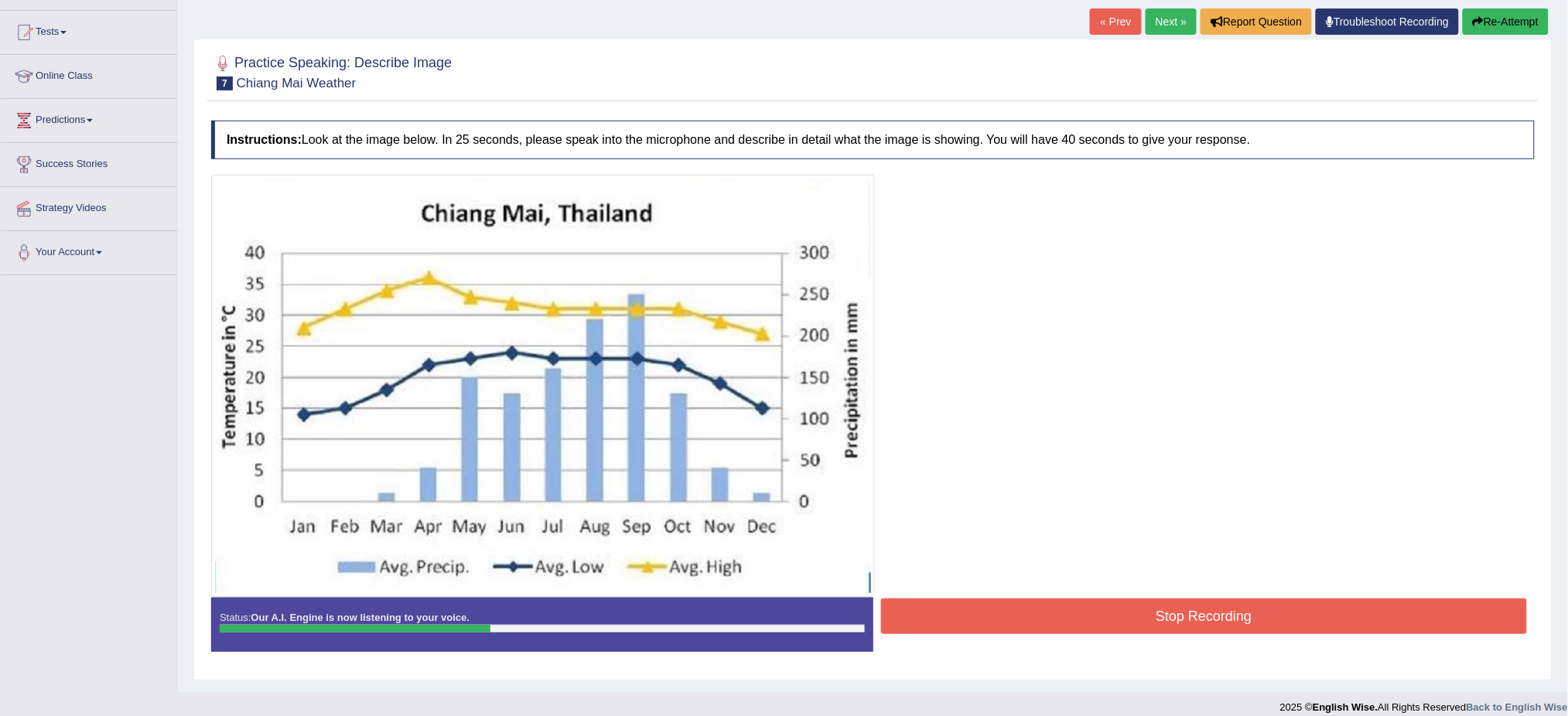 click on "Re-Attempt" at bounding box center [1505, 22] 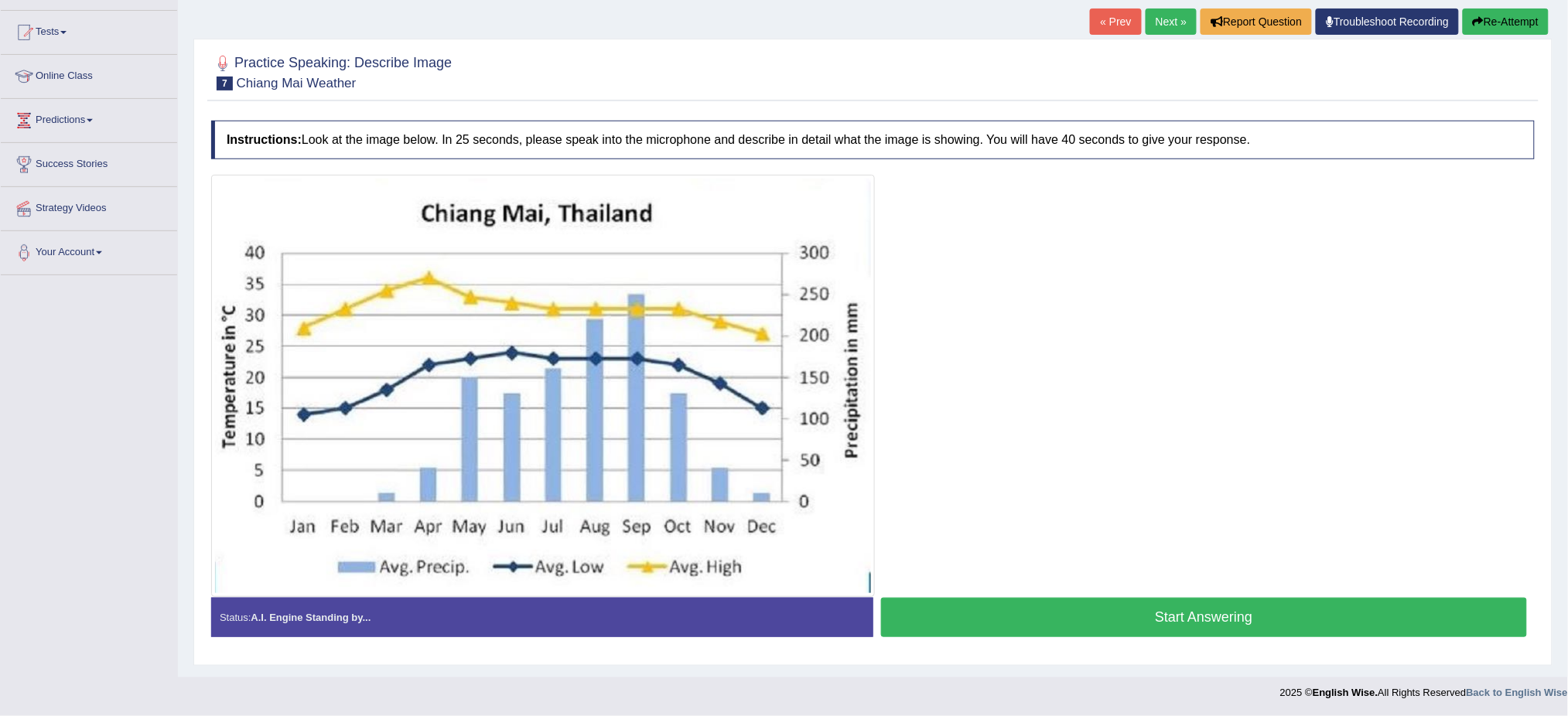scroll, scrollTop: 0, scrollLeft: 0, axis: both 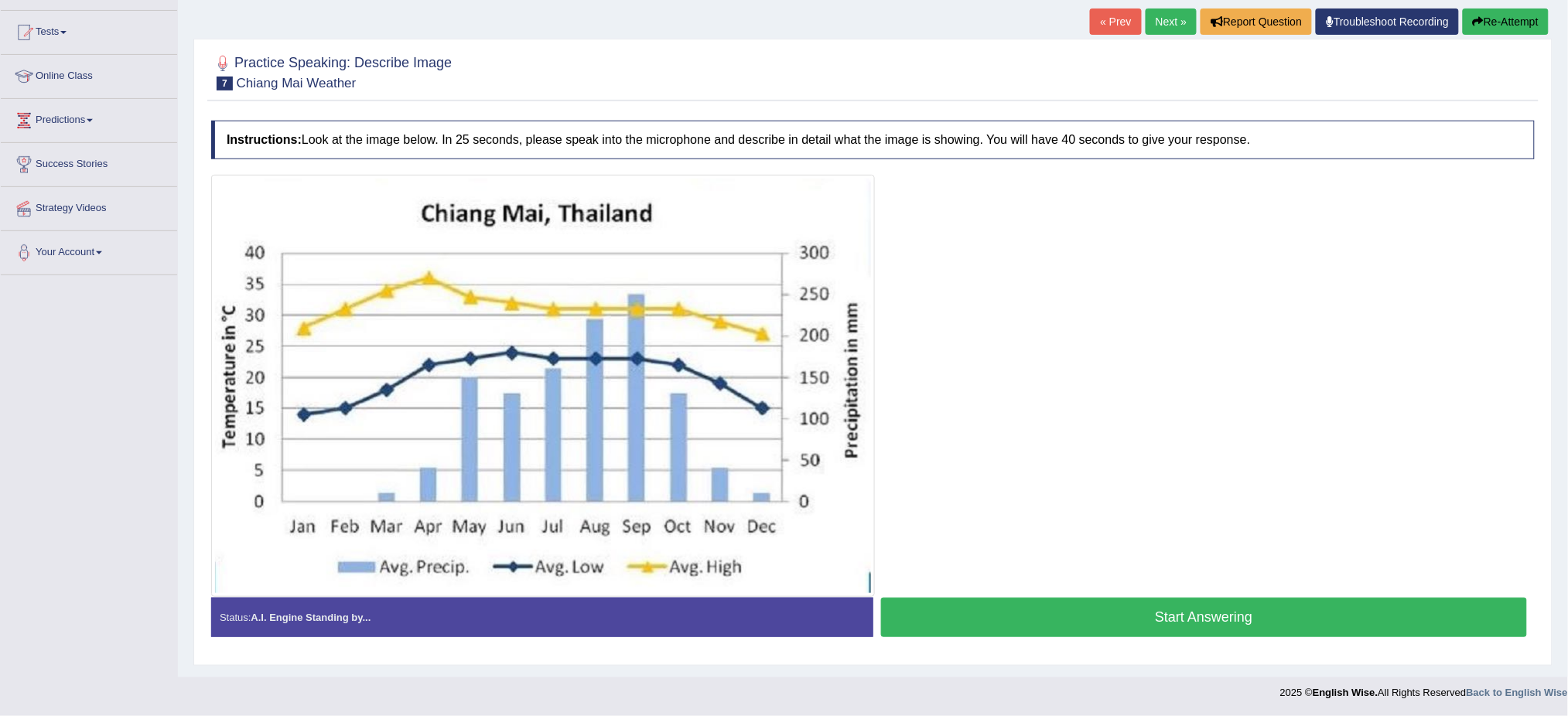 click on "Start Answering" at bounding box center (1204, 617) 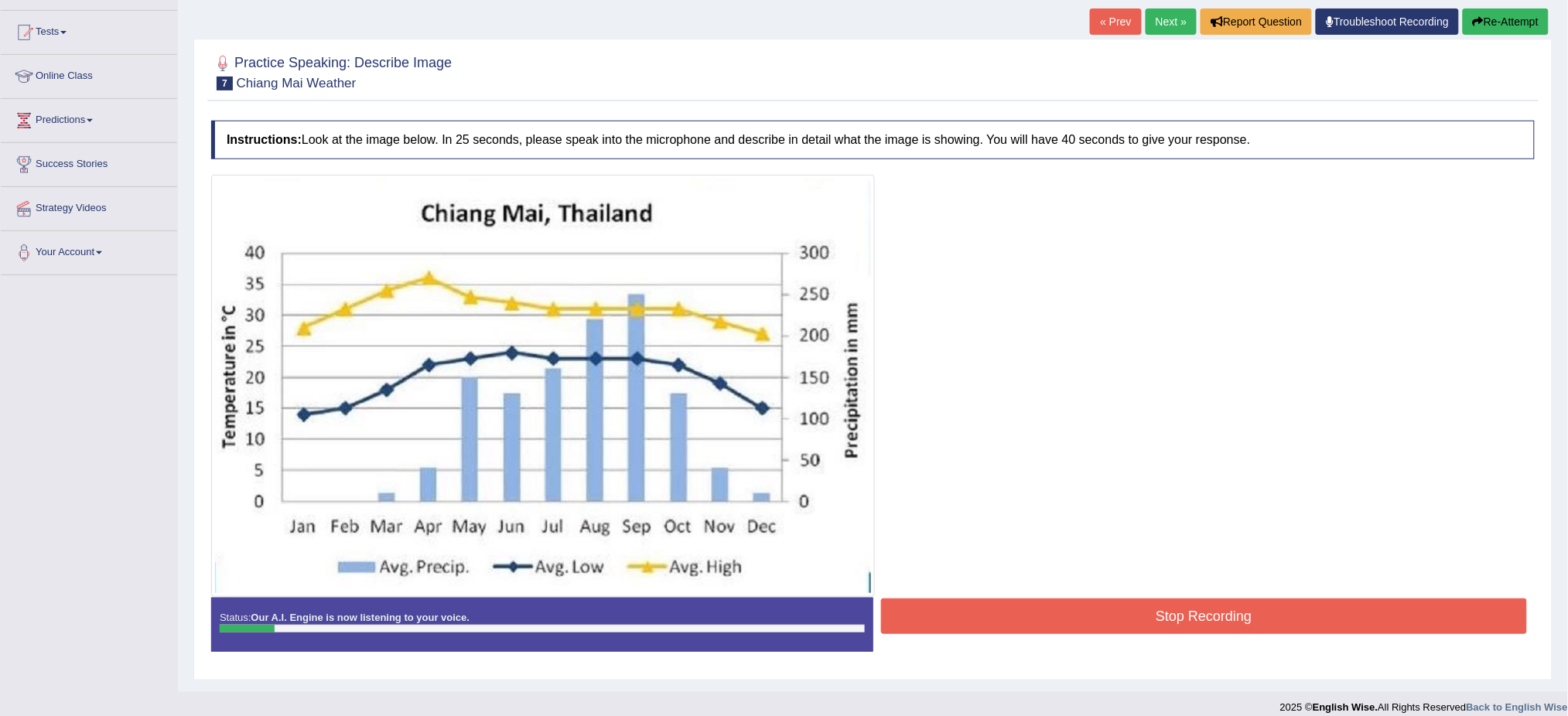 click on "Re-Attempt" at bounding box center [1505, 22] 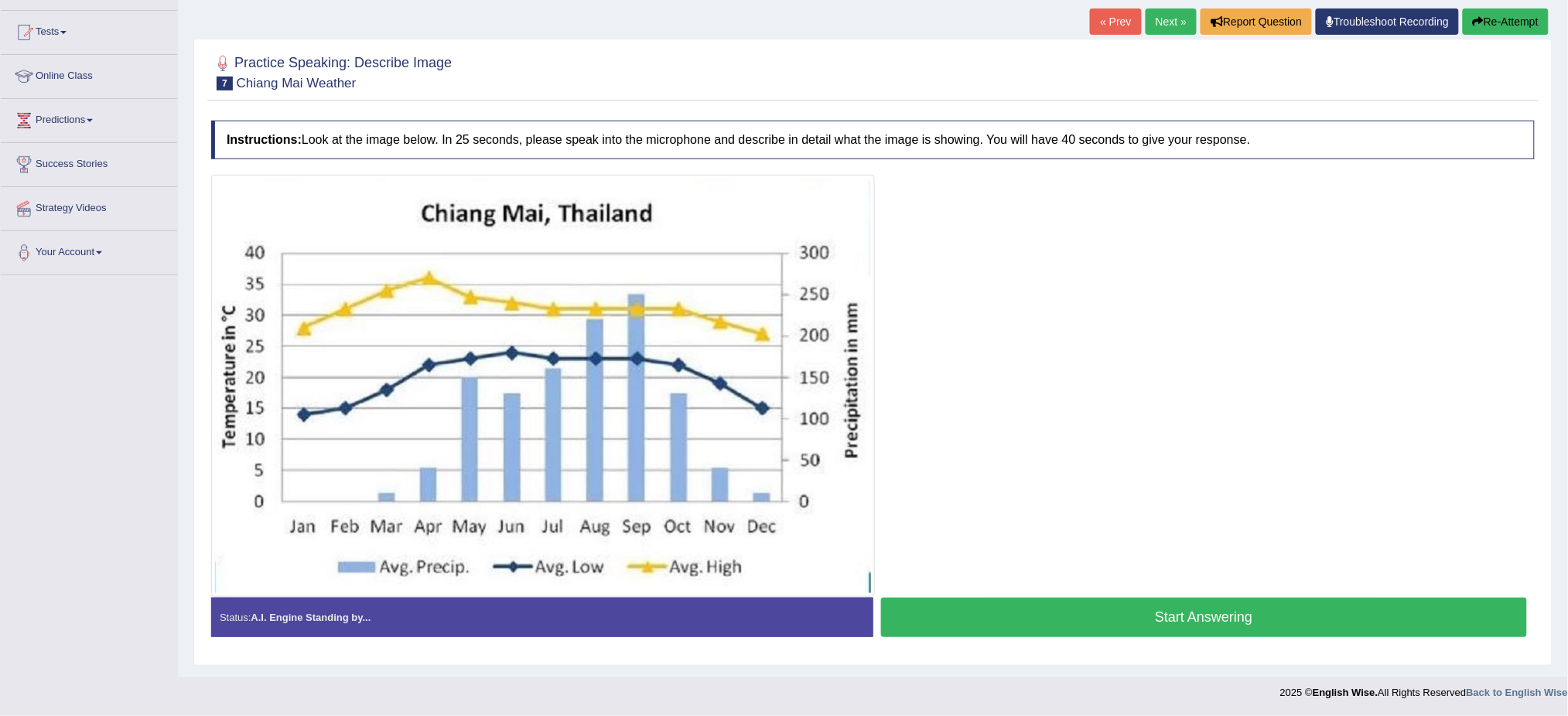scroll, scrollTop: 154, scrollLeft: 0, axis: vertical 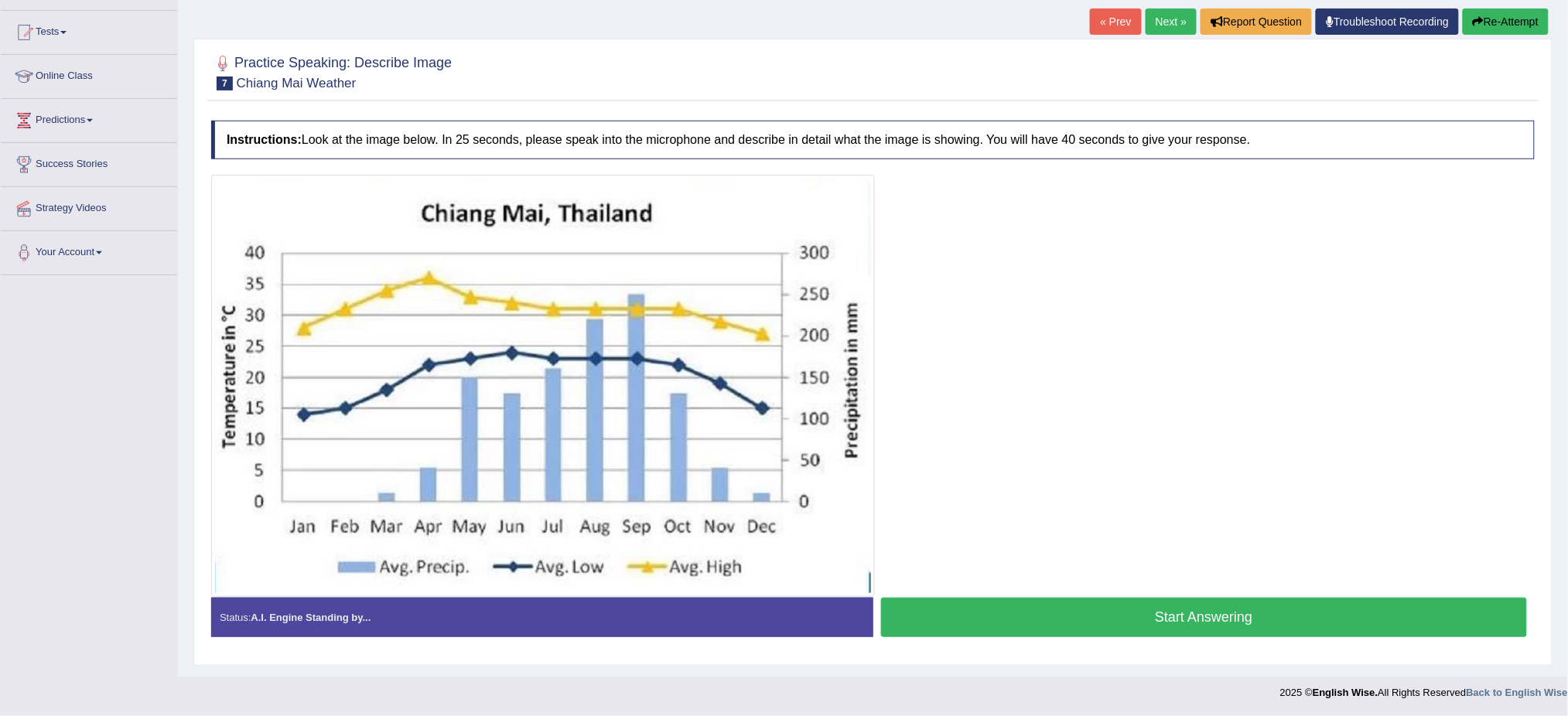 click on "Start Answering" at bounding box center [1204, 617] 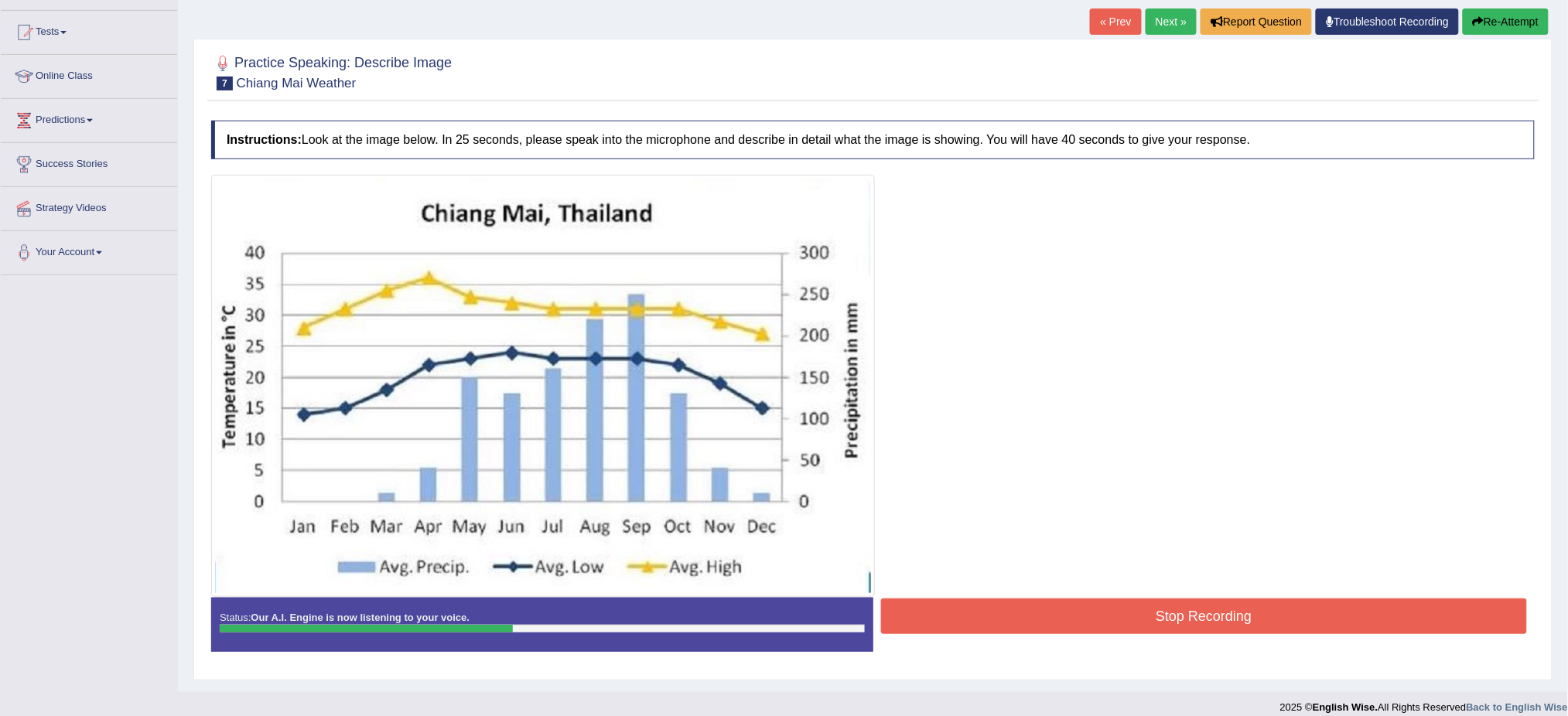 click on "« Prev Next »  Report Question  Troubleshoot Recording  Re-Attempt" at bounding box center (1321, 23) 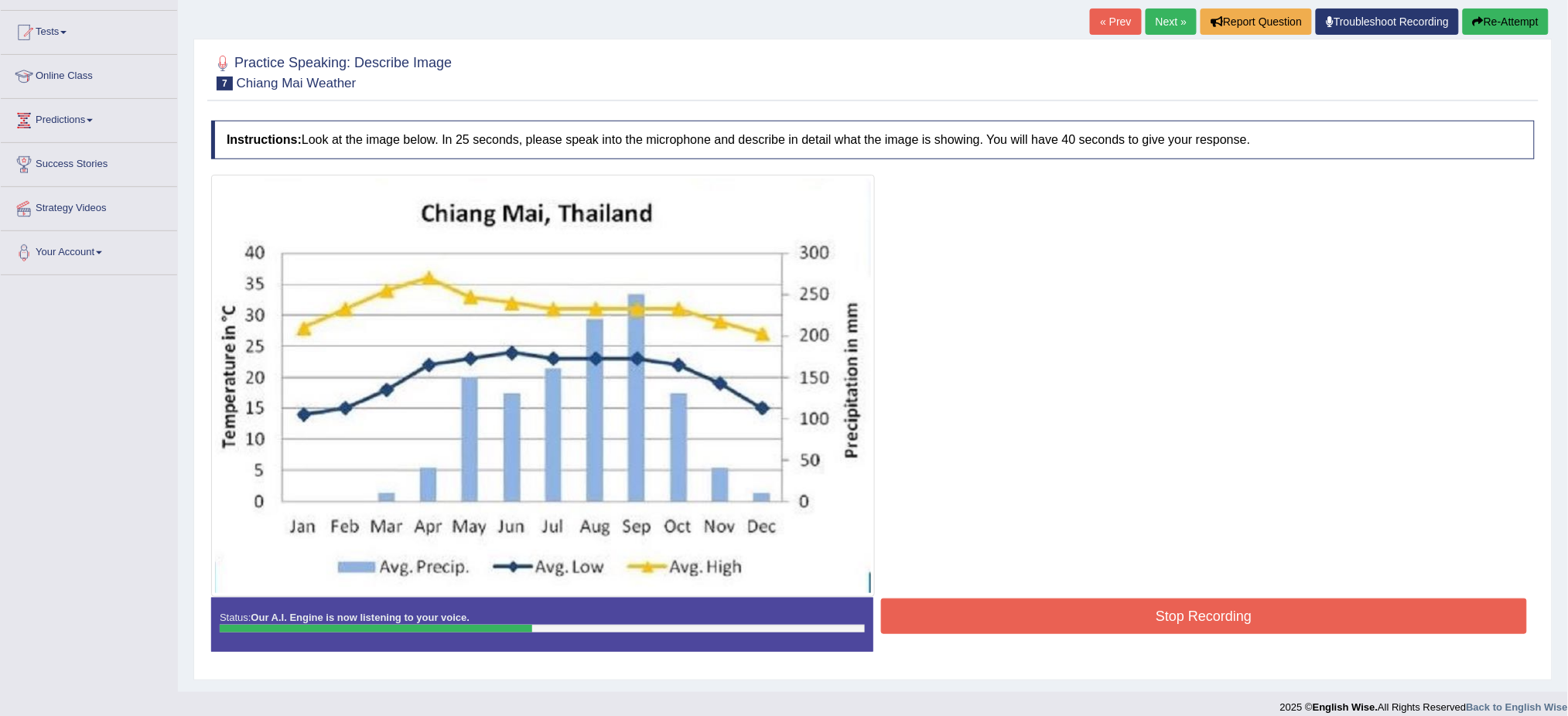 click on "Re-Attempt" at bounding box center (1505, 22) 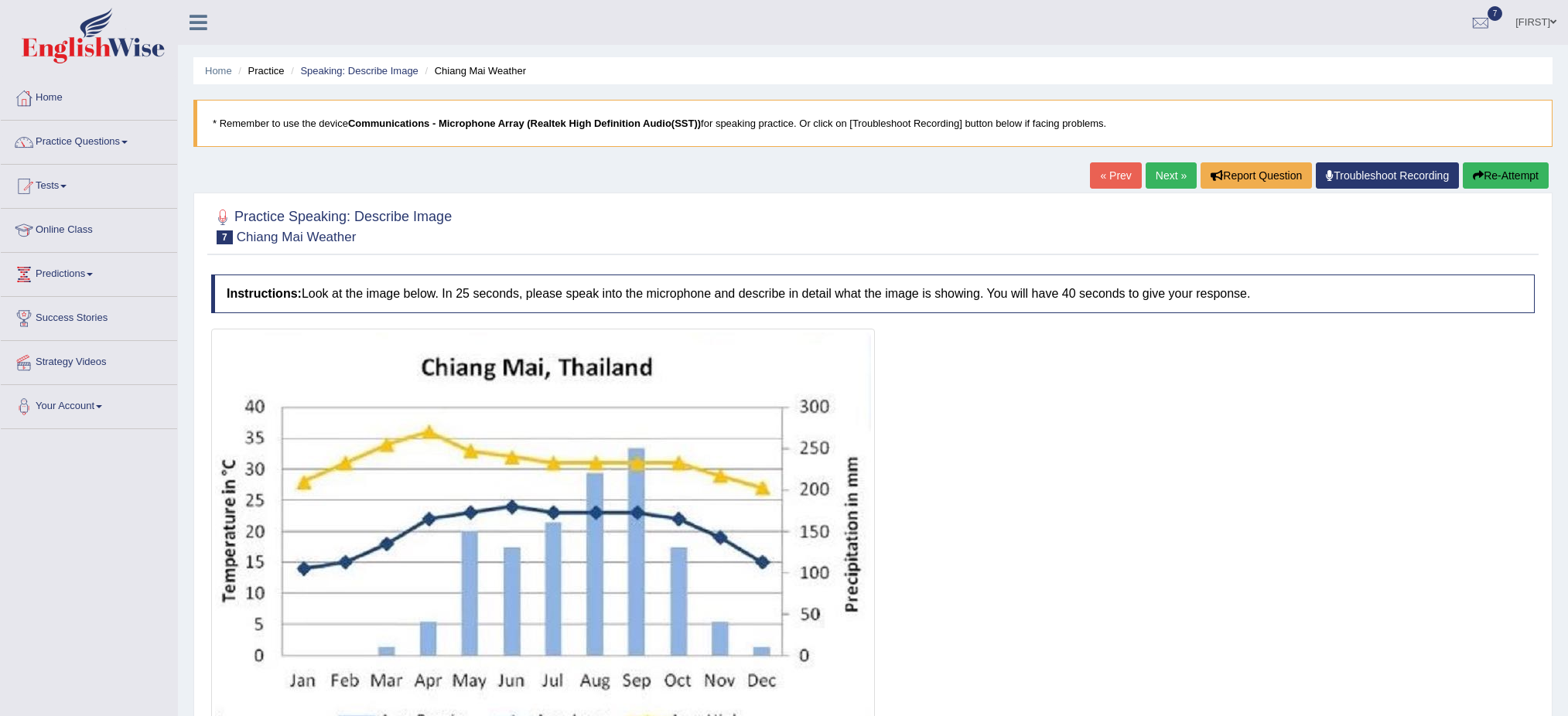 scroll, scrollTop: 154, scrollLeft: 0, axis: vertical 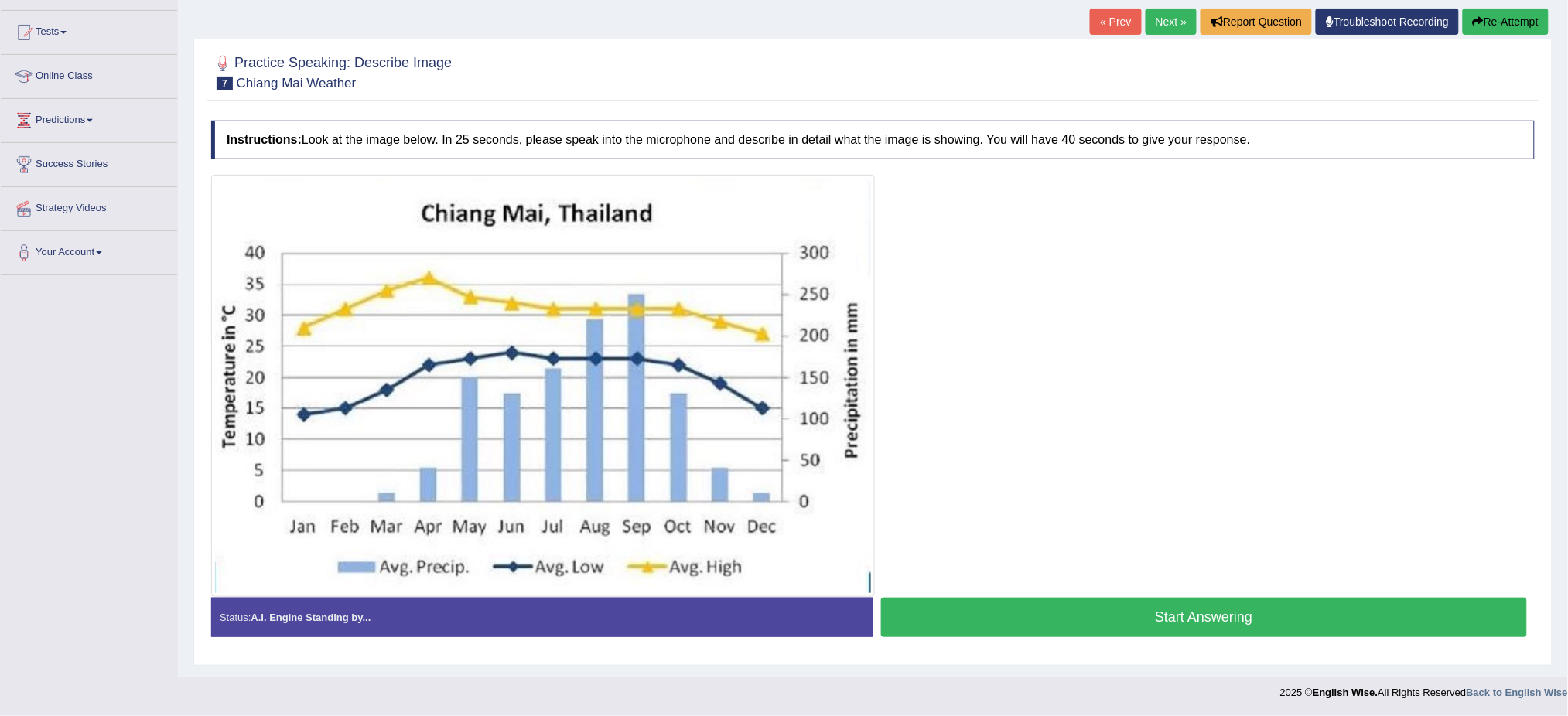 click on "Start Answering" at bounding box center (1204, 617) 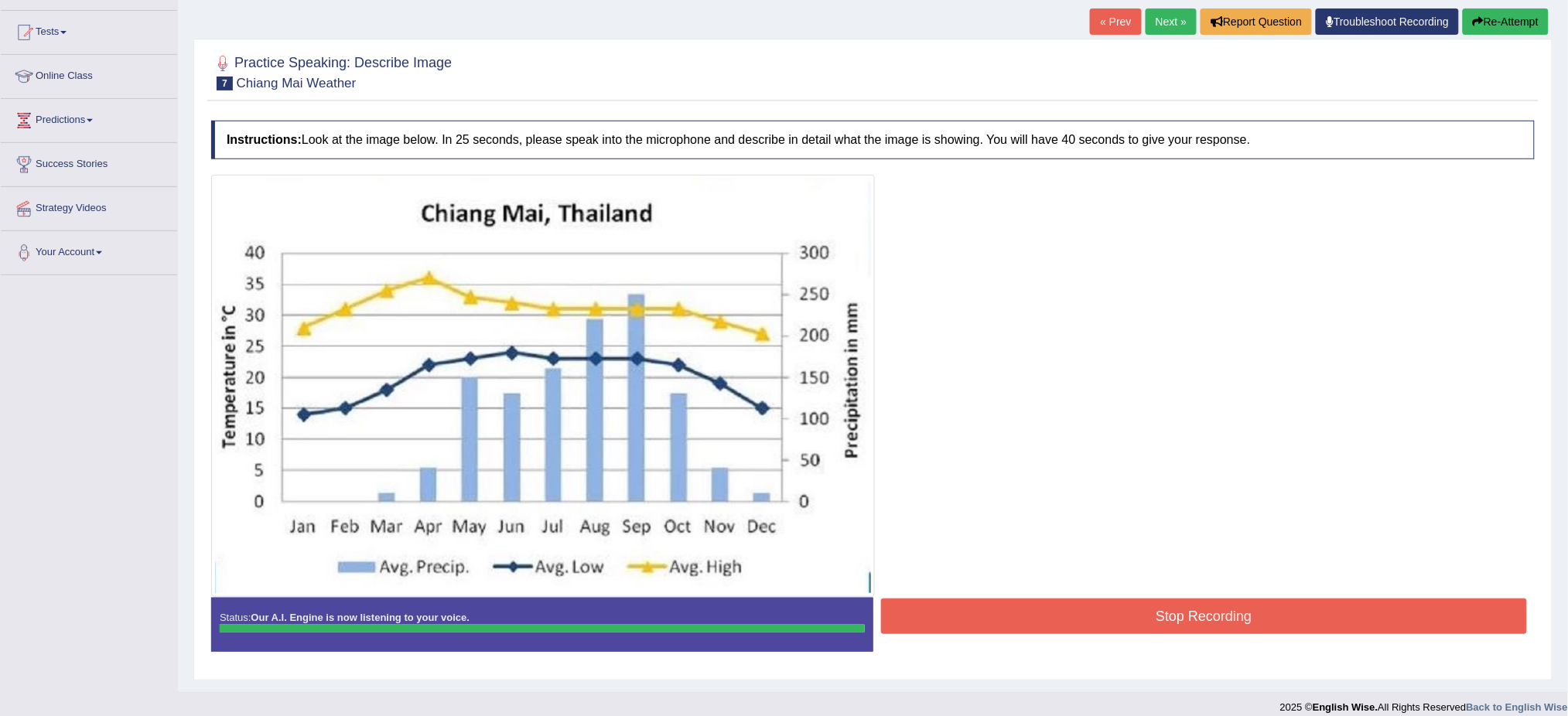 click on "Instructions:  Look at the image below. In 25 seconds, please speak into the microphone and describe in detail what the image is showing. You will have 40 seconds to give your response.
Created with Highcharts 7.1.2 Too low Too high Time Pitch meter: 0 5 10 15 20 25 30 35 40 Created with Highcharts 7.1.2 Great Too slow Too fast Time Speech pace meter: 0 5 10 15 20 25 30 35 40 Spoken Keywords: Voice Analysis: Your Response: Sample Answer: . Status:  Our A.I. Engine is now listening to your voice. Start Answering Stop Recording" at bounding box center (873, 392) 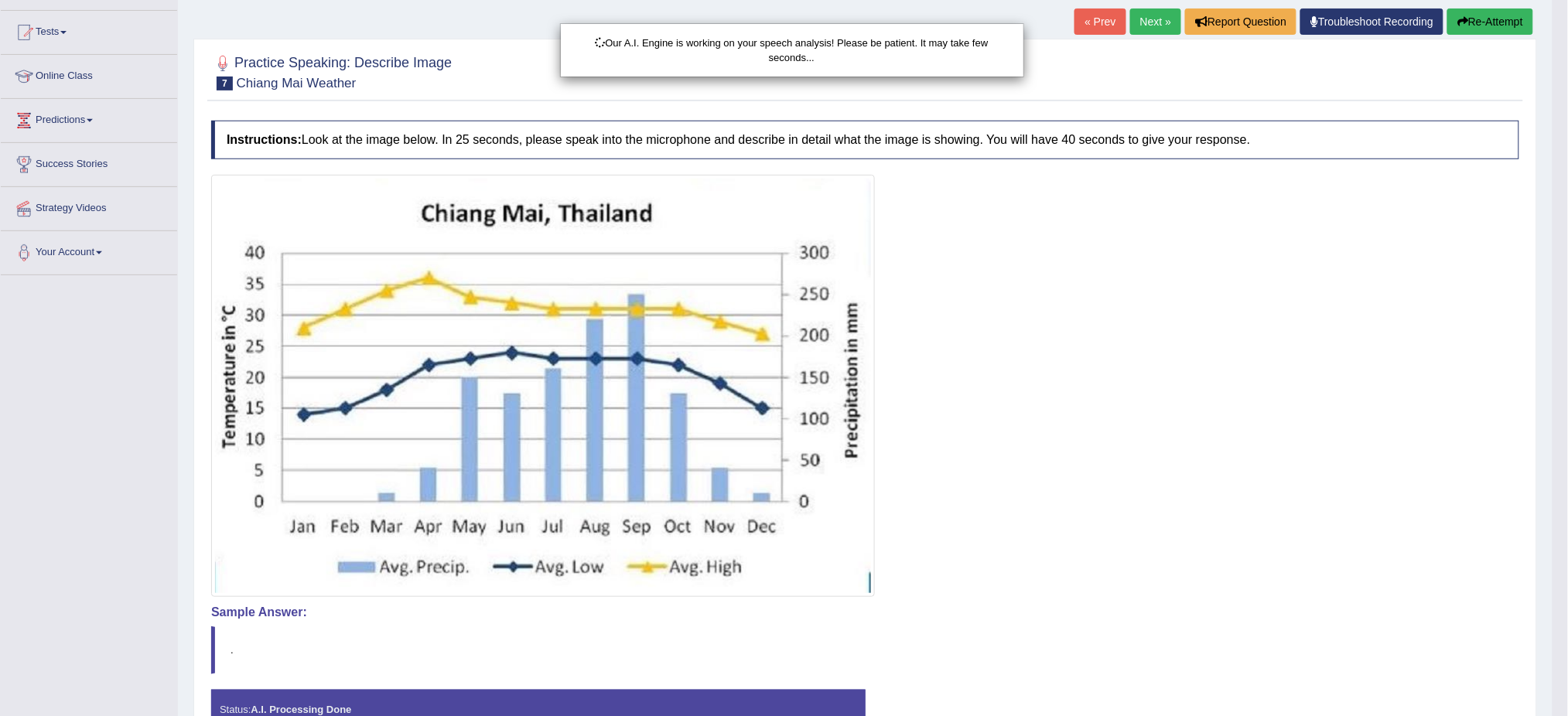 scroll, scrollTop: 261, scrollLeft: 0, axis: vertical 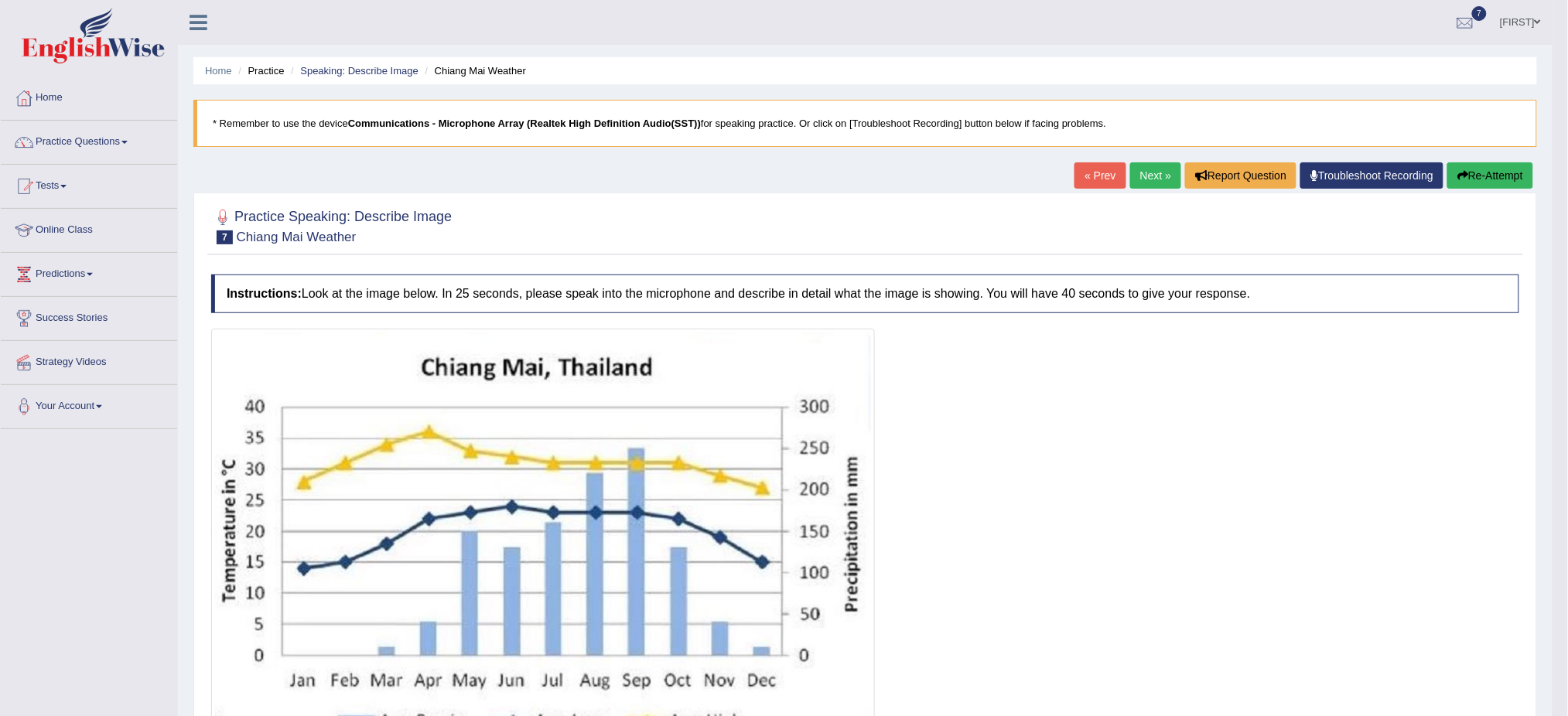 click on "Next »" at bounding box center (1156, 176) 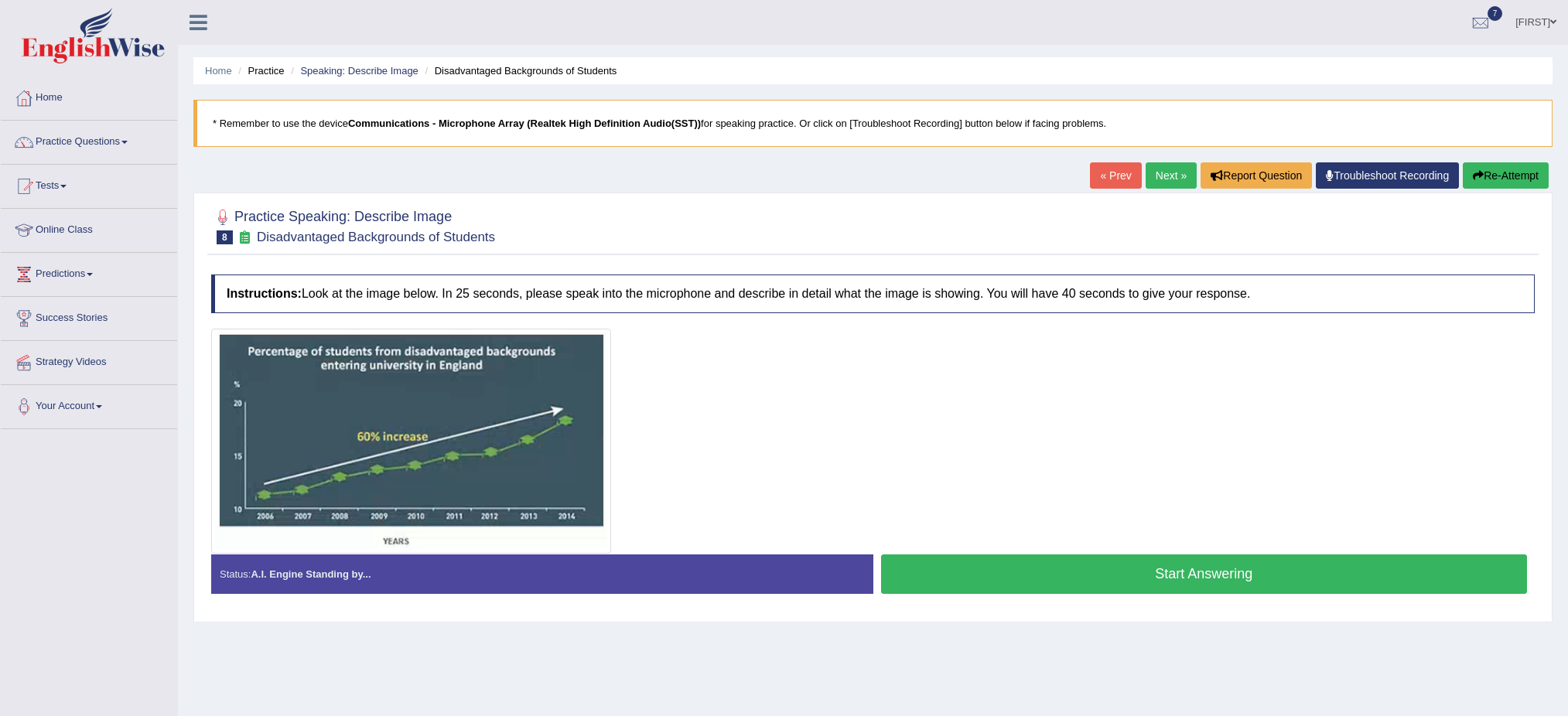 scroll, scrollTop: 0, scrollLeft: 0, axis: both 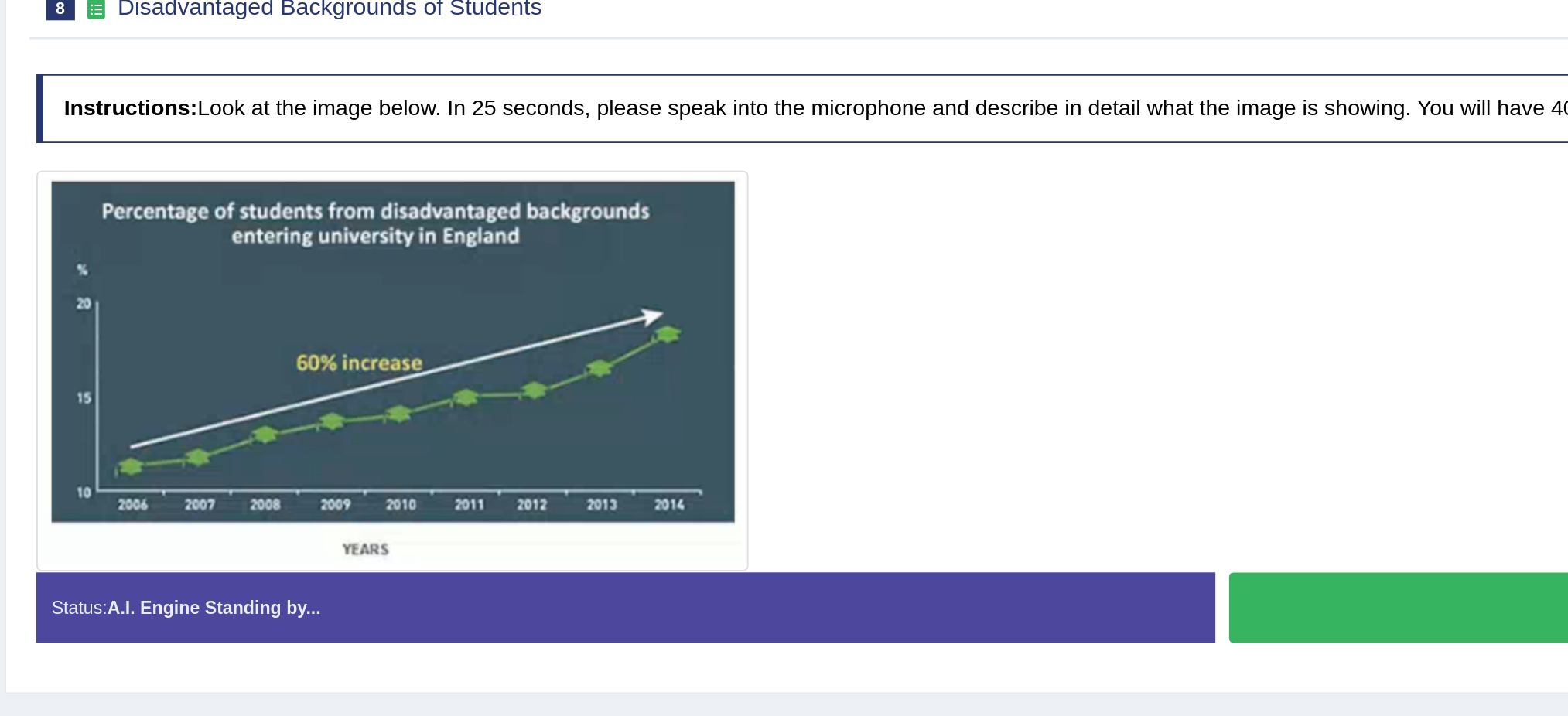 click on "Start Answering" at bounding box center [1204, 574] 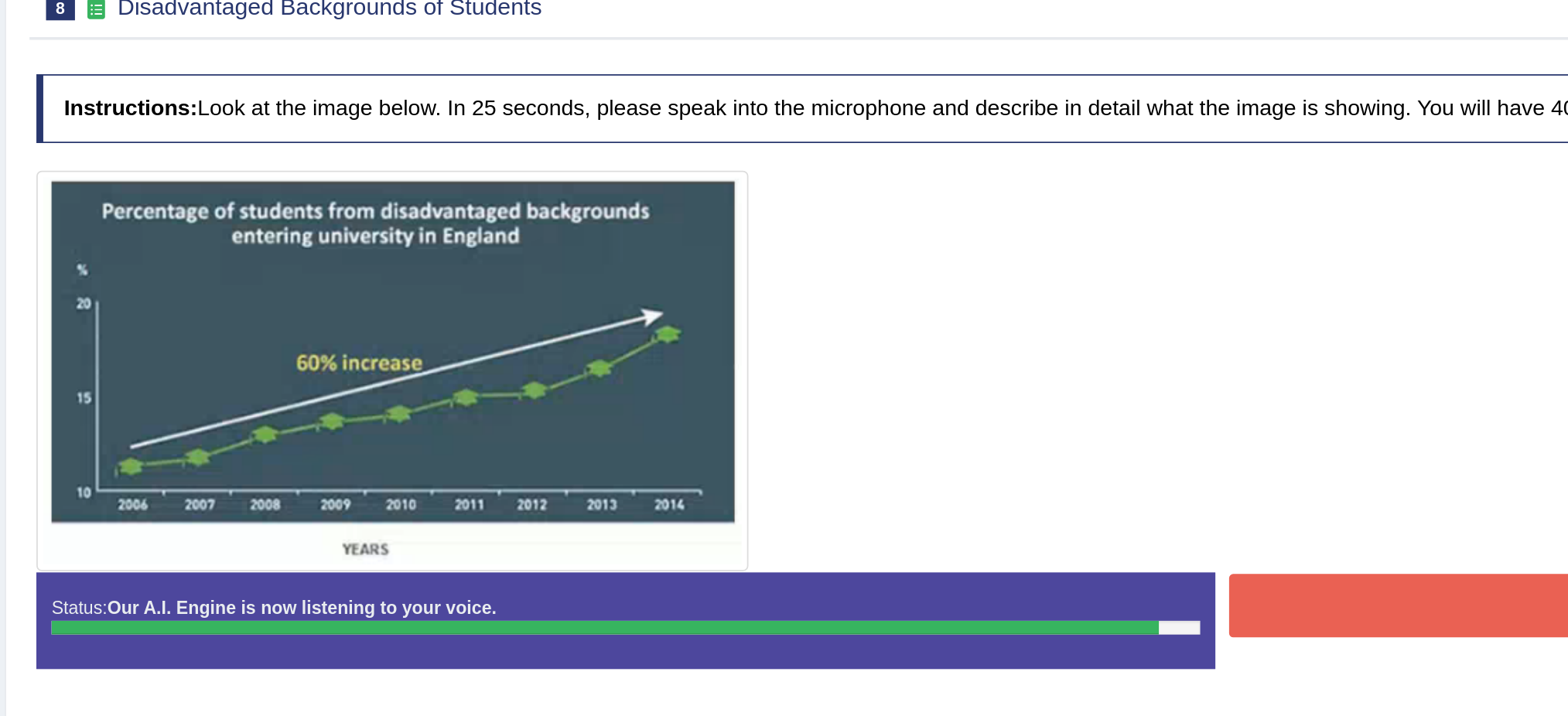 click on "Stop Recording" at bounding box center (1204, 573) 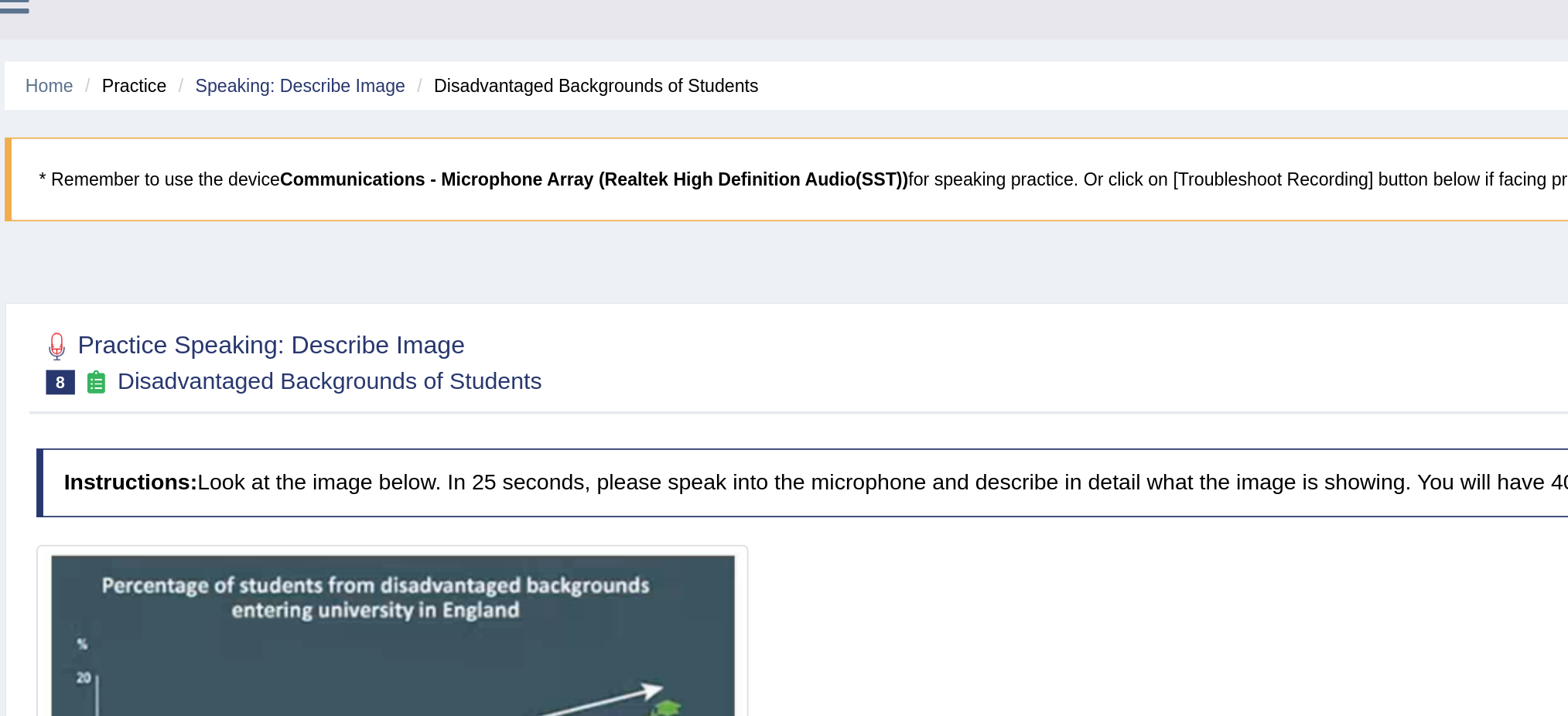 scroll, scrollTop: 0, scrollLeft: 0, axis: both 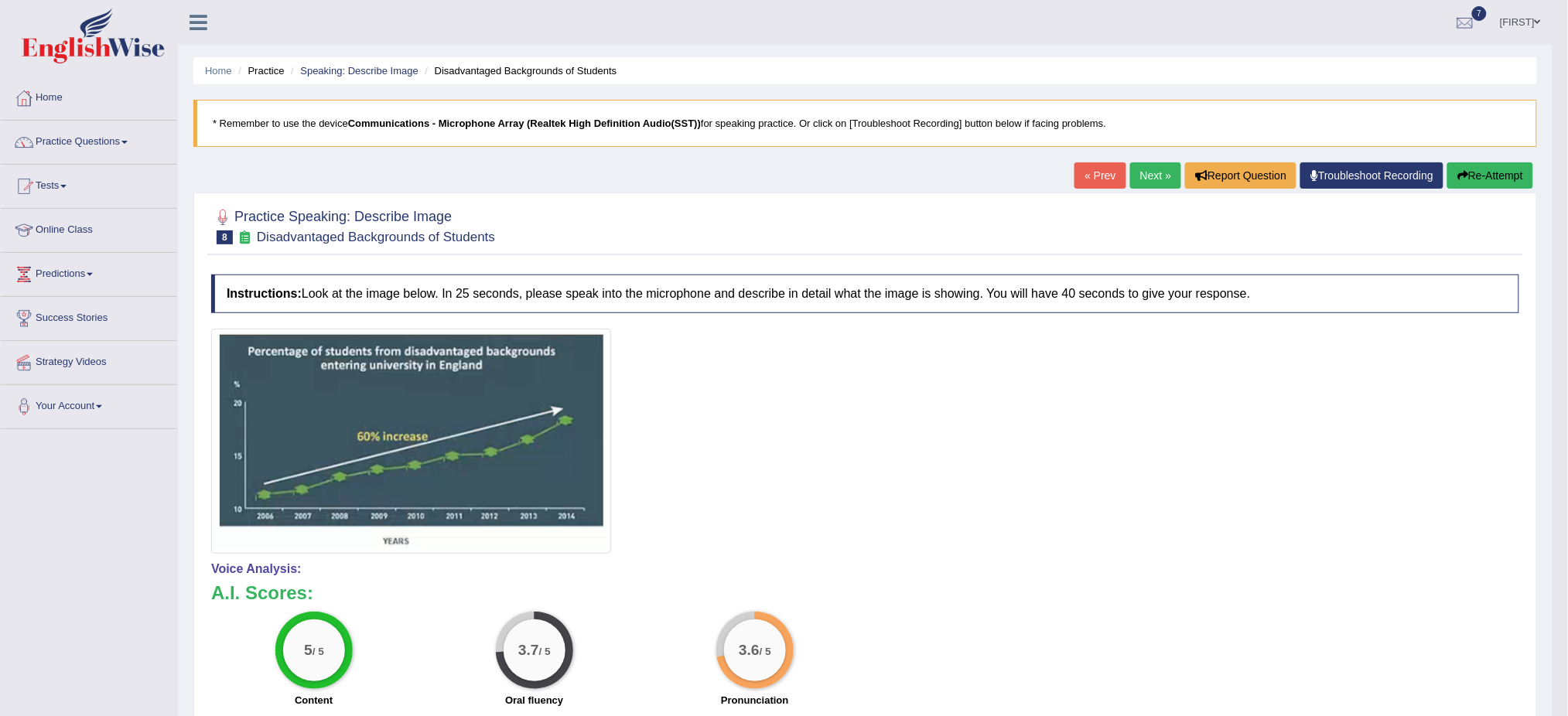 click on "Next »" at bounding box center [1156, 176] 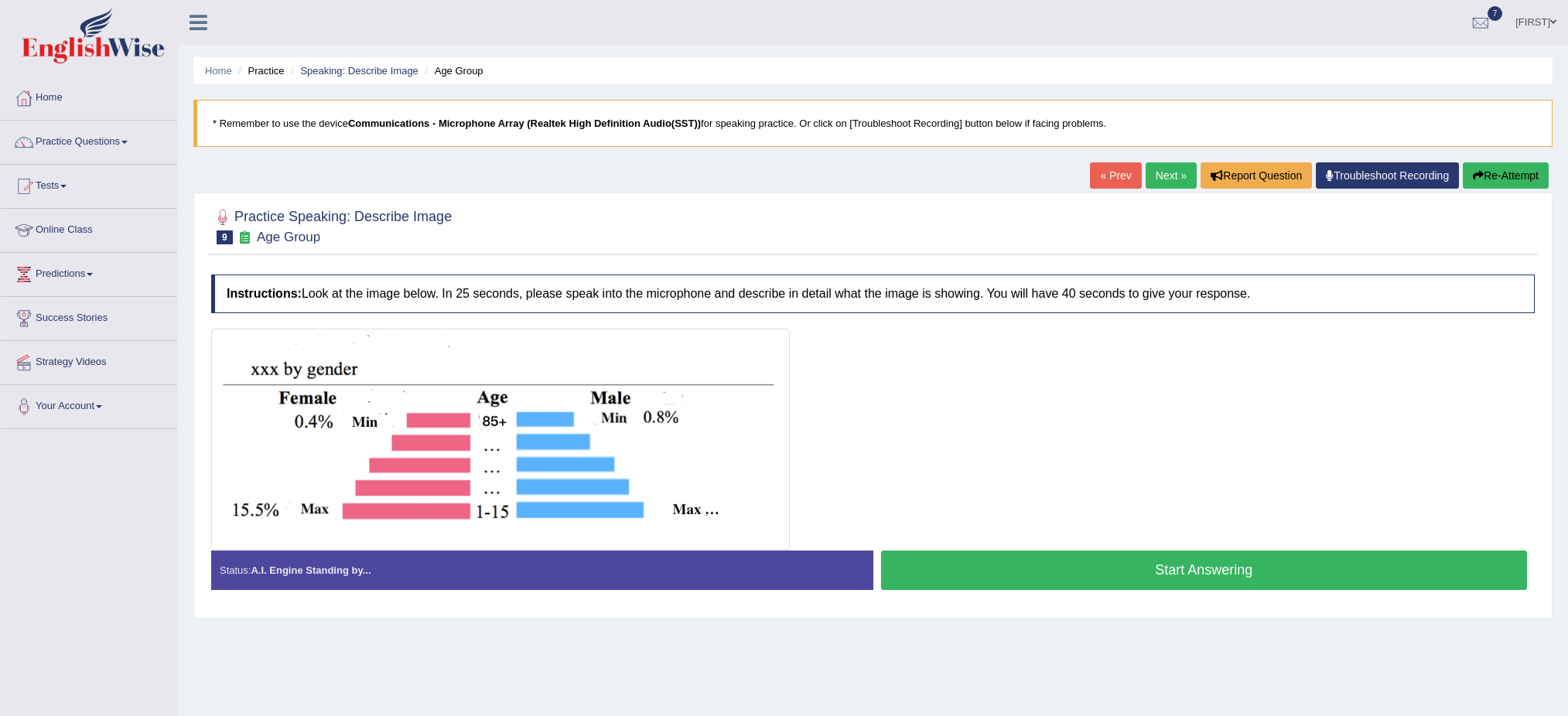 scroll, scrollTop: 0, scrollLeft: 0, axis: both 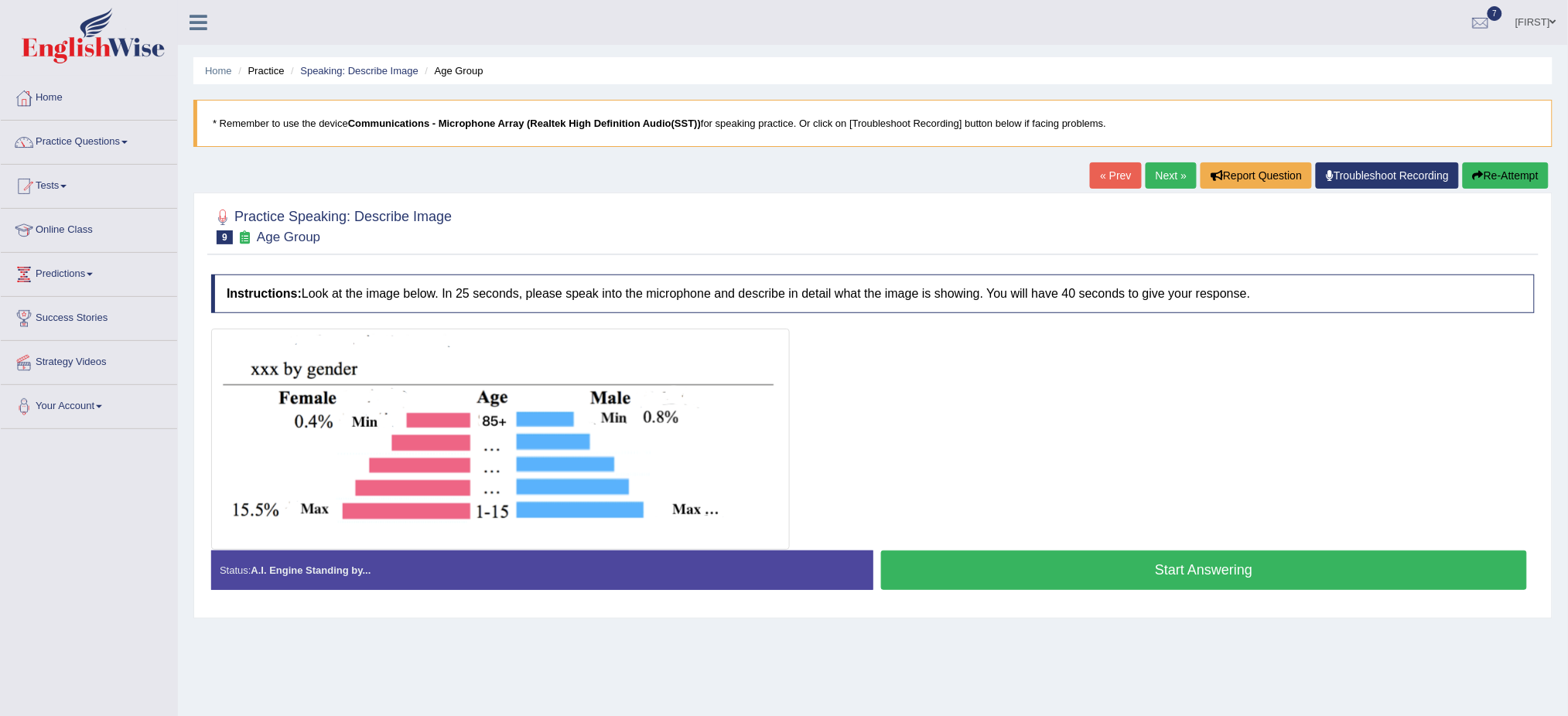 click on "Start Answering" at bounding box center [1204, 570] 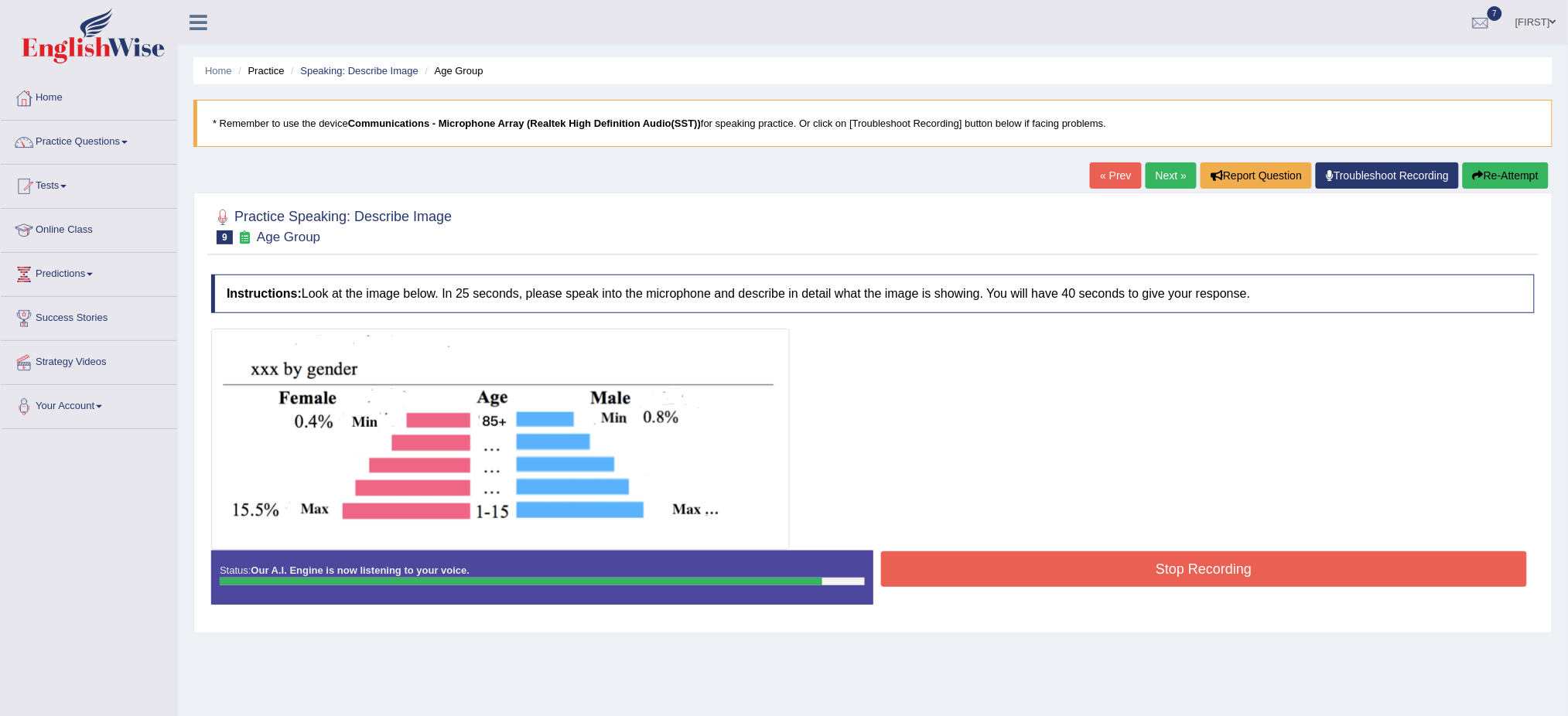 click on "Stop Recording" at bounding box center (1204, 569) 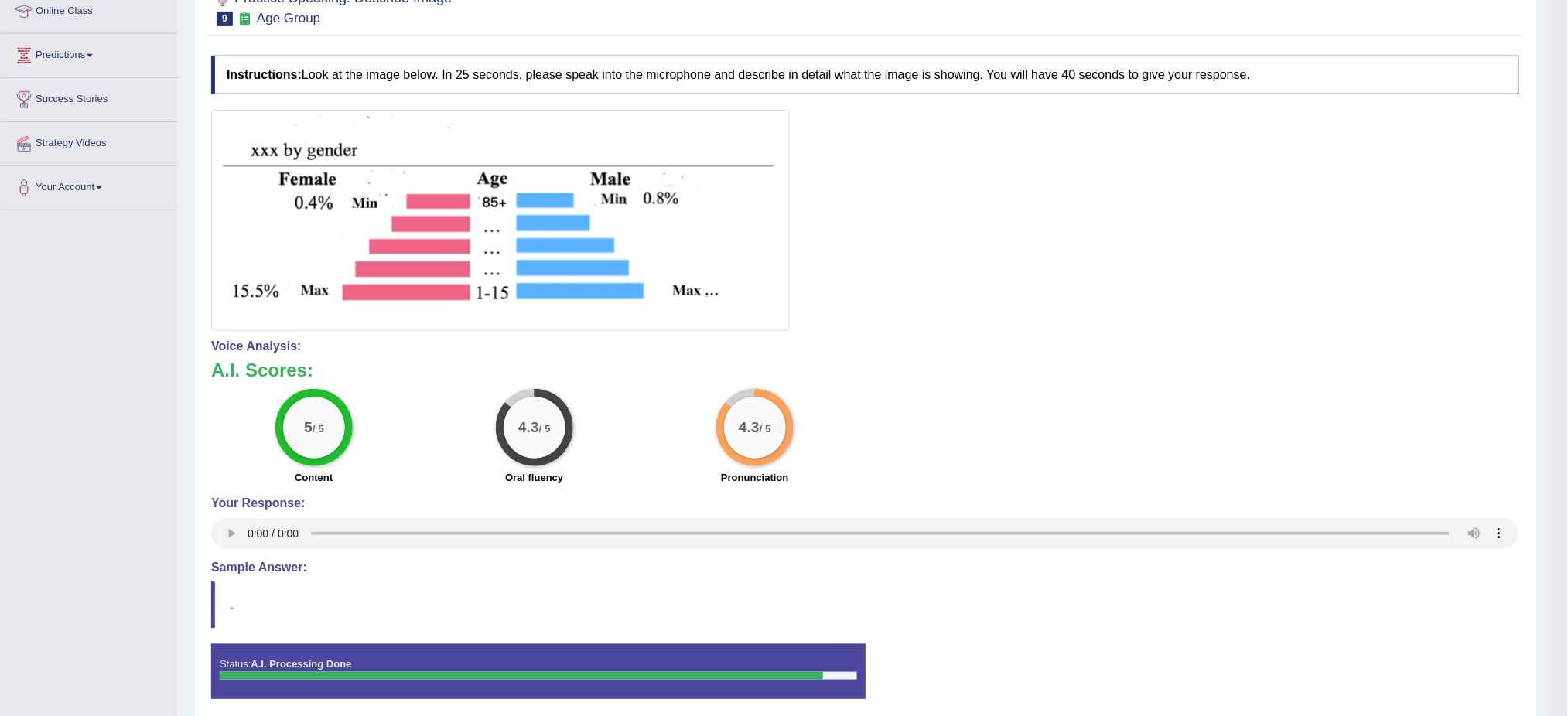 scroll, scrollTop: 0, scrollLeft: 0, axis: both 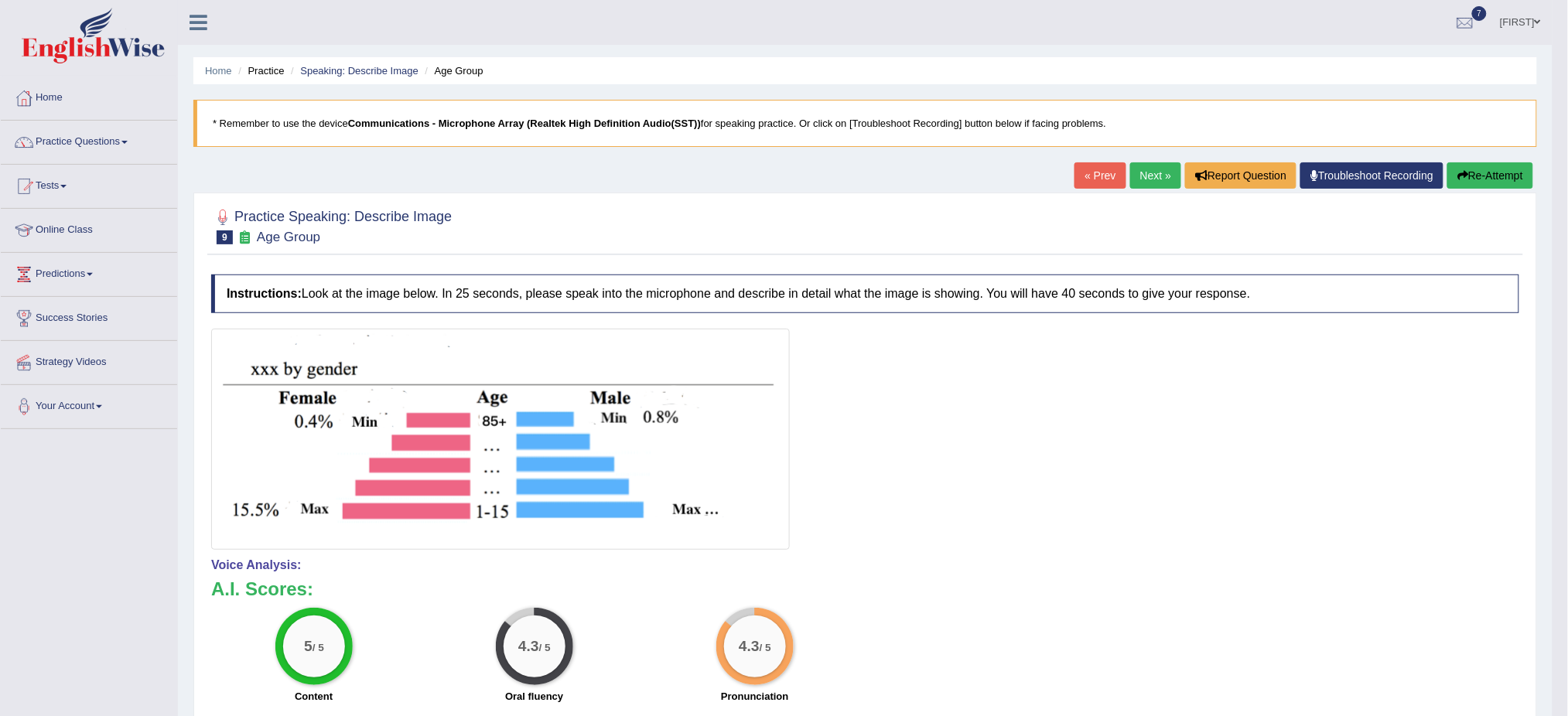 click on "Next »" at bounding box center [1156, 176] 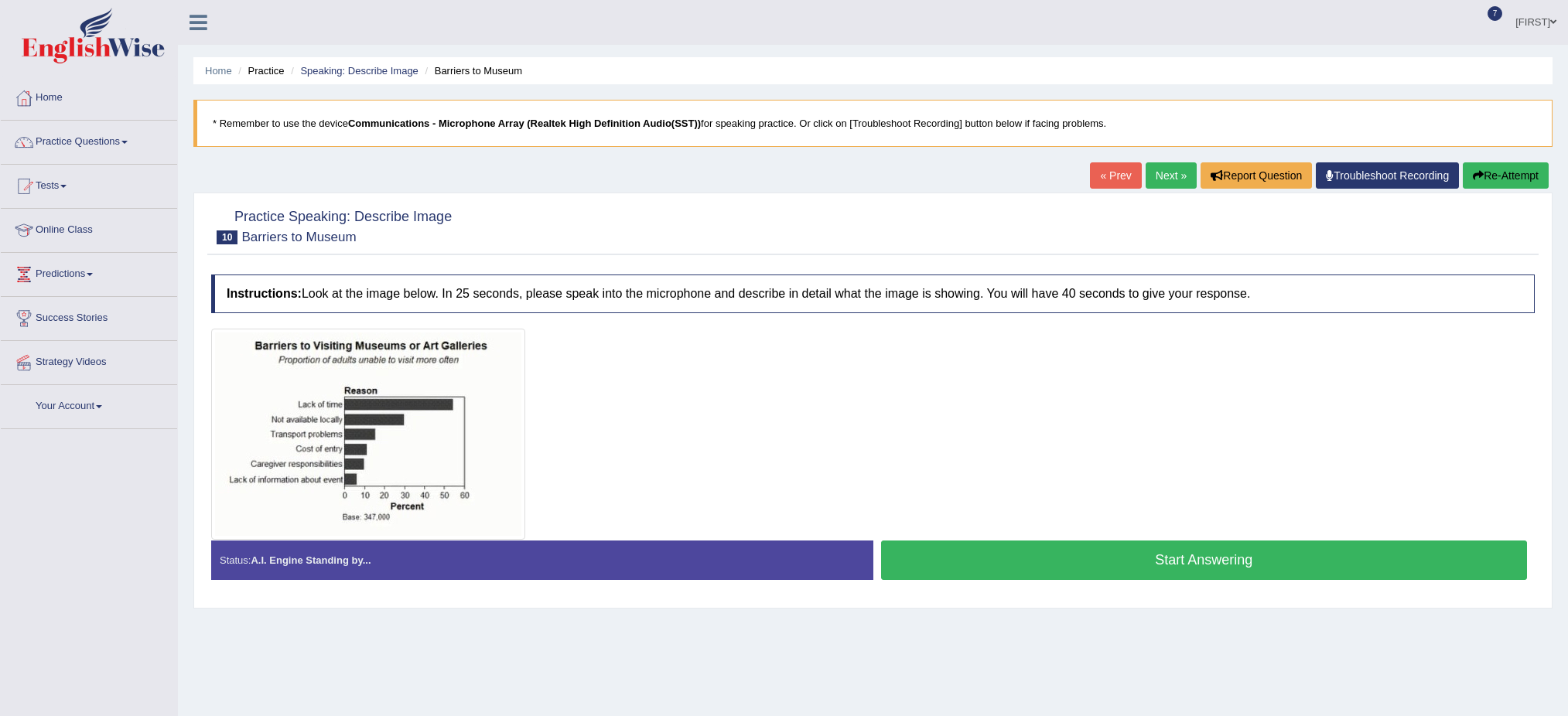 scroll, scrollTop: 0, scrollLeft: 0, axis: both 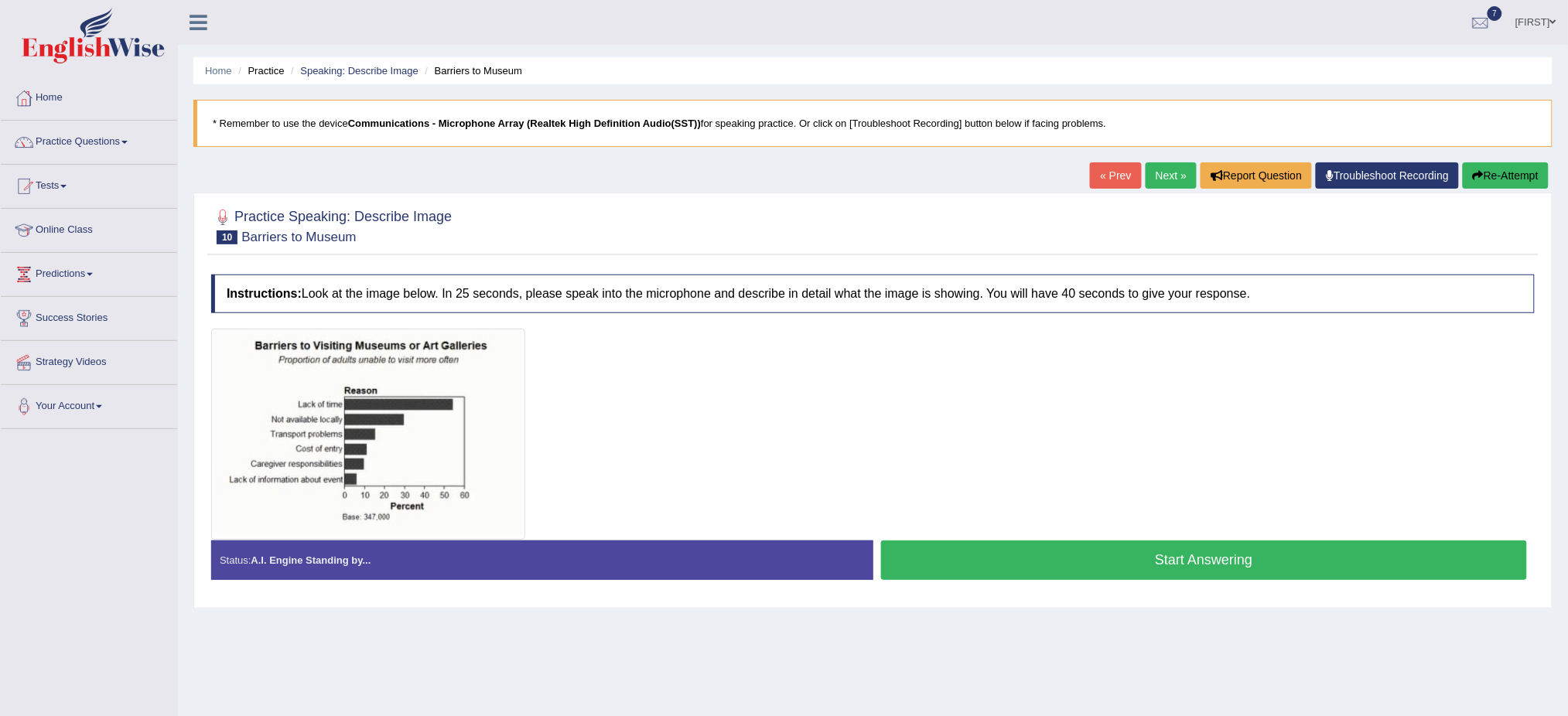 click on "Next »" at bounding box center (1171, 176) 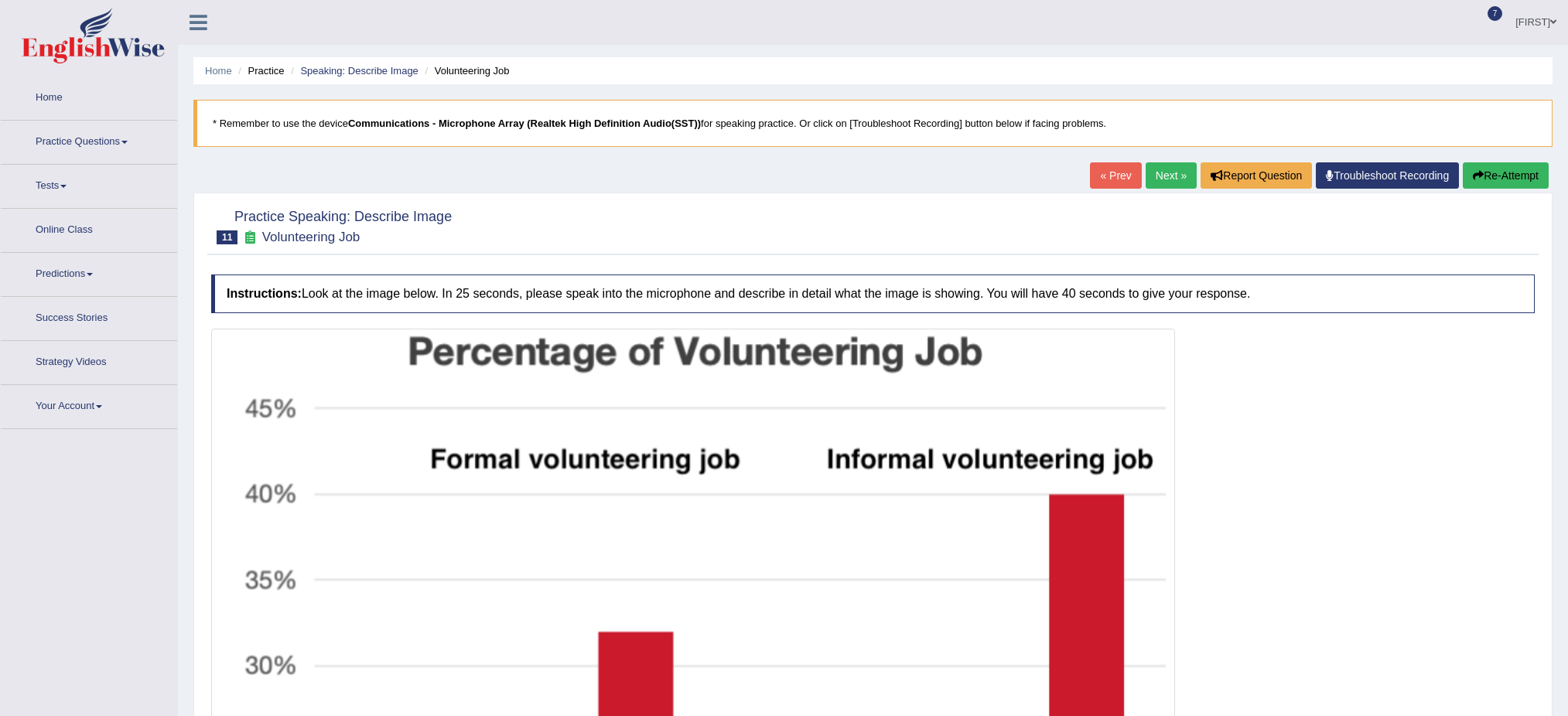 scroll, scrollTop: 0, scrollLeft: 0, axis: both 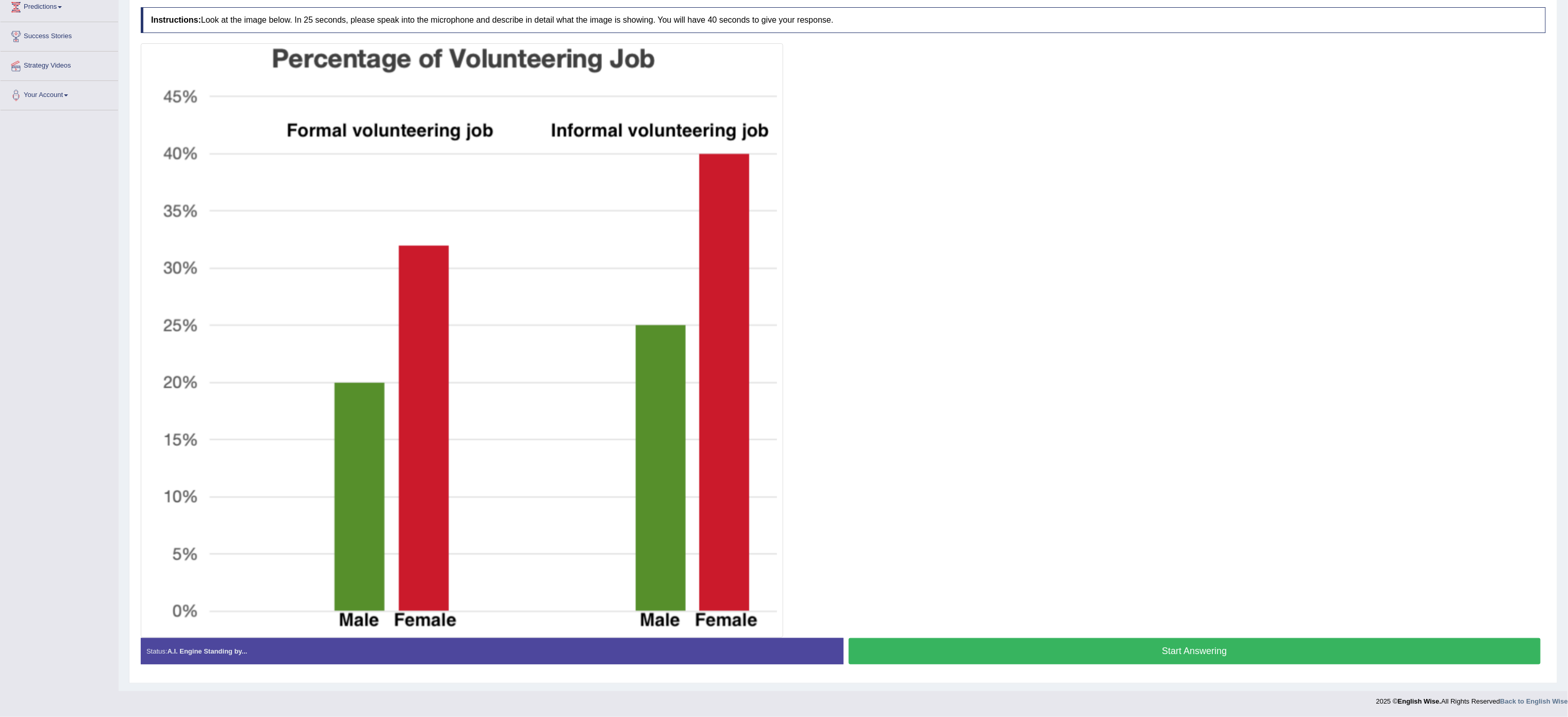 drag, startPoint x: 1037, startPoint y: 13, endPoint x: 1032, endPoint y: 415, distance: 402.03109 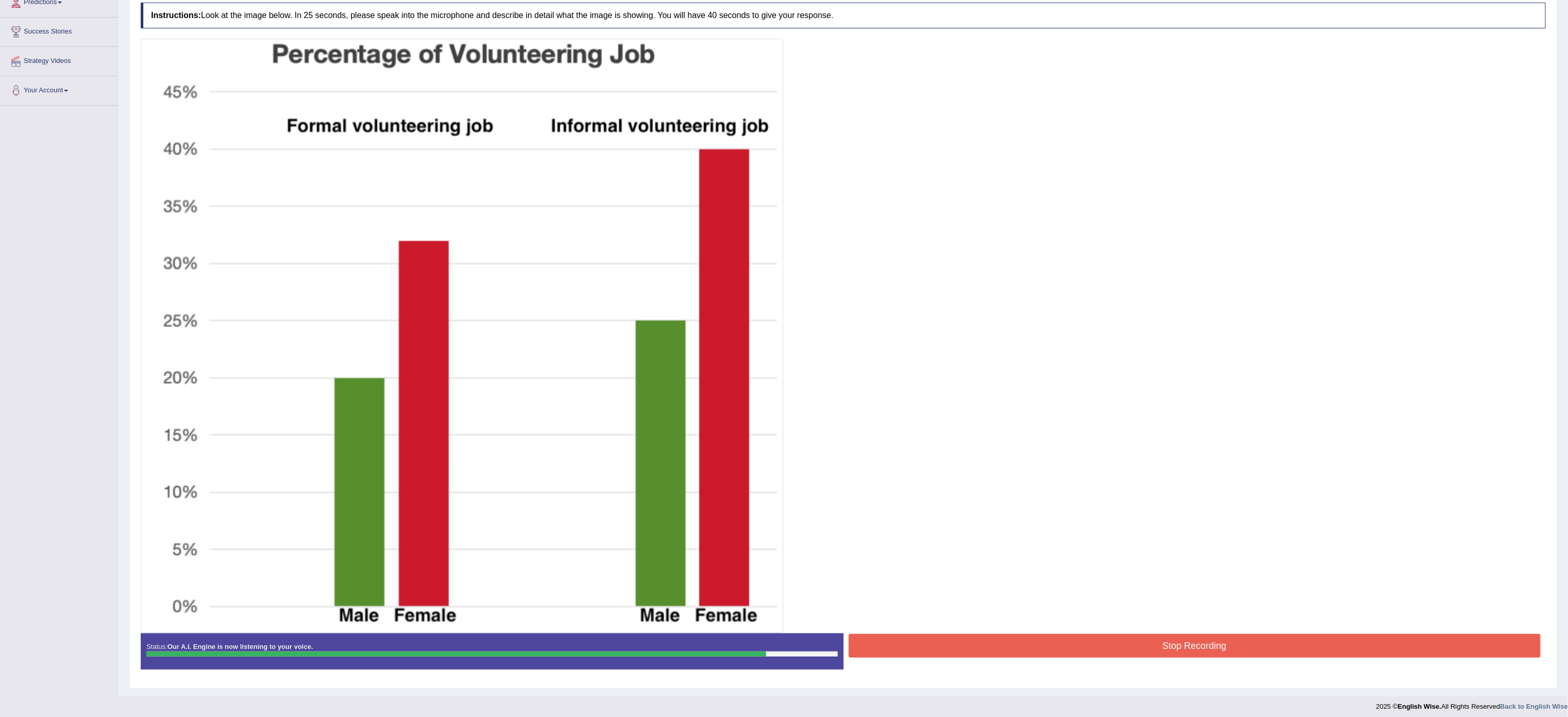 click on "Stop Recording" at bounding box center (1195, 646) 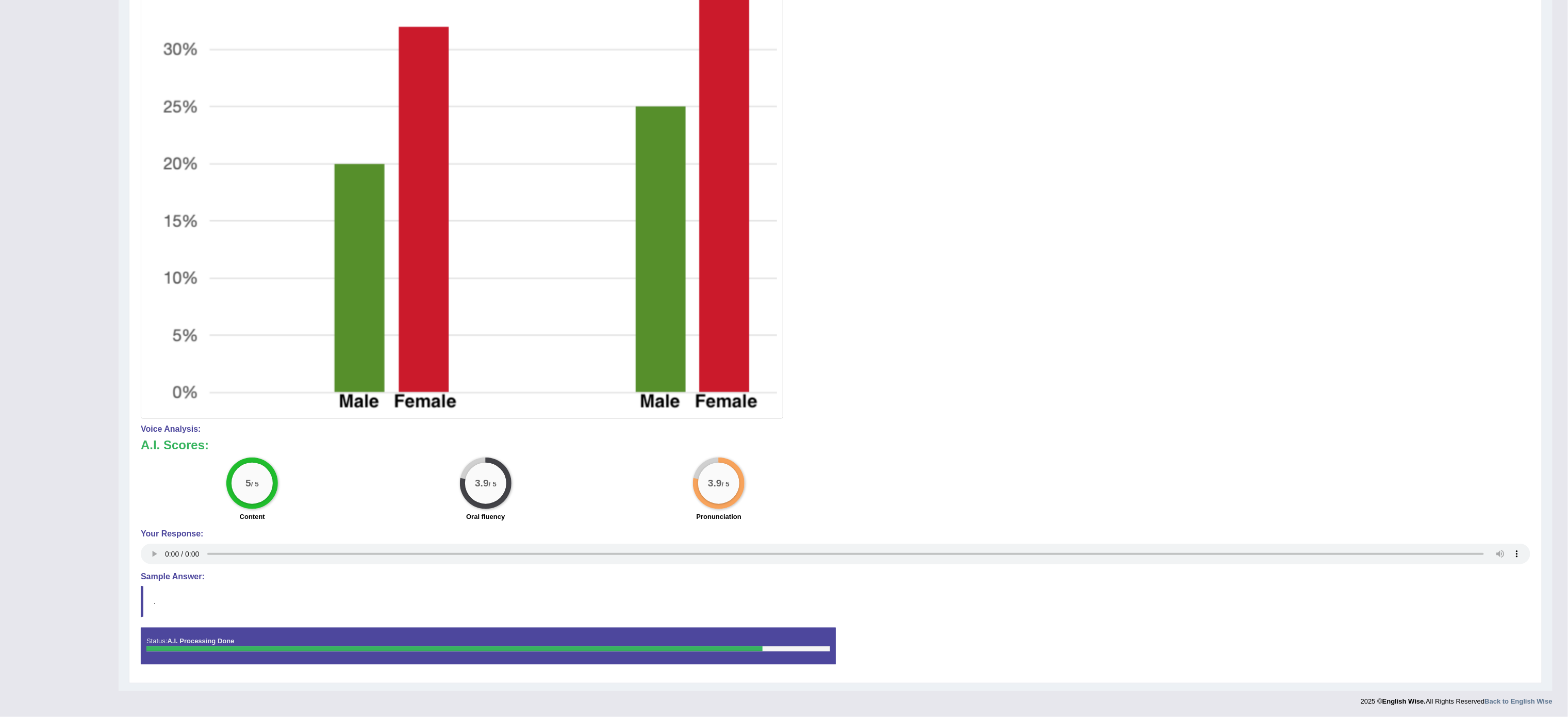scroll, scrollTop: 0, scrollLeft: 0, axis: both 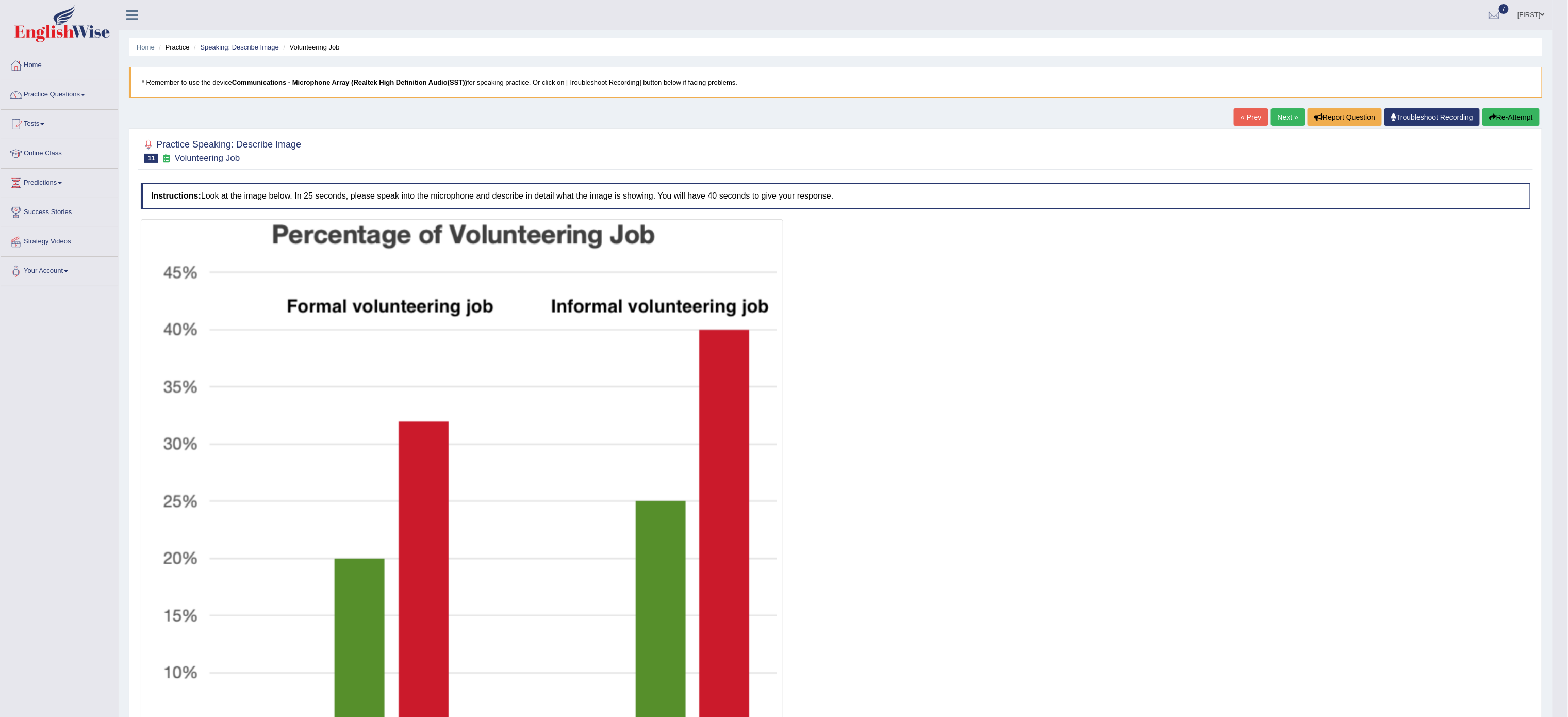 click on "Next »" at bounding box center [1288, 117] 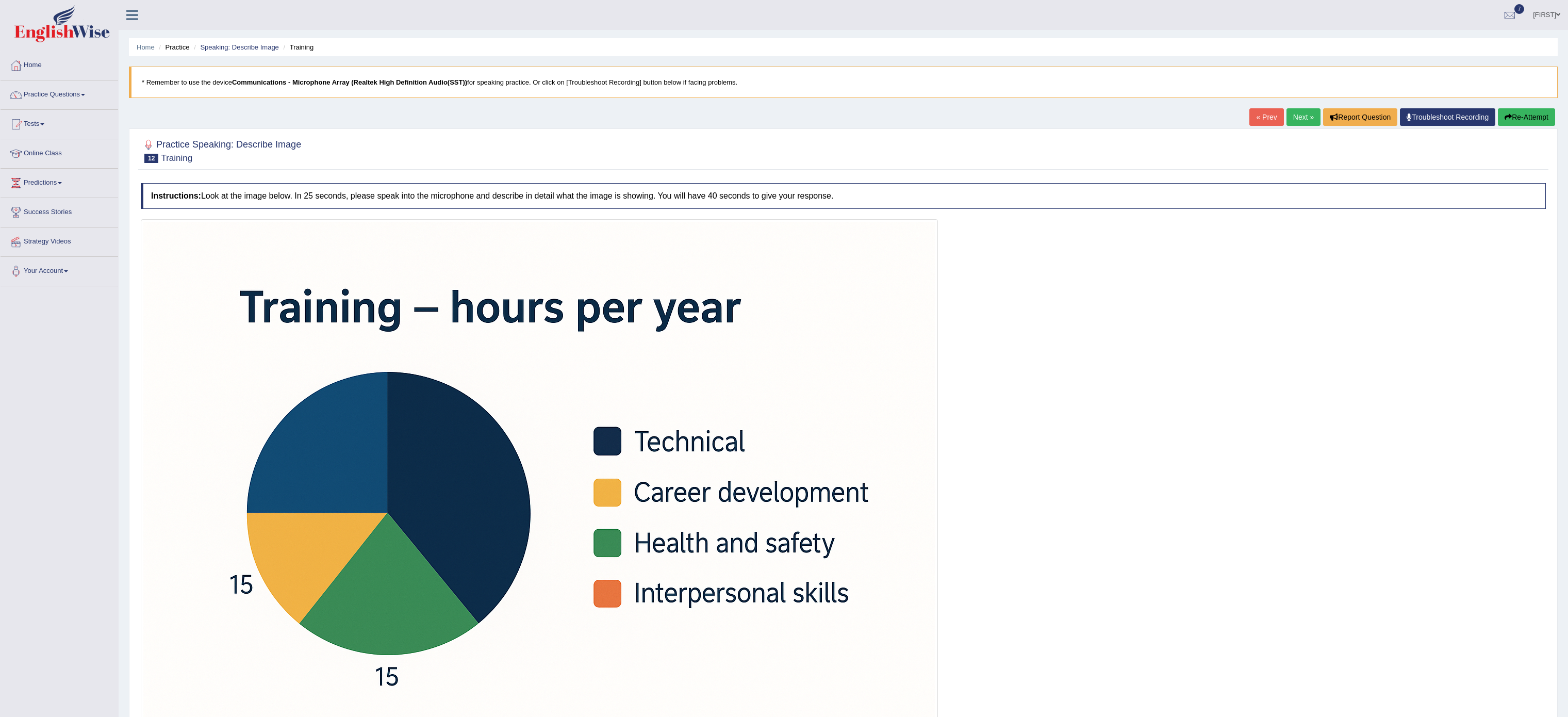 scroll, scrollTop: 0, scrollLeft: 0, axis: both 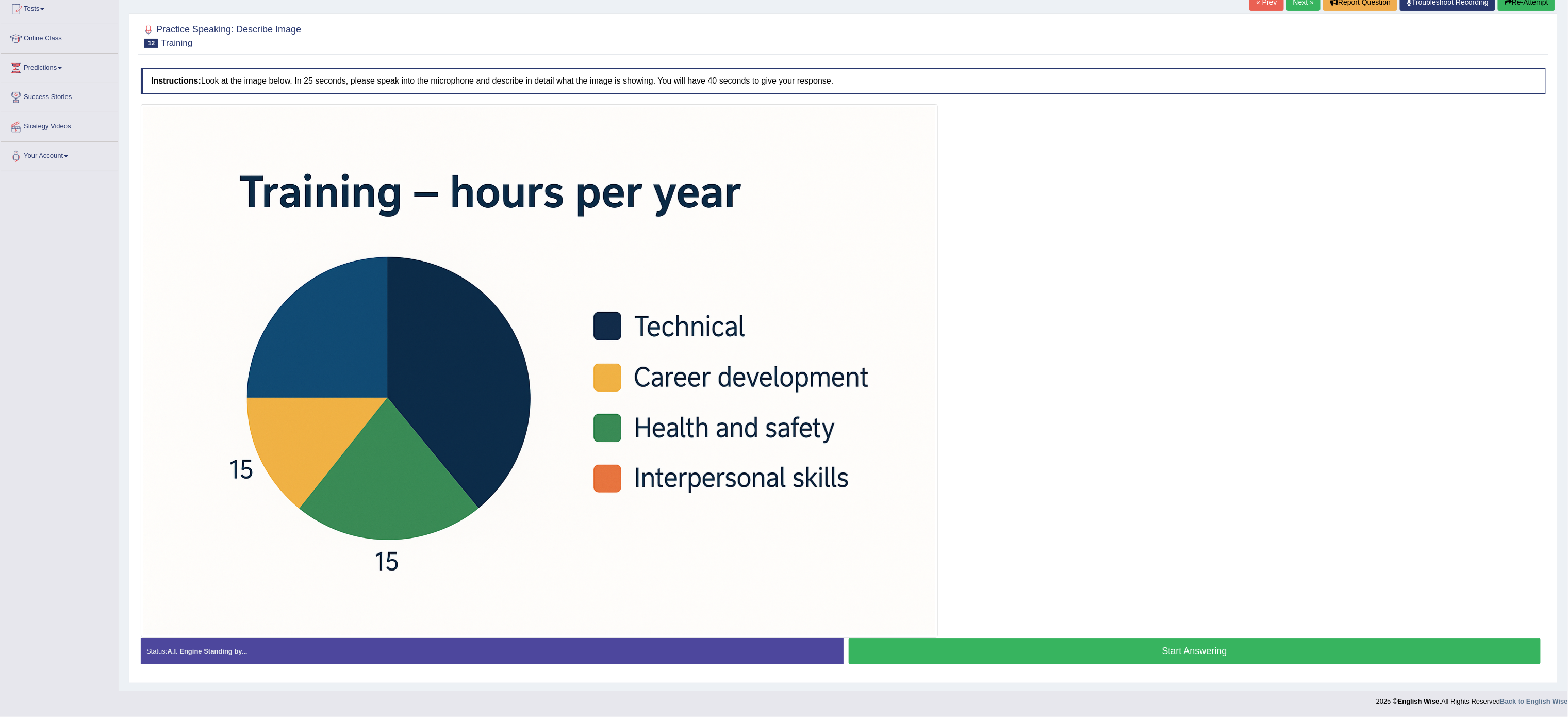 click on "Start Answering" at bounding box center (1195, 651) 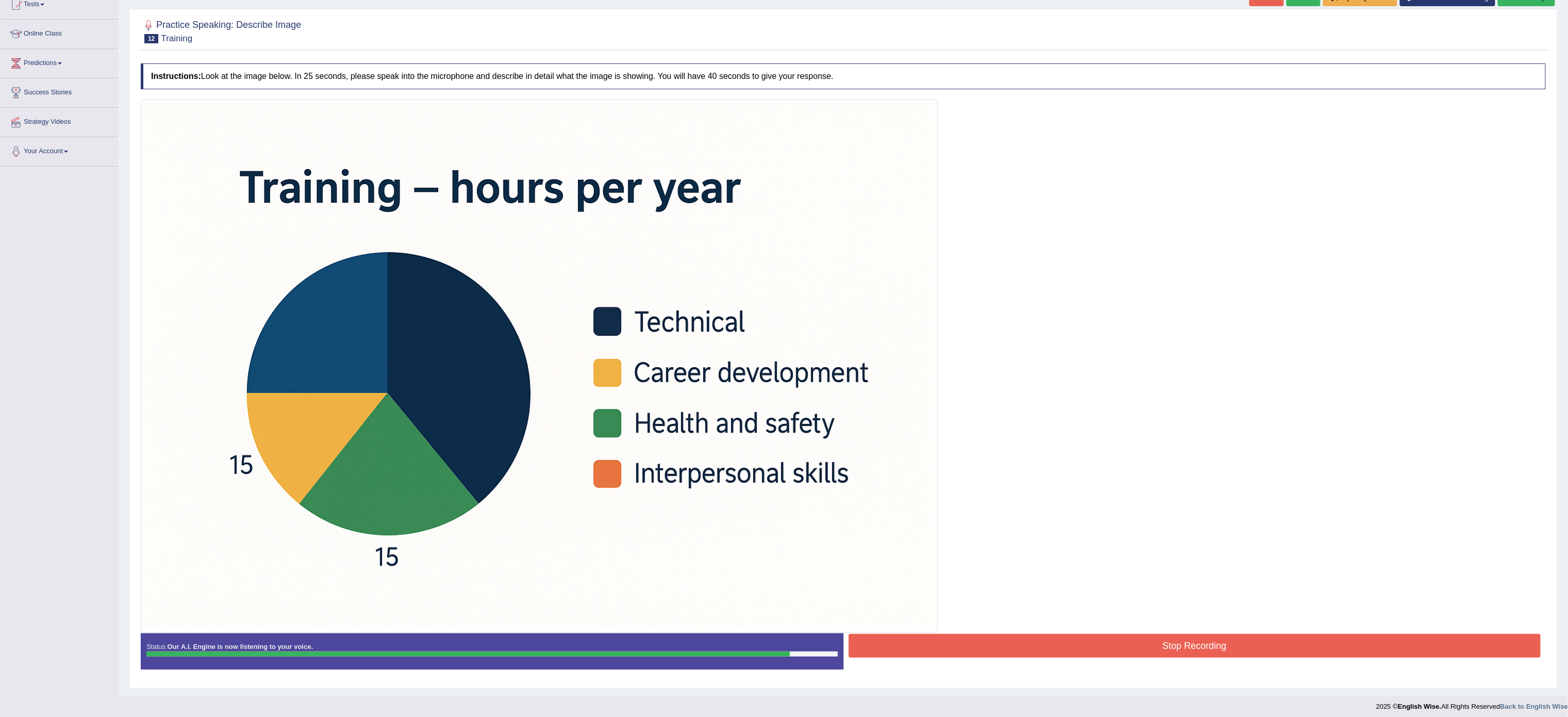 click on "Stop Recording" at bounding box center [1195, 646] 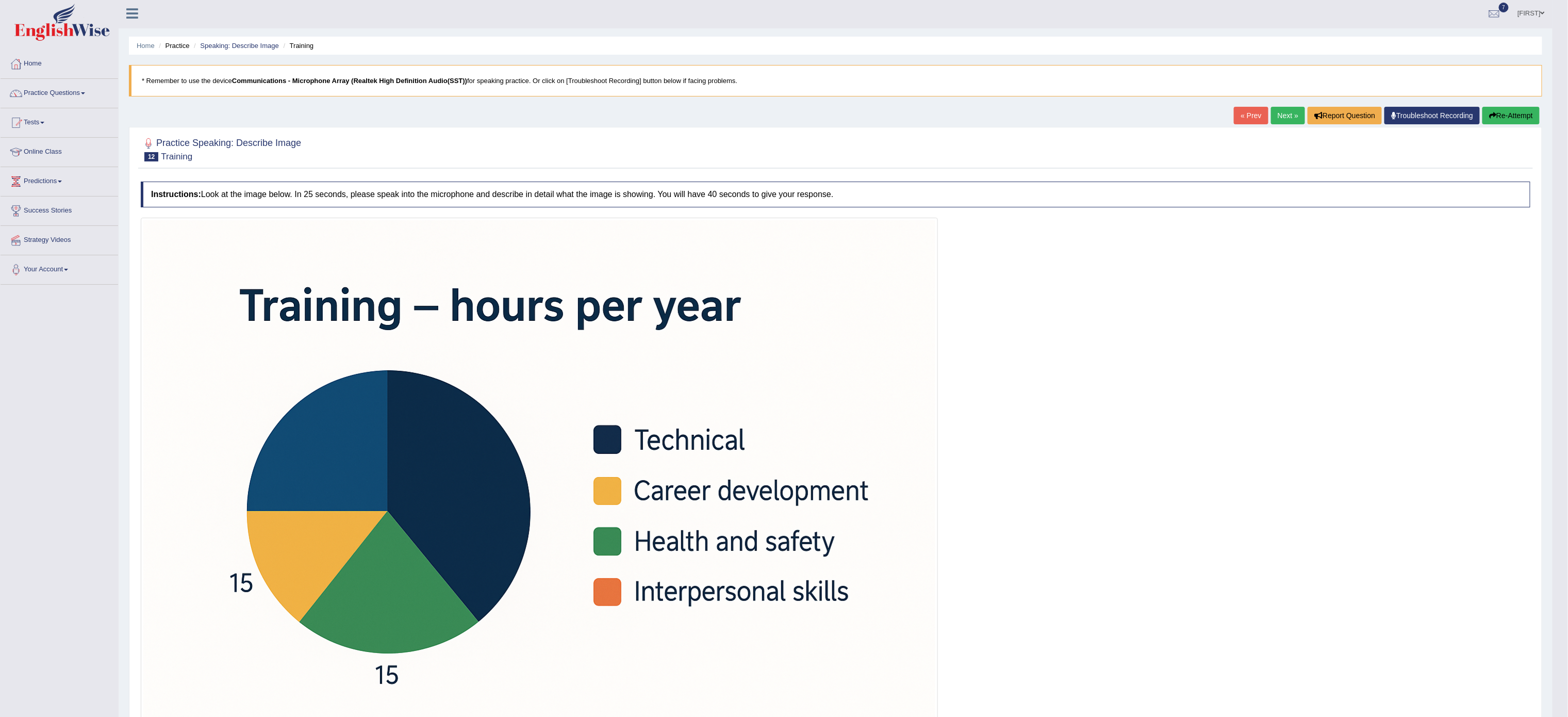 scroll, scrollTop: 0, scrollLeft: 0, axis: both 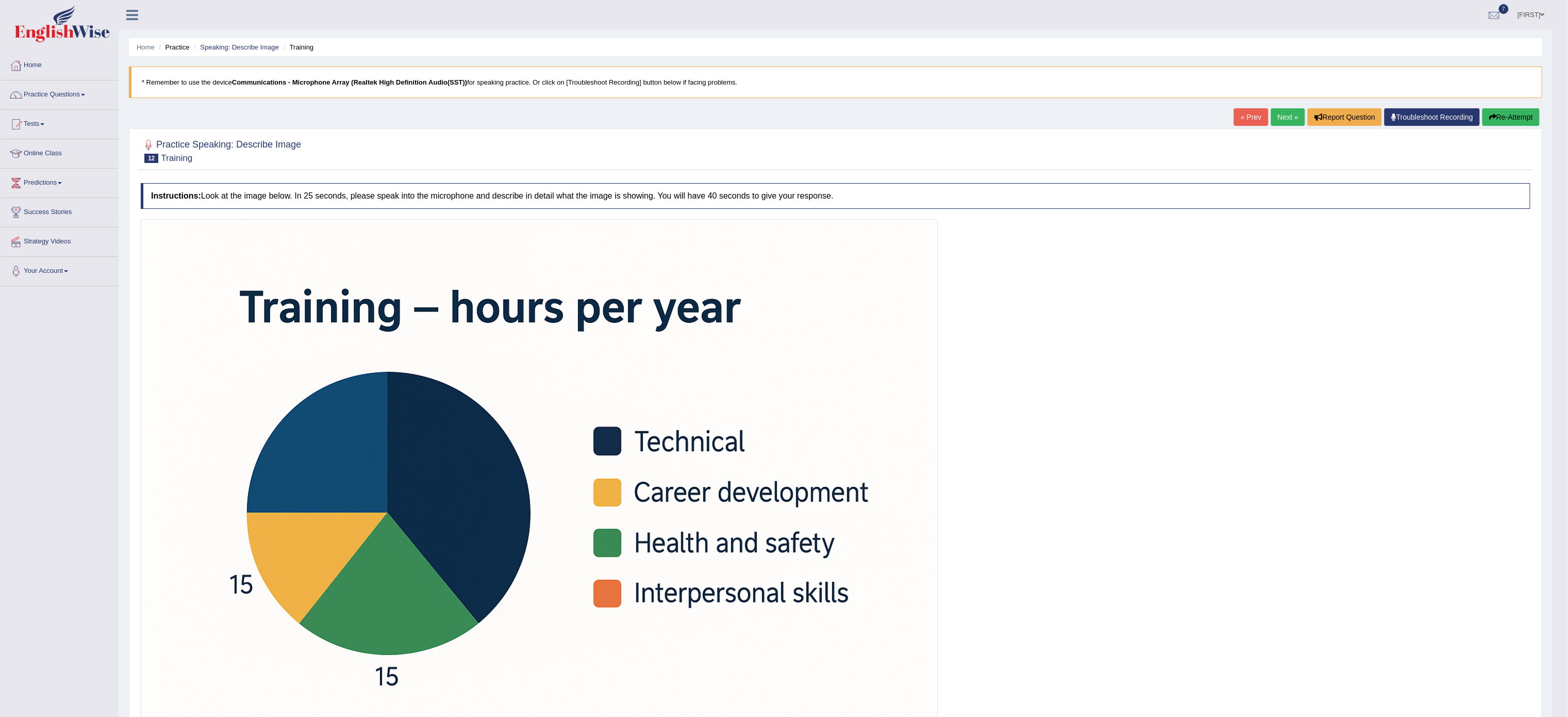 click on "Next »" at bounding box center [1288, 117] 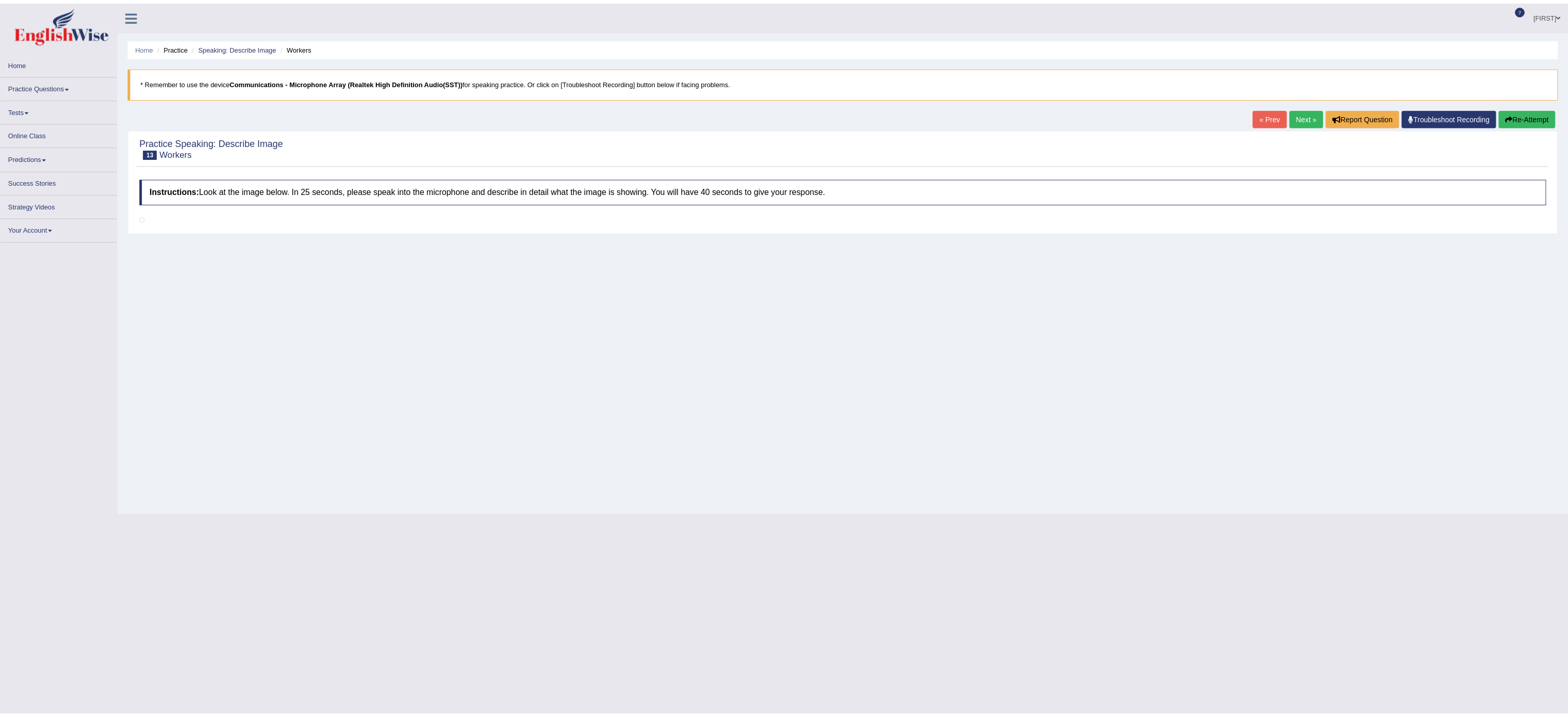 scroll, scrollTop: 0, scrollLeft: 0, axis: both 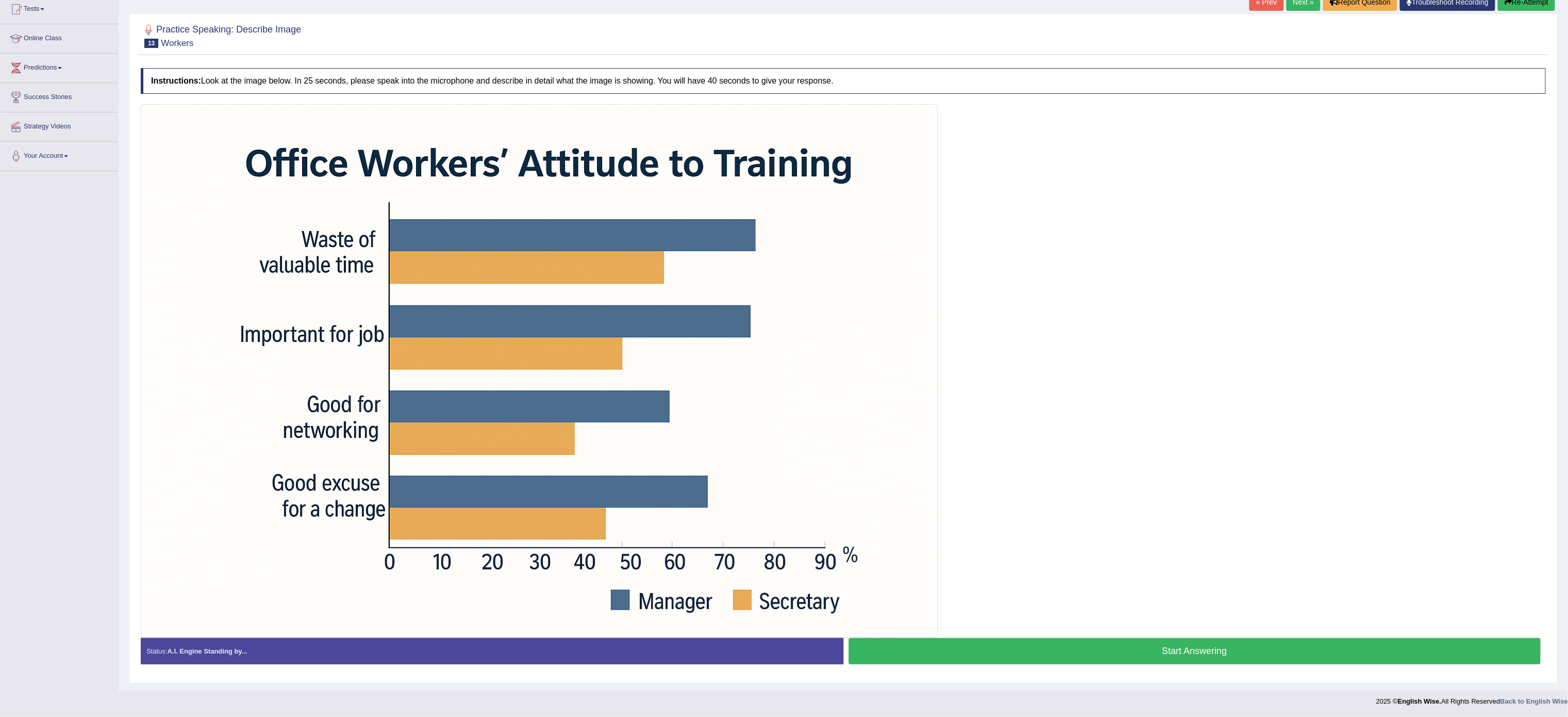 click at bounding box center (539, 371) 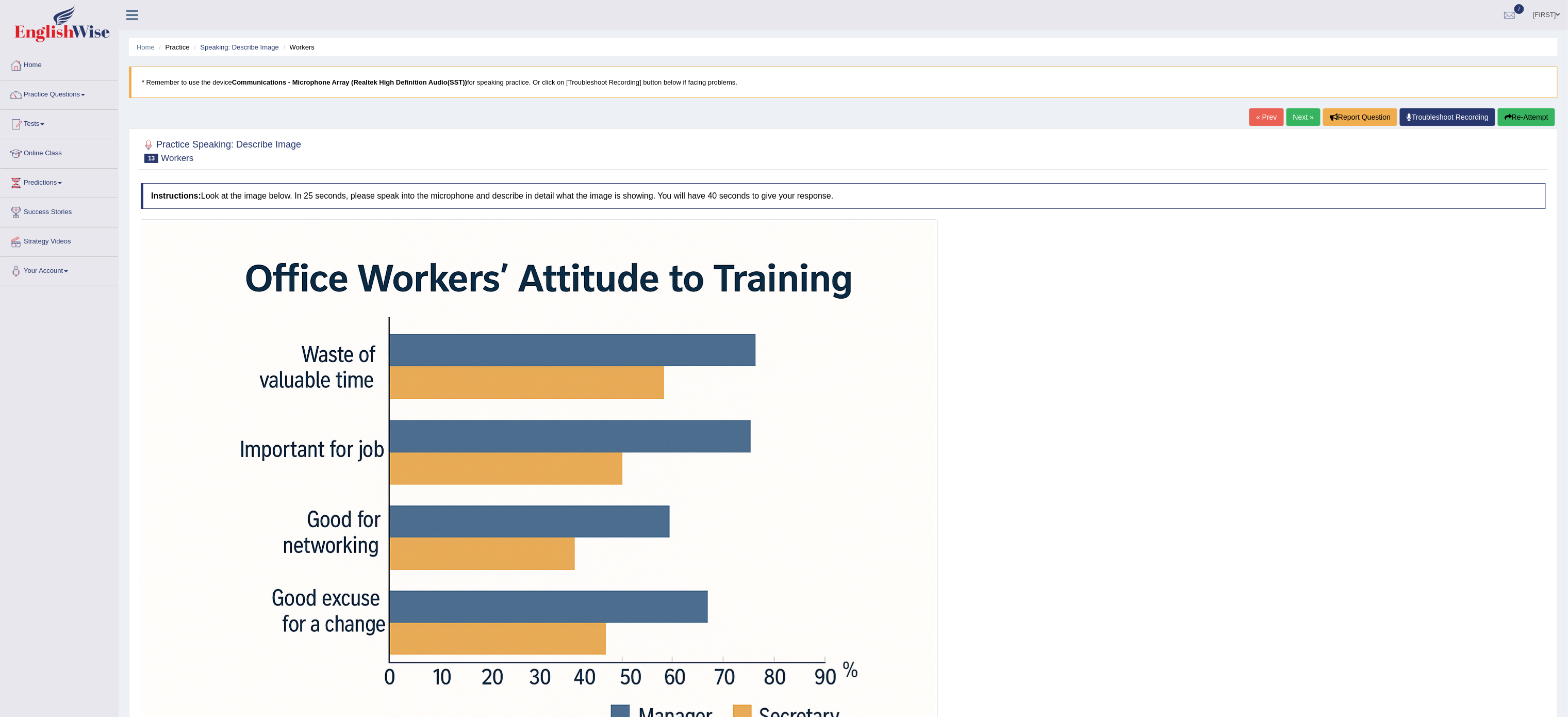 scroll, scrollTop: 1, scrollLeft: 0, axis: vertical 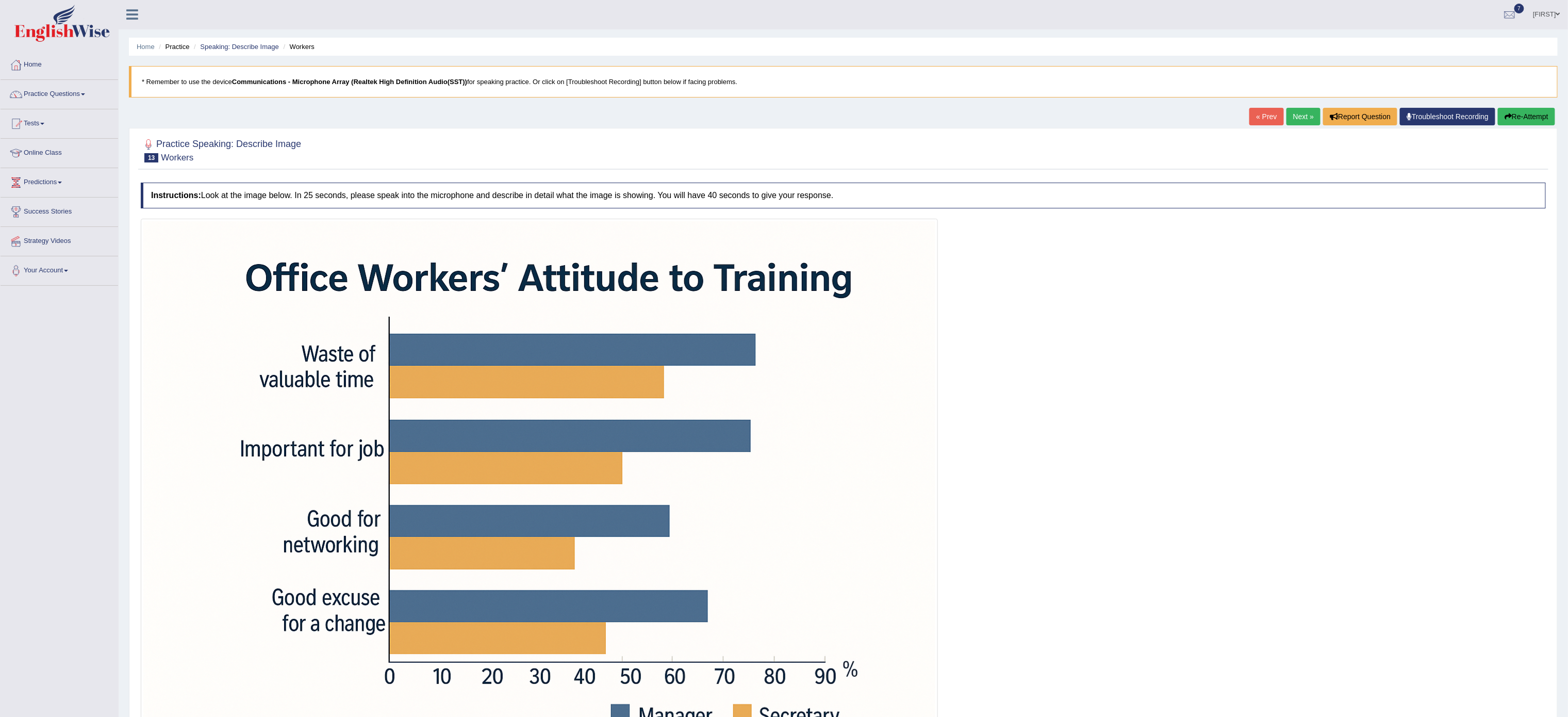 click at bounding box center (1508, 117) 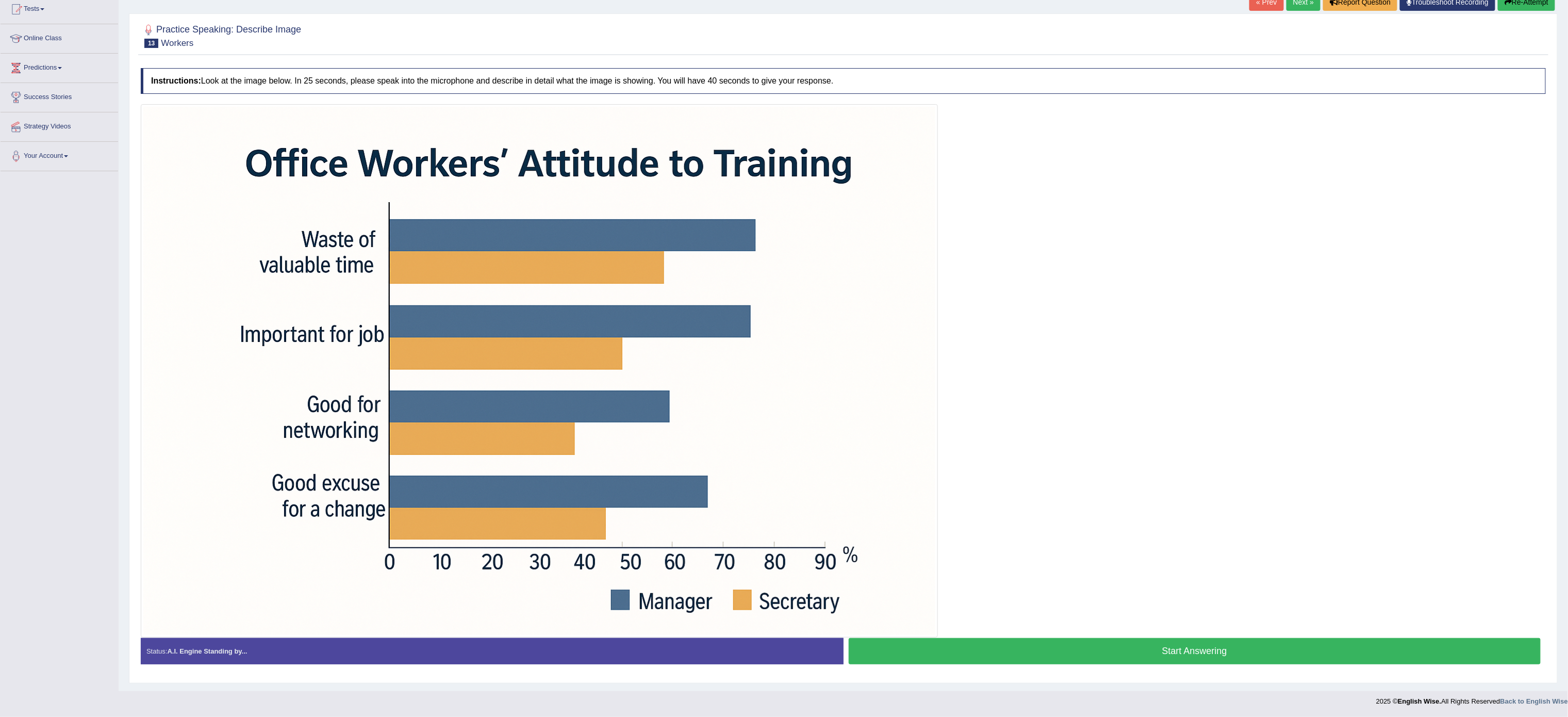 scroll, scrollTop: 119, scrollLeft: 0, axis: vertical 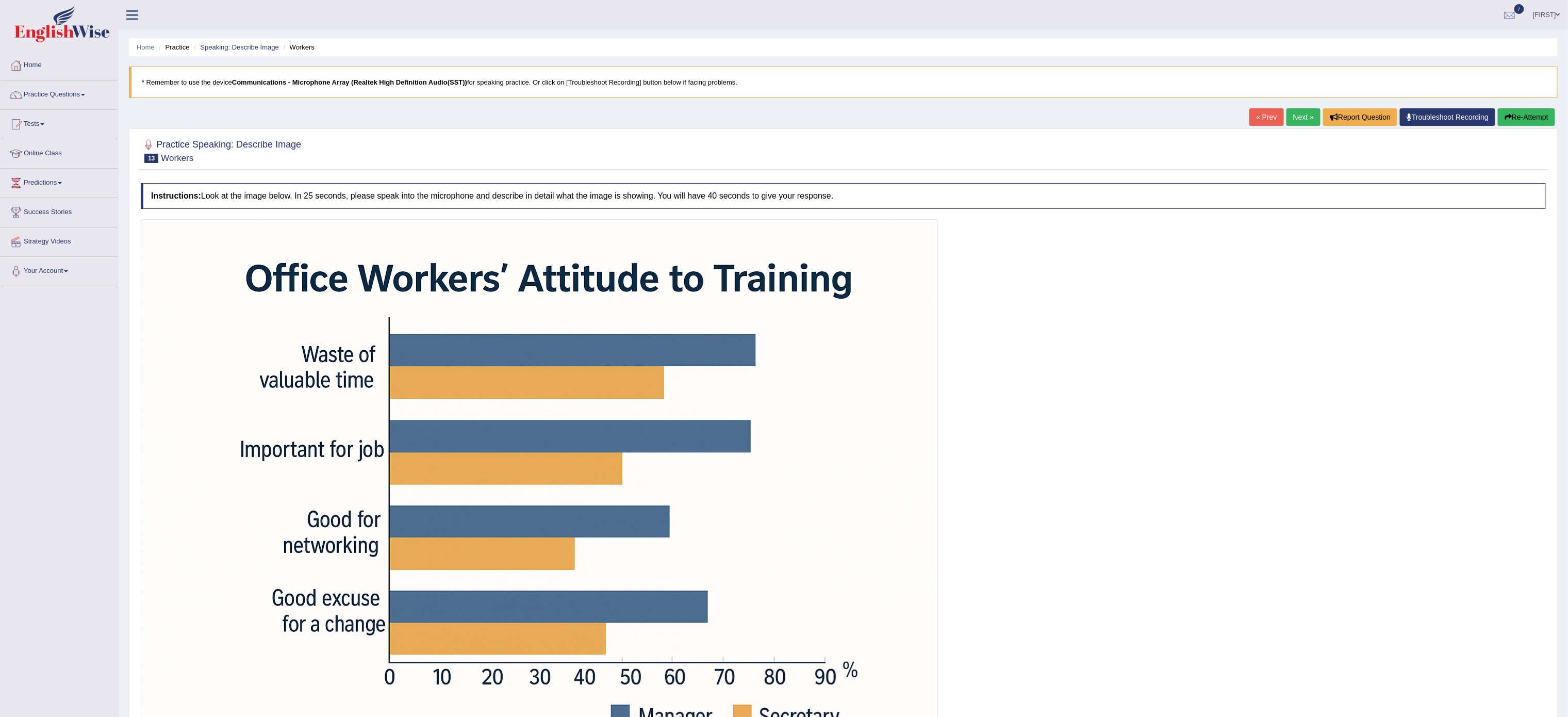 click on "Re-Attempt" at bounding box center (1526, 117) 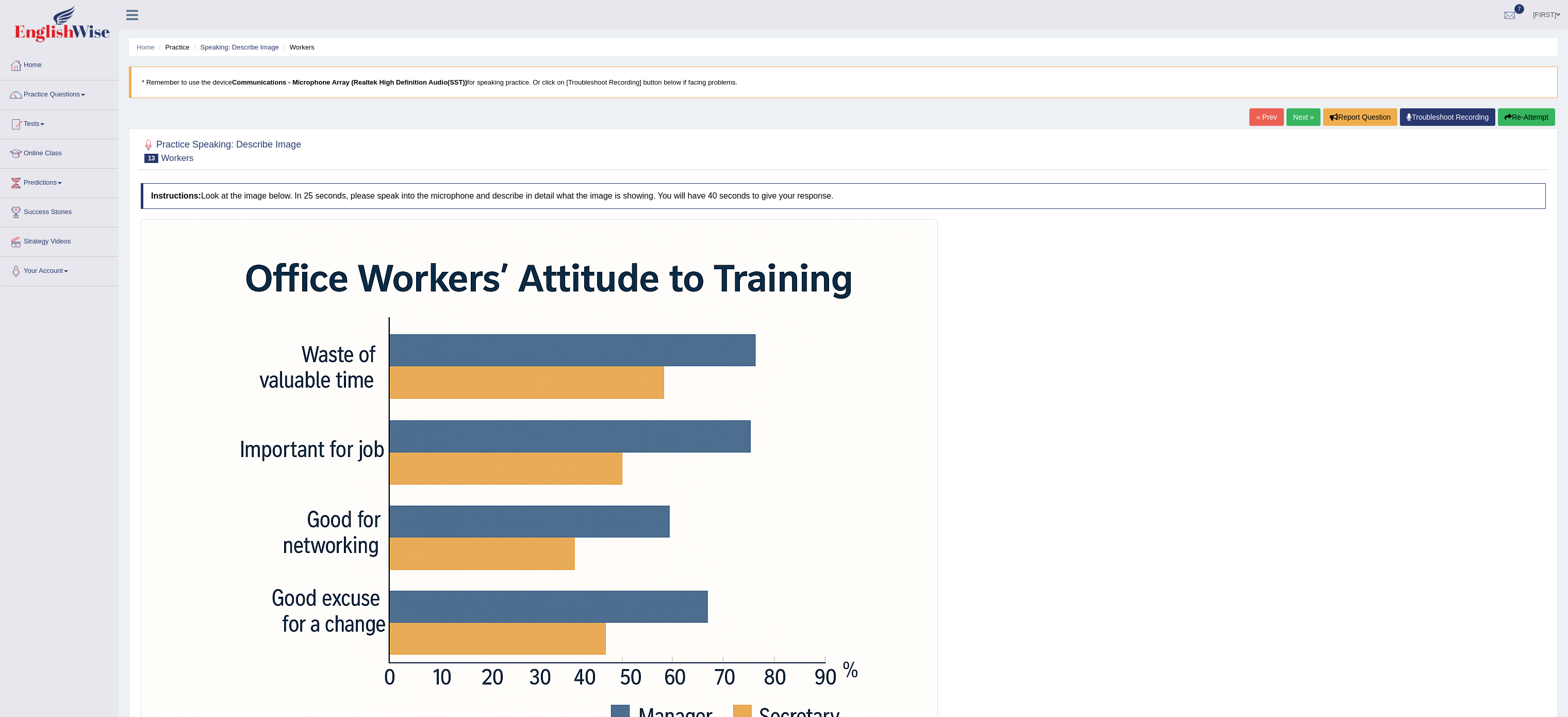 scroll, scrollTop: 0, scrollLeft: 0, axis: both 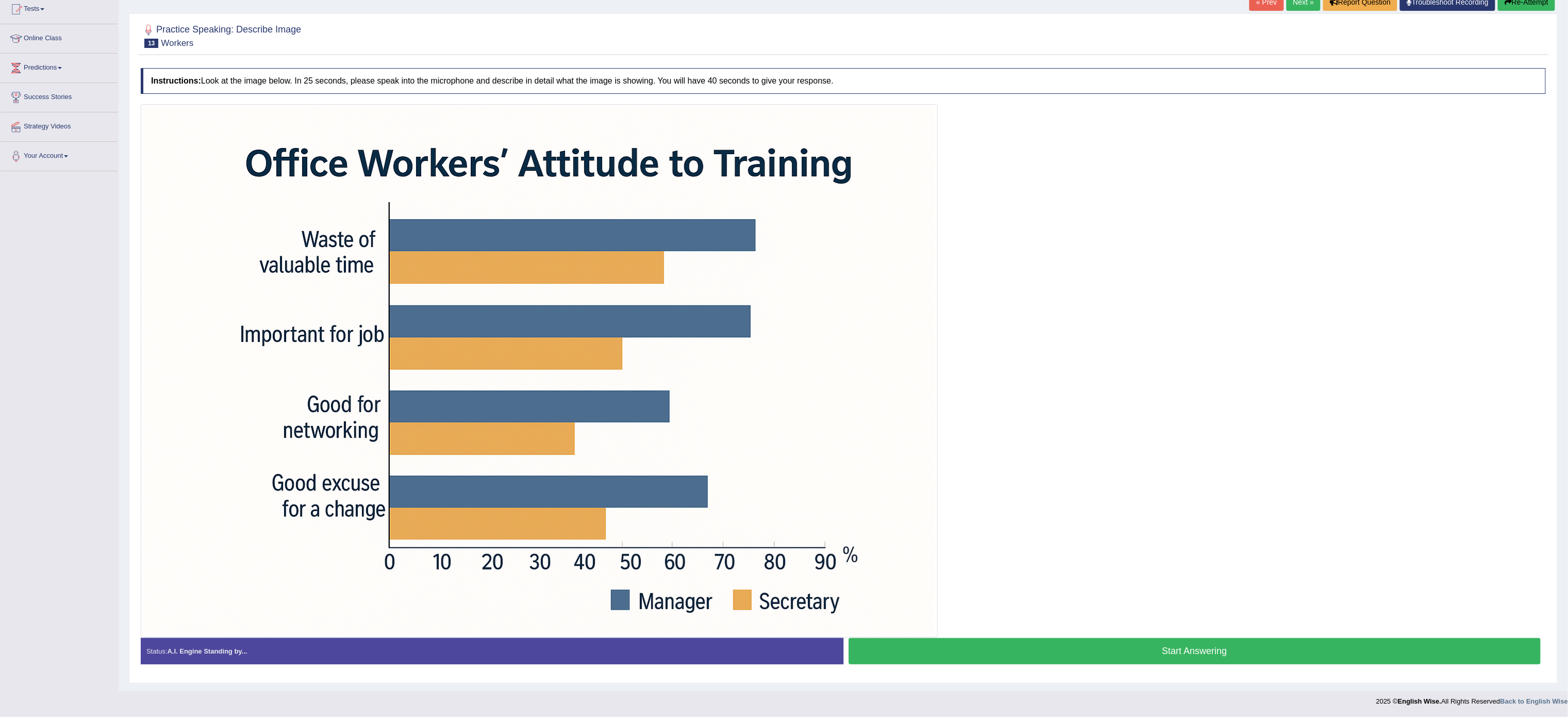 click on "Start Answering" at bounding box center [1195, 651] 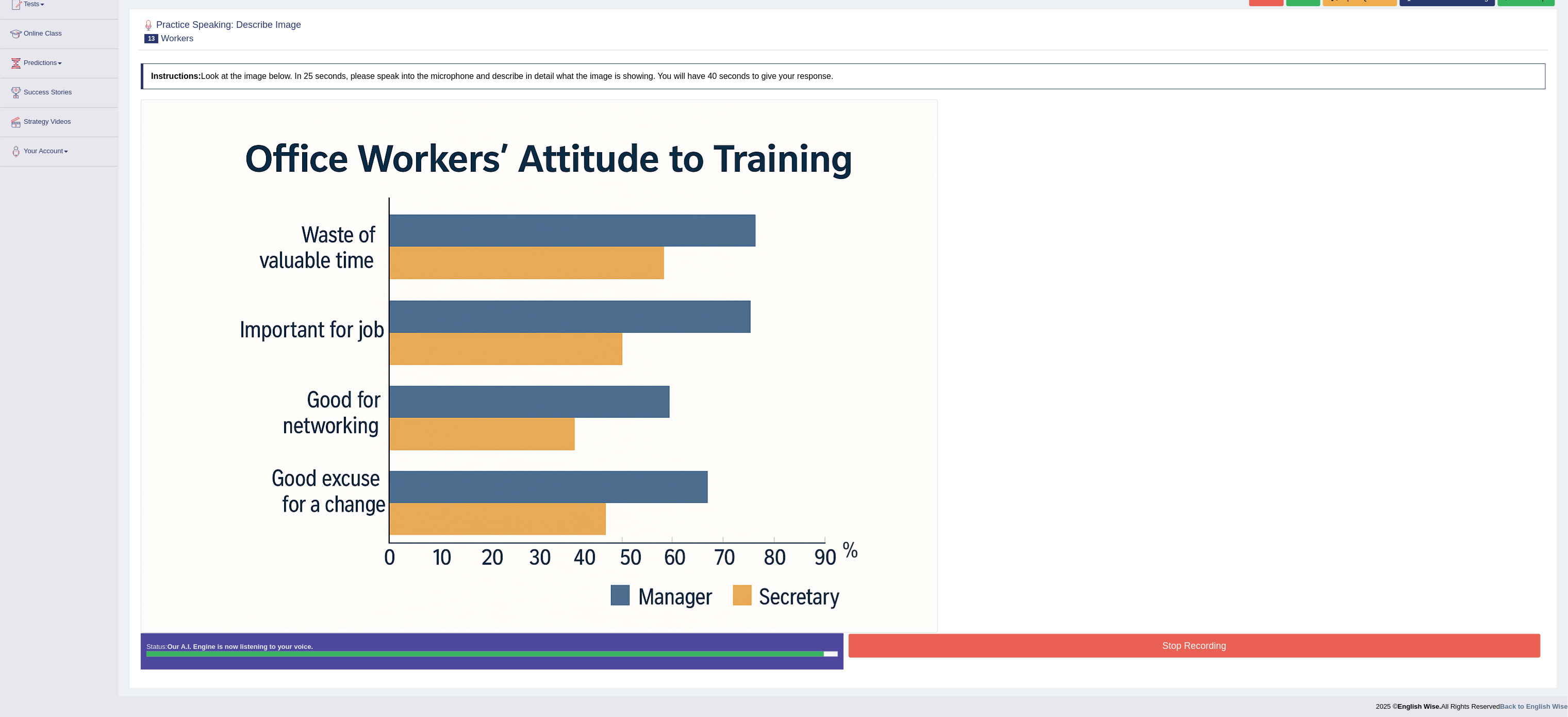 scroll, scrollTop: 0, scrollLeft: 0, axis: both 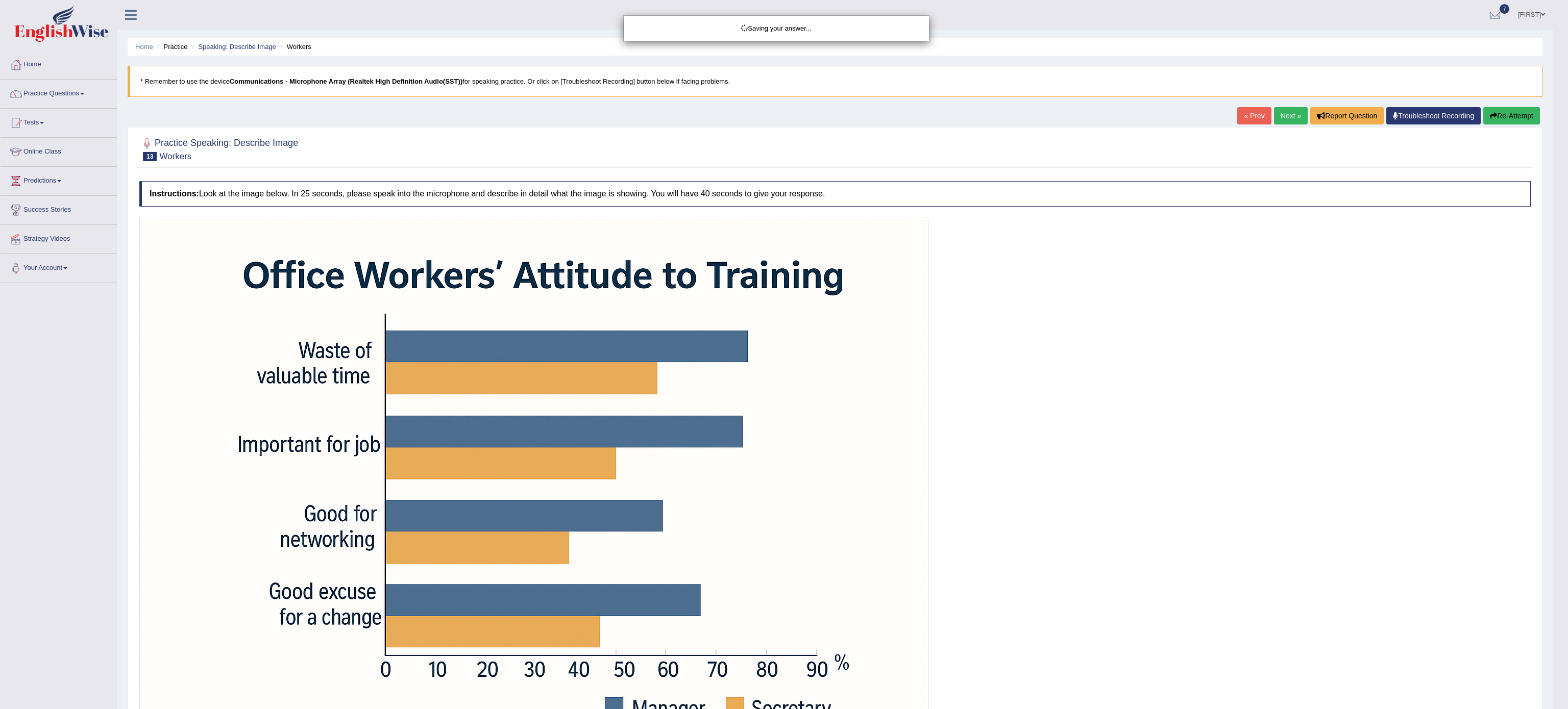 click on "Saving your answer..." at bounding box center [784, 354] 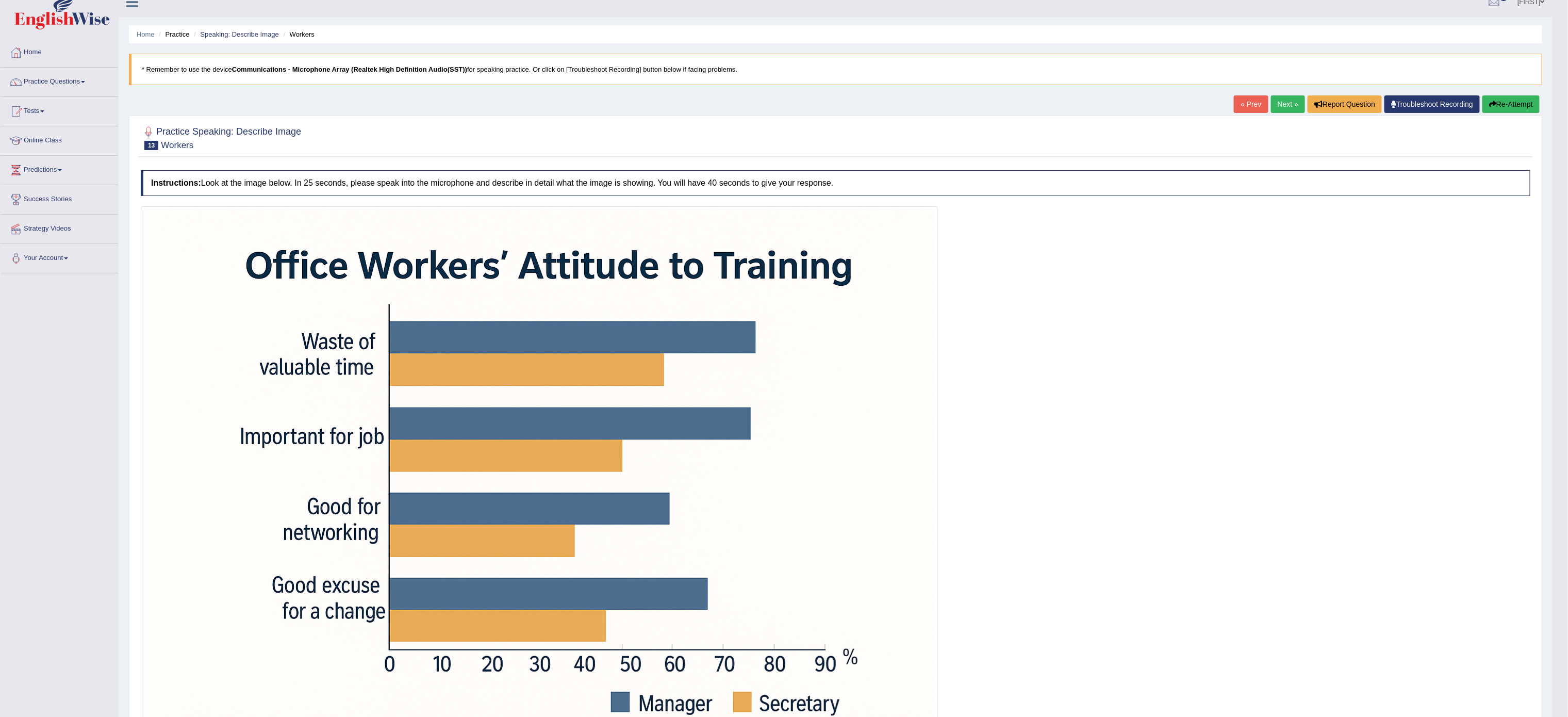 scroll, scrollTop: 0, scrollLeft: 0, axis: both 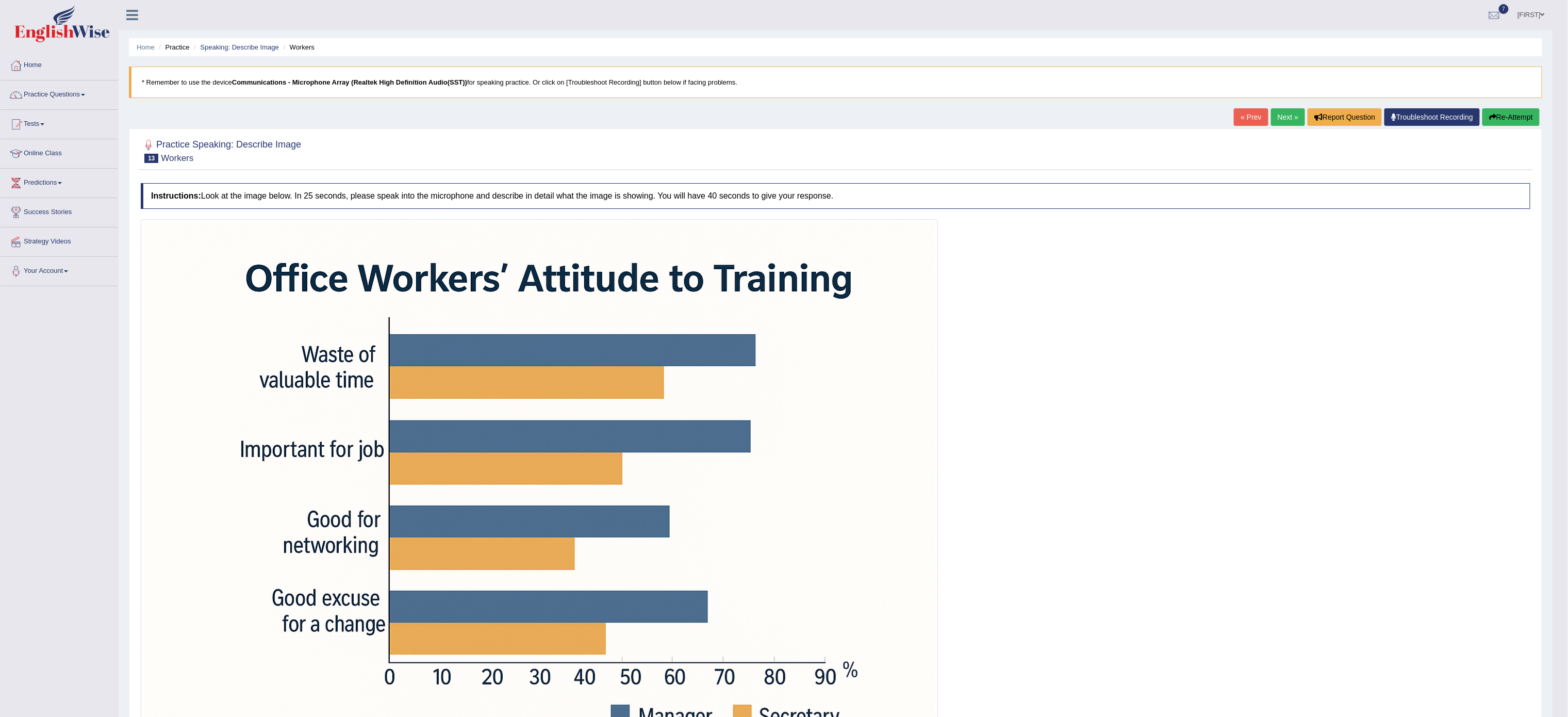 click on "Next »" at bounding box center (1288, 117) 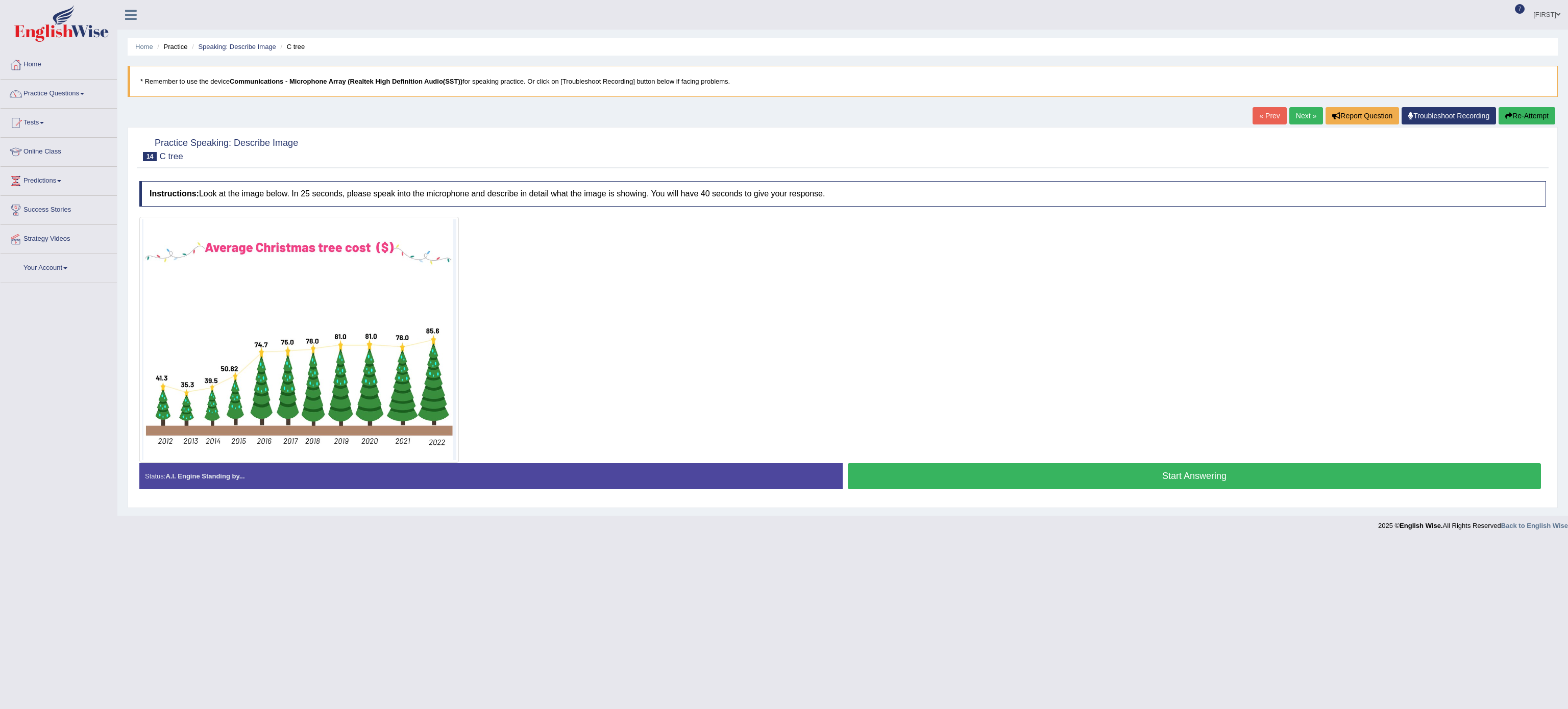 scroll, scrollTop: 0, scrollLeft: 0, axis: both 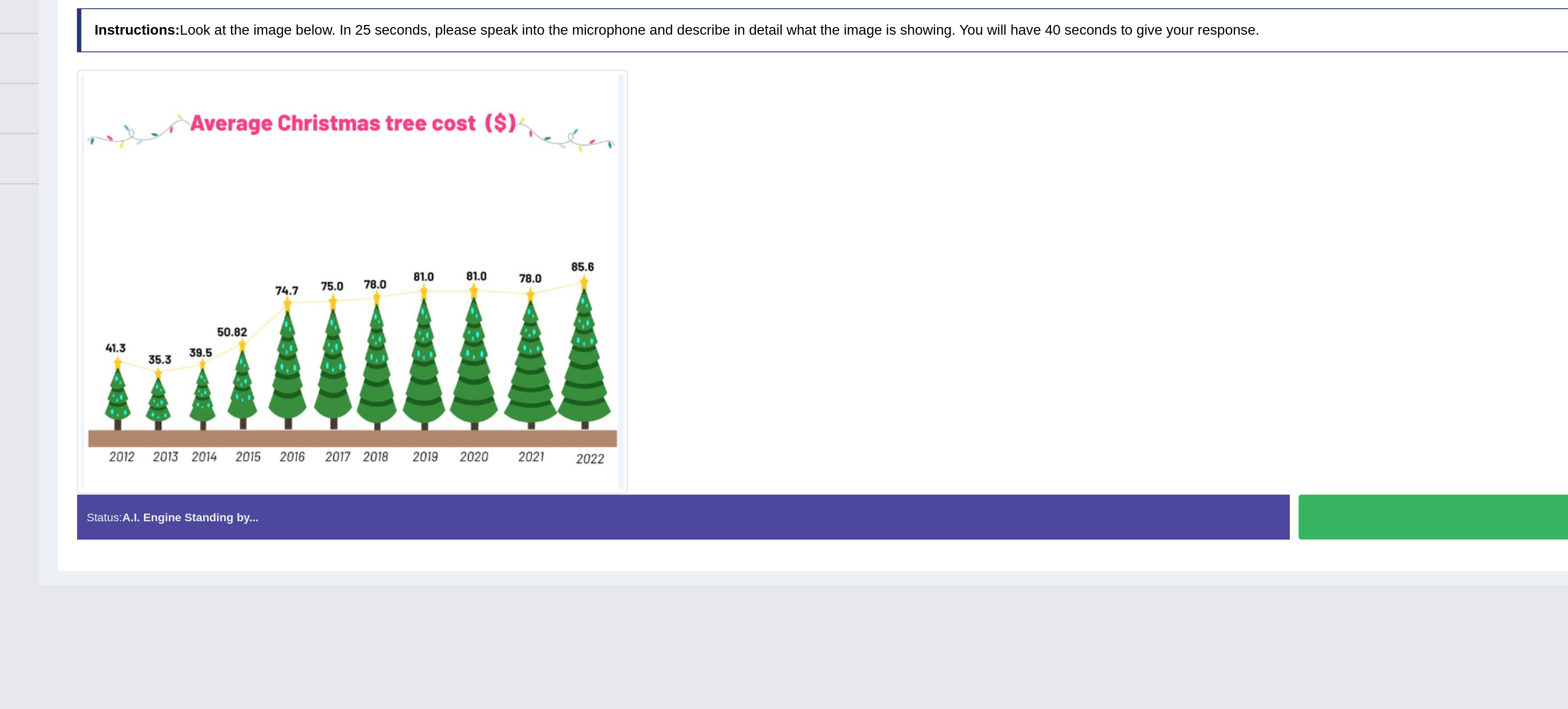 click on "Start Answering" at bounding box center (1194, 476) 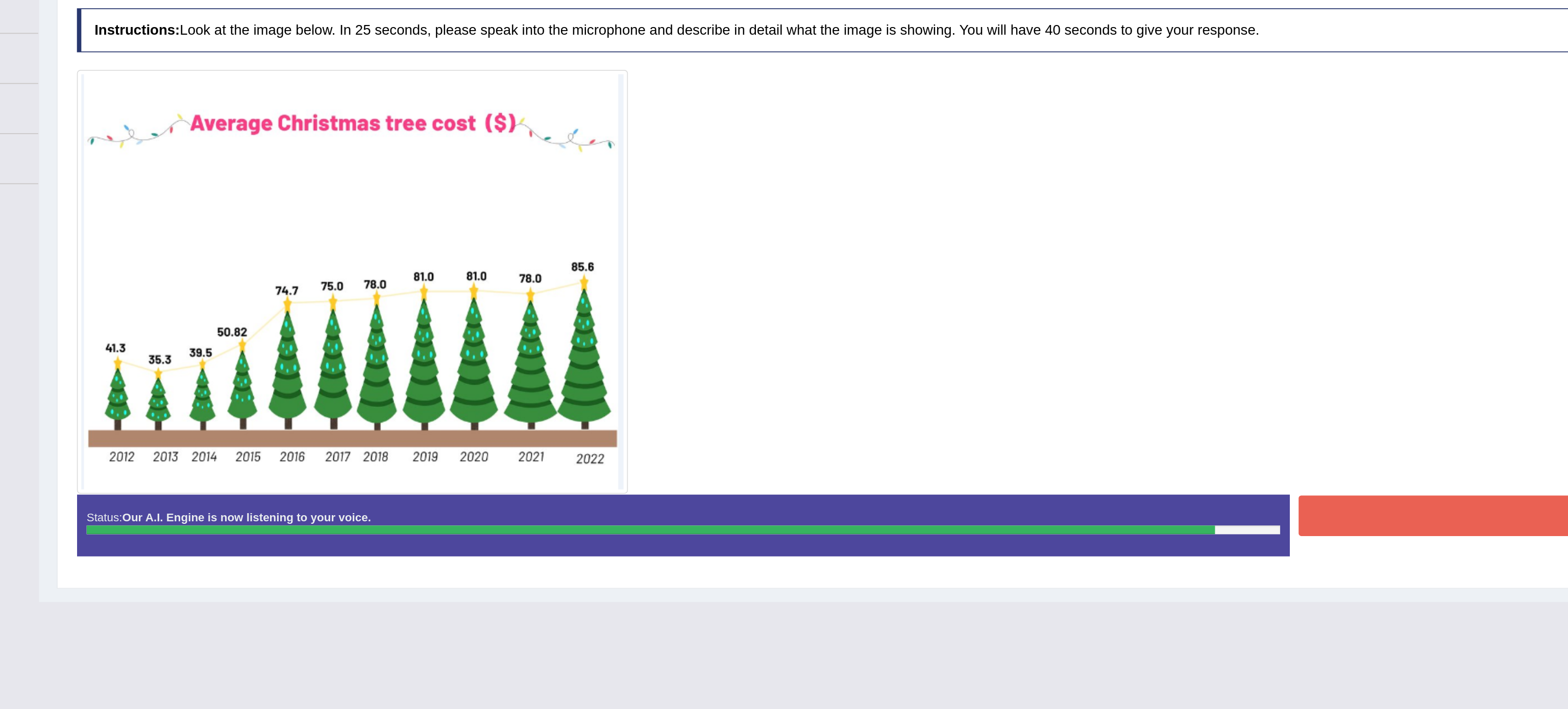 click on "Stop Recording" at bounding box center (1194, 475) 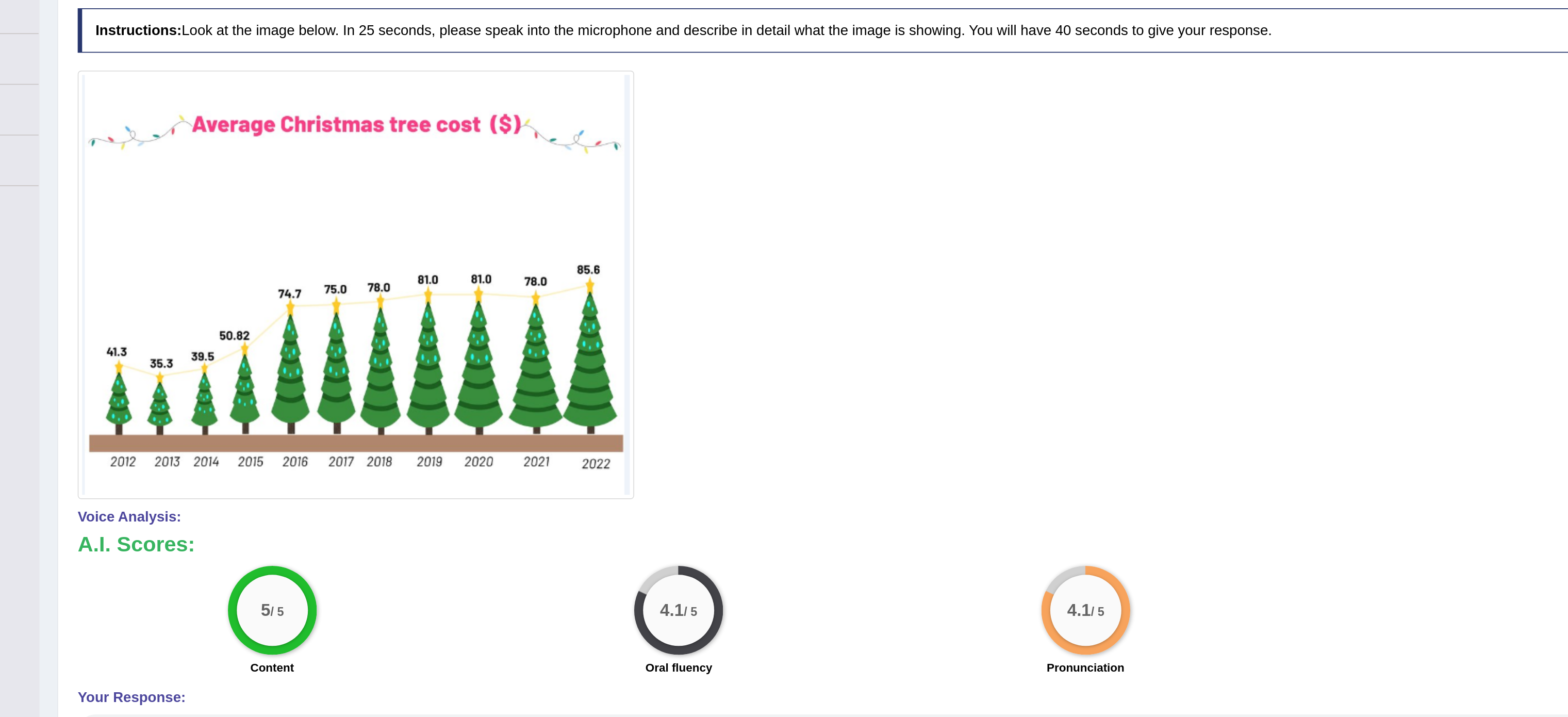 click on "Voice Analysis:" at bounding box center (843, 478) 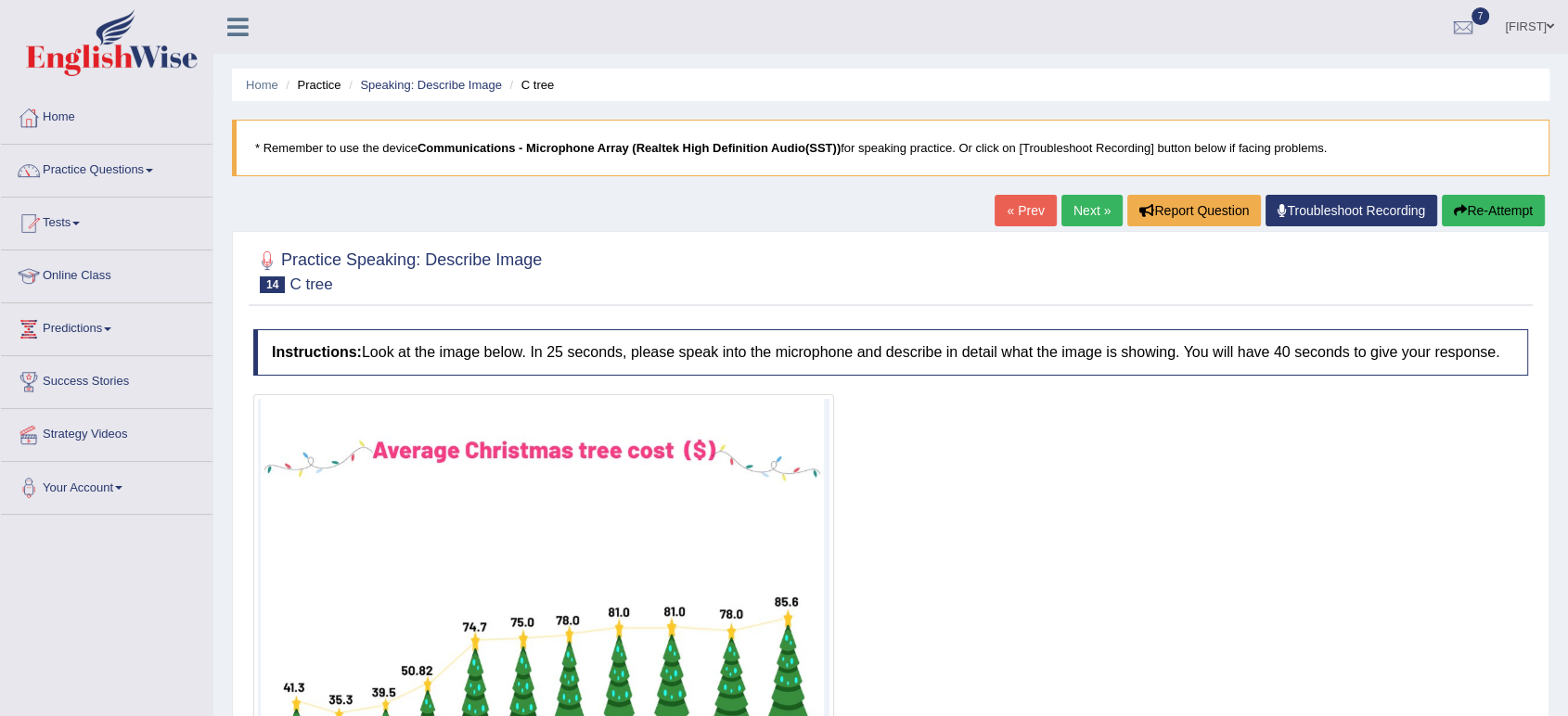 drag, startPoint x: 827, startPoint y: 21, endPoint x: 1113, endPoint y: 593, distance: 639.51544 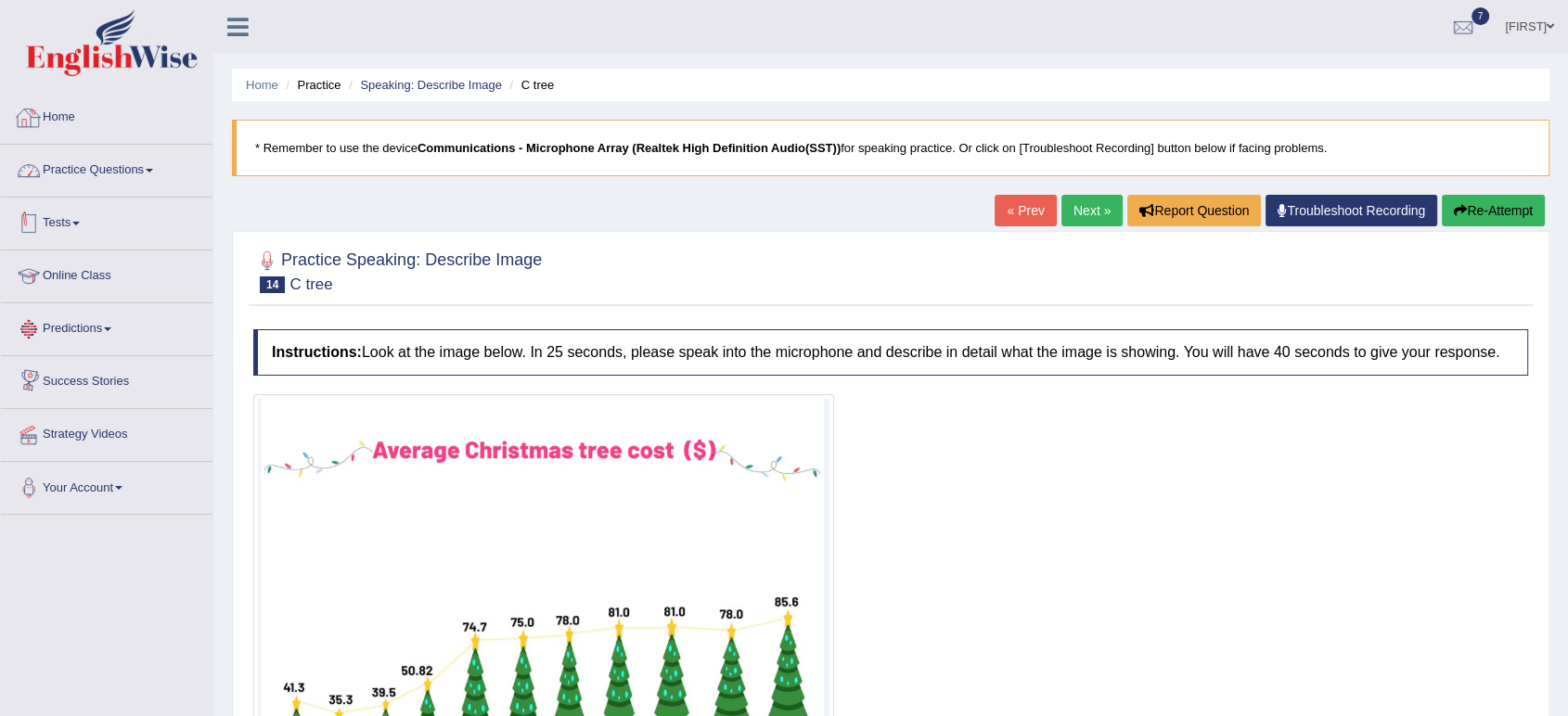 click on "Practice Questions" at bounding box center (107, 168) 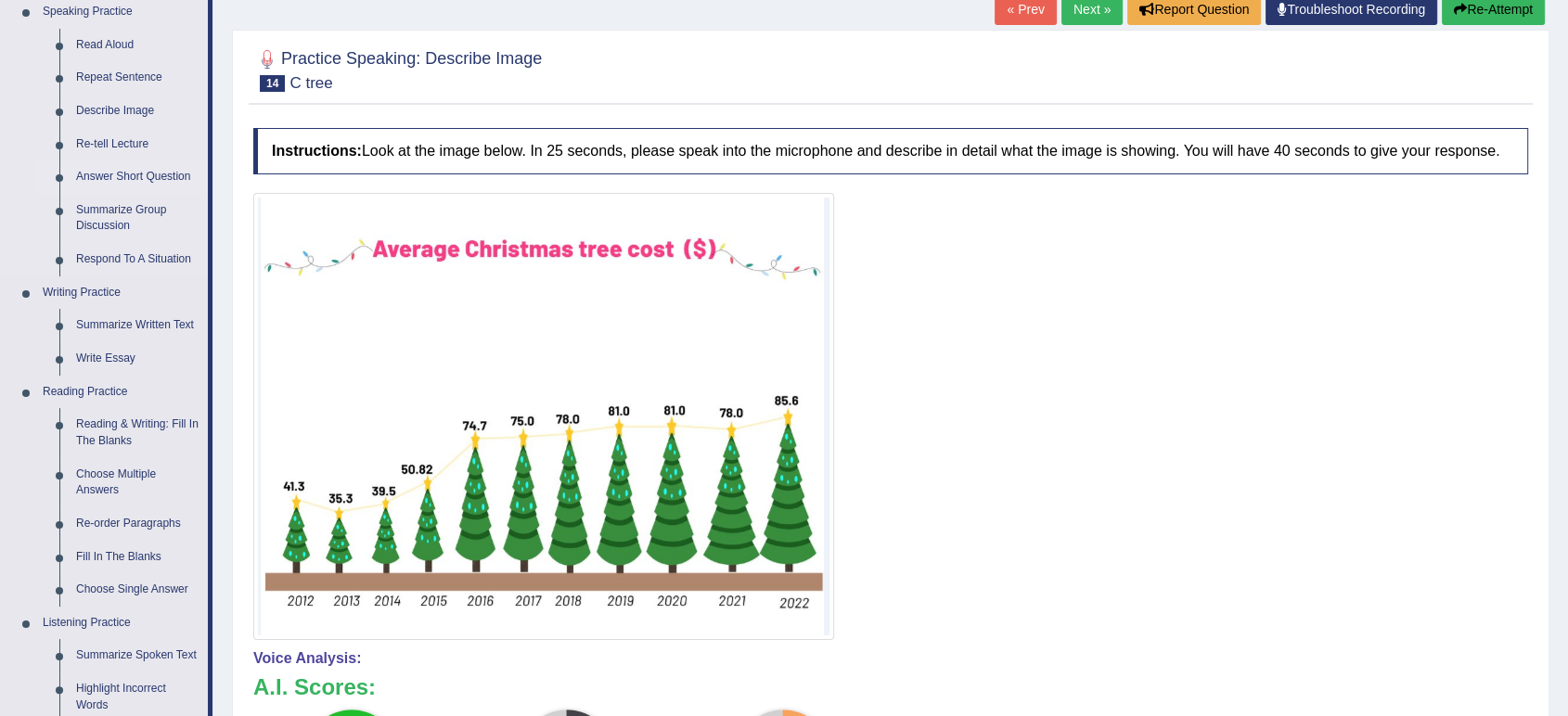 scroll, scrollTop: 200, scrollLeft: 0, axis: vertical 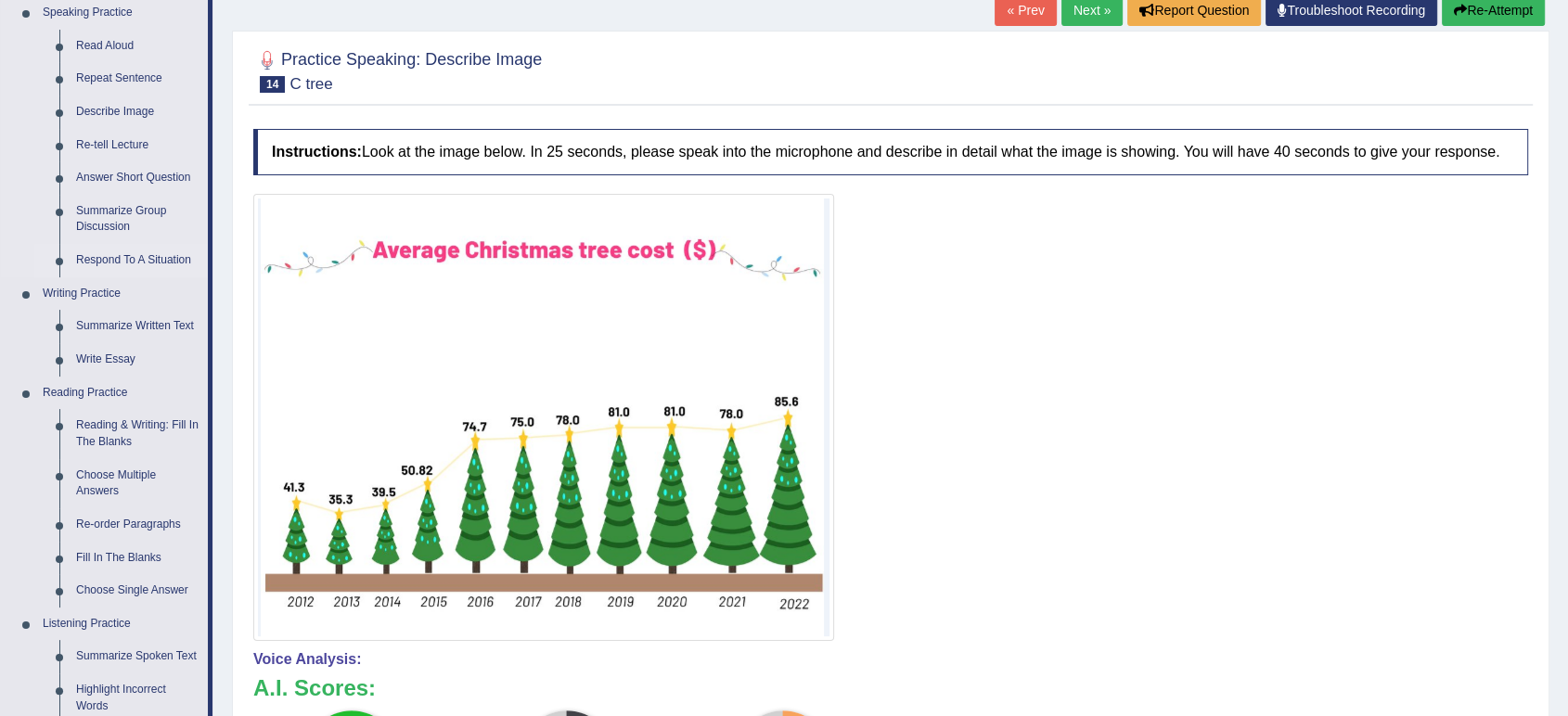 click on "Respond To A Situation" at bounding box center [137, 261] 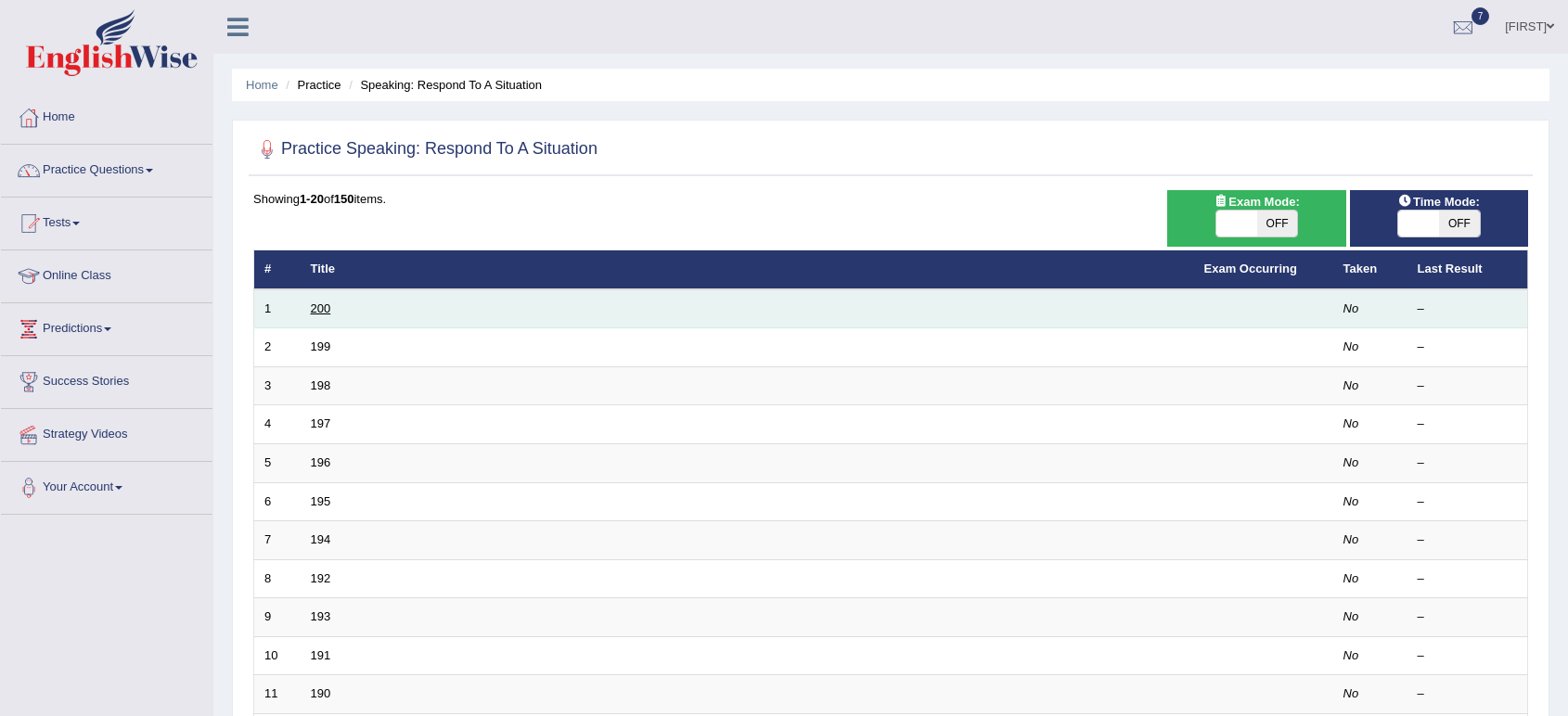 scroll, scrollTop: 0, scrollLeft: 0, axis: both 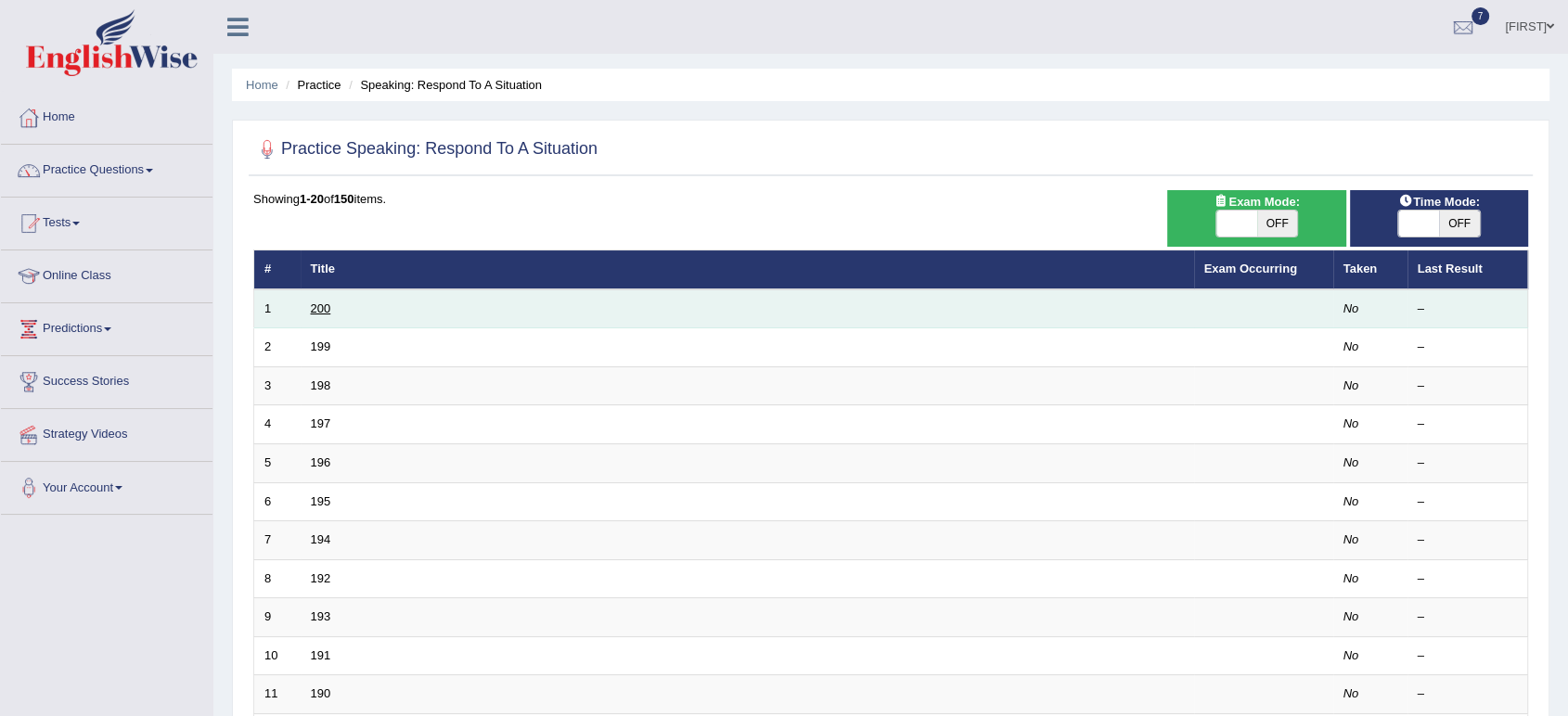click on "200" at bounding box center [321, 308] 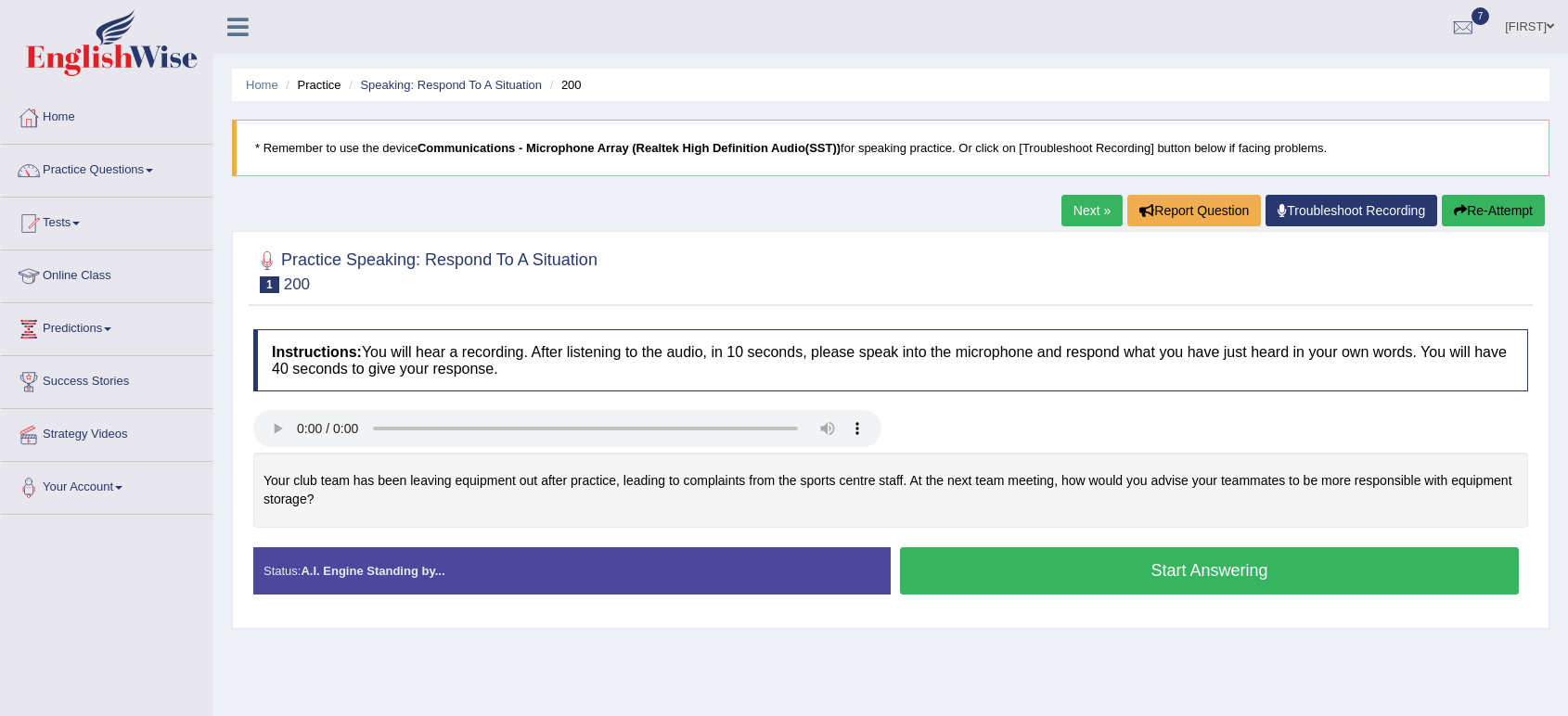 scroll, scrollTop: 0, scrollLeft: 0, axis: both 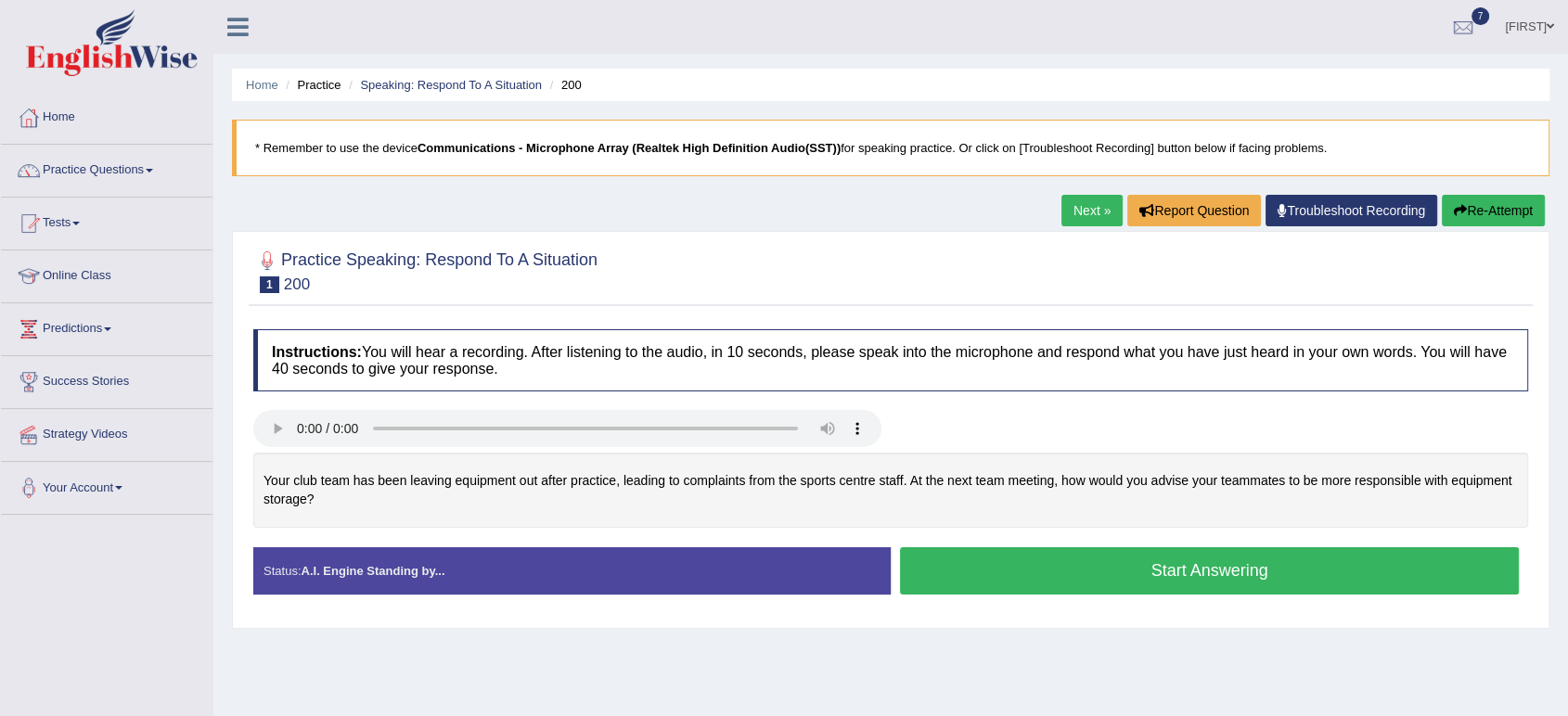 click on "Start Answering" at bounding box center [1209, 570] 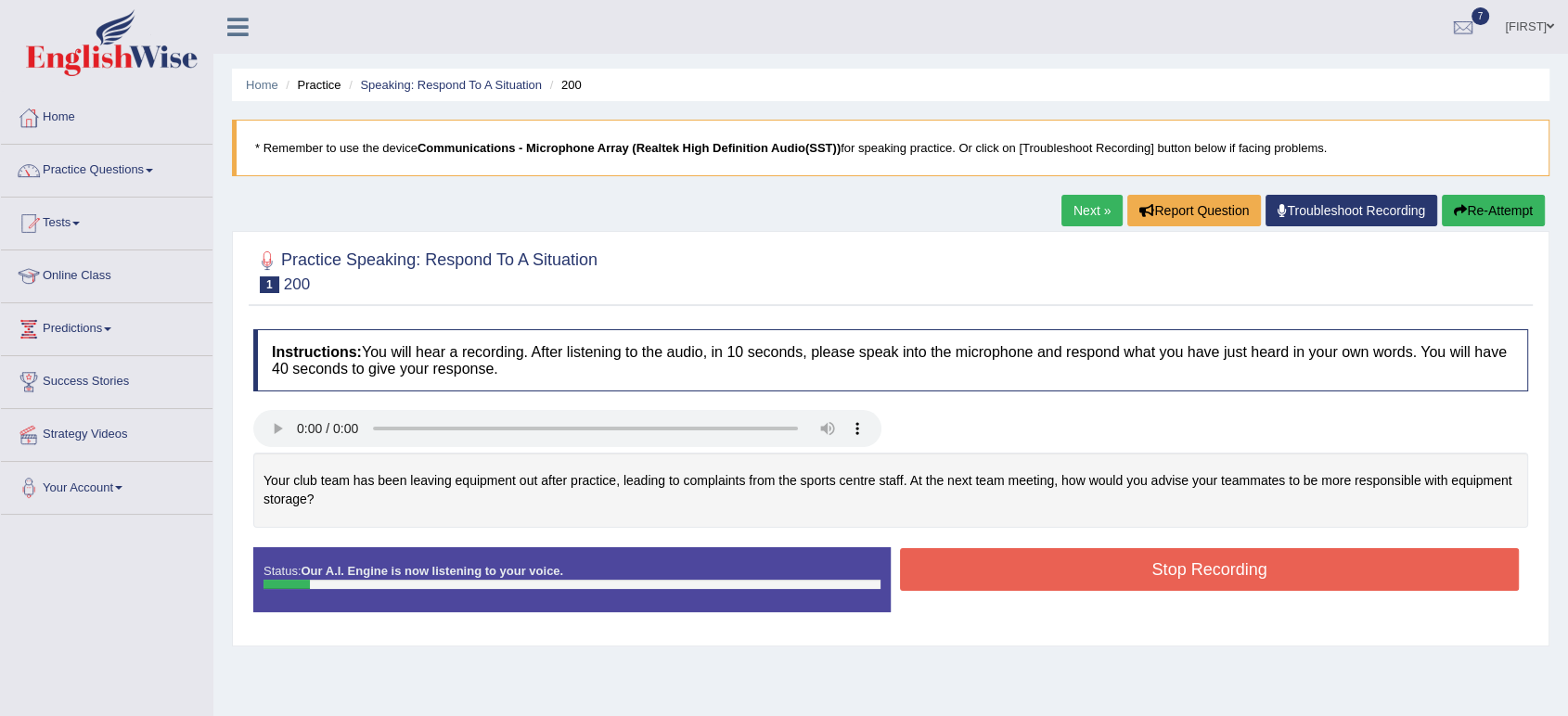 click at bounding box center [1460, 211] 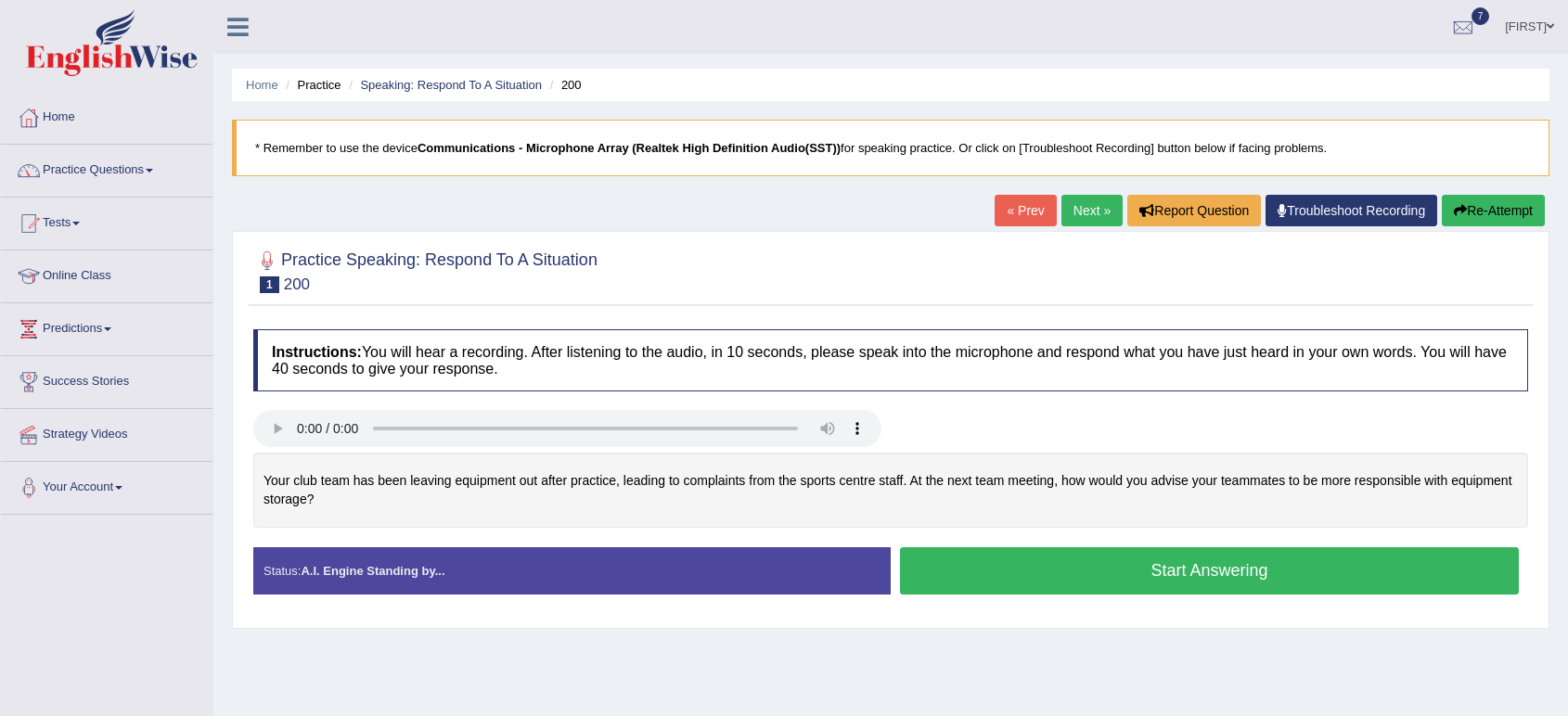 scroll, scrollTop: 0, scrollLeft: 0, axis: both 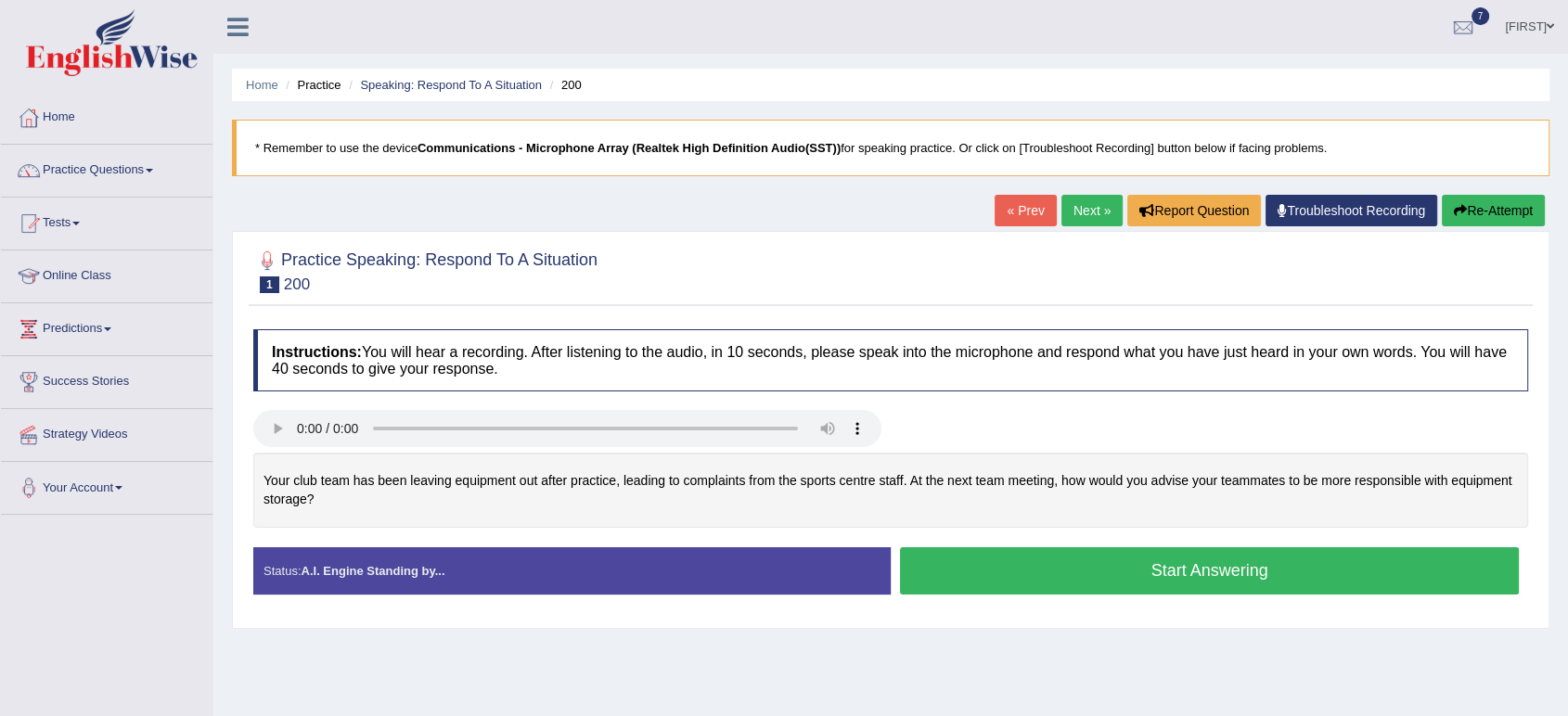 click on "Home
Practice
Speaking: Respond To A Situation
200" at bounding box center [891, 84] 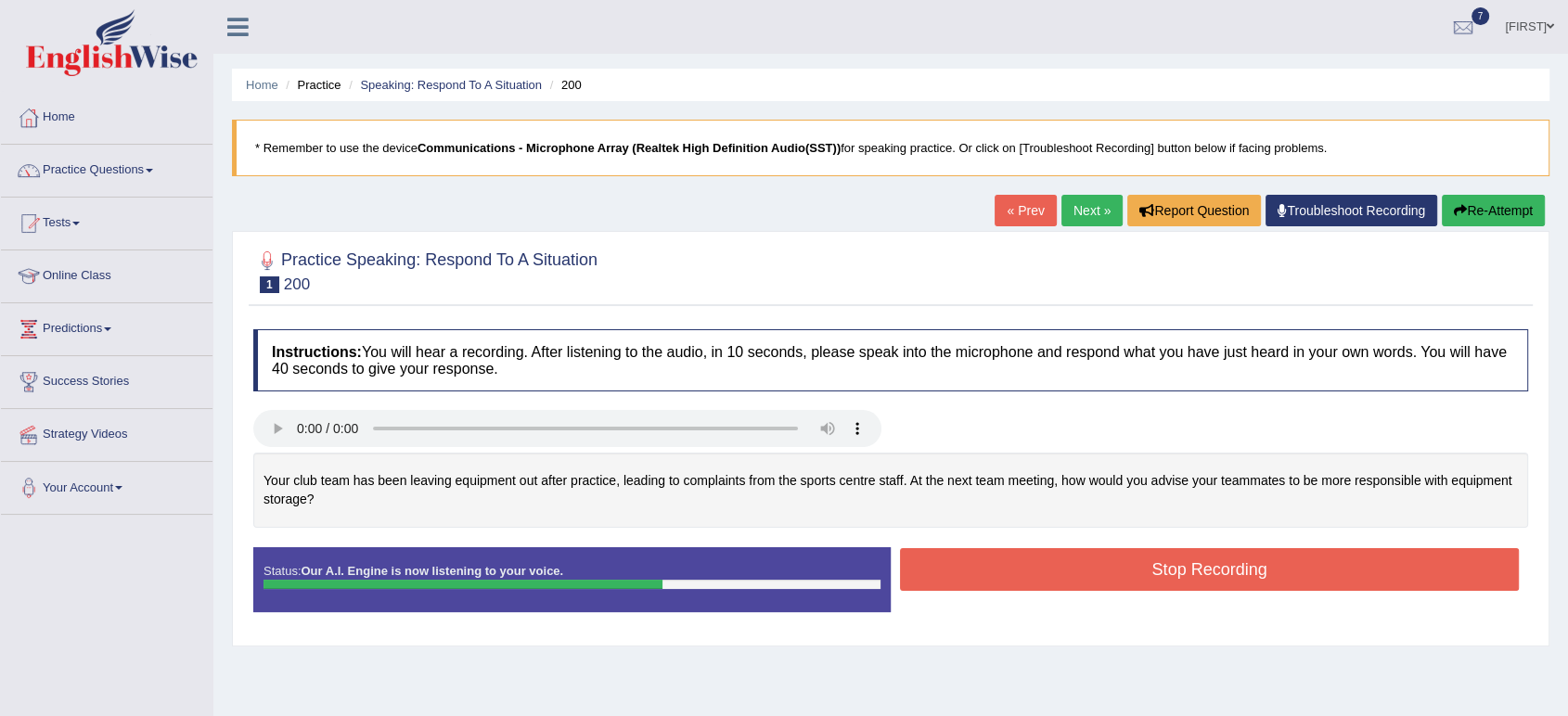 click on "Stop Recording" at bounding box center [1209, 569] 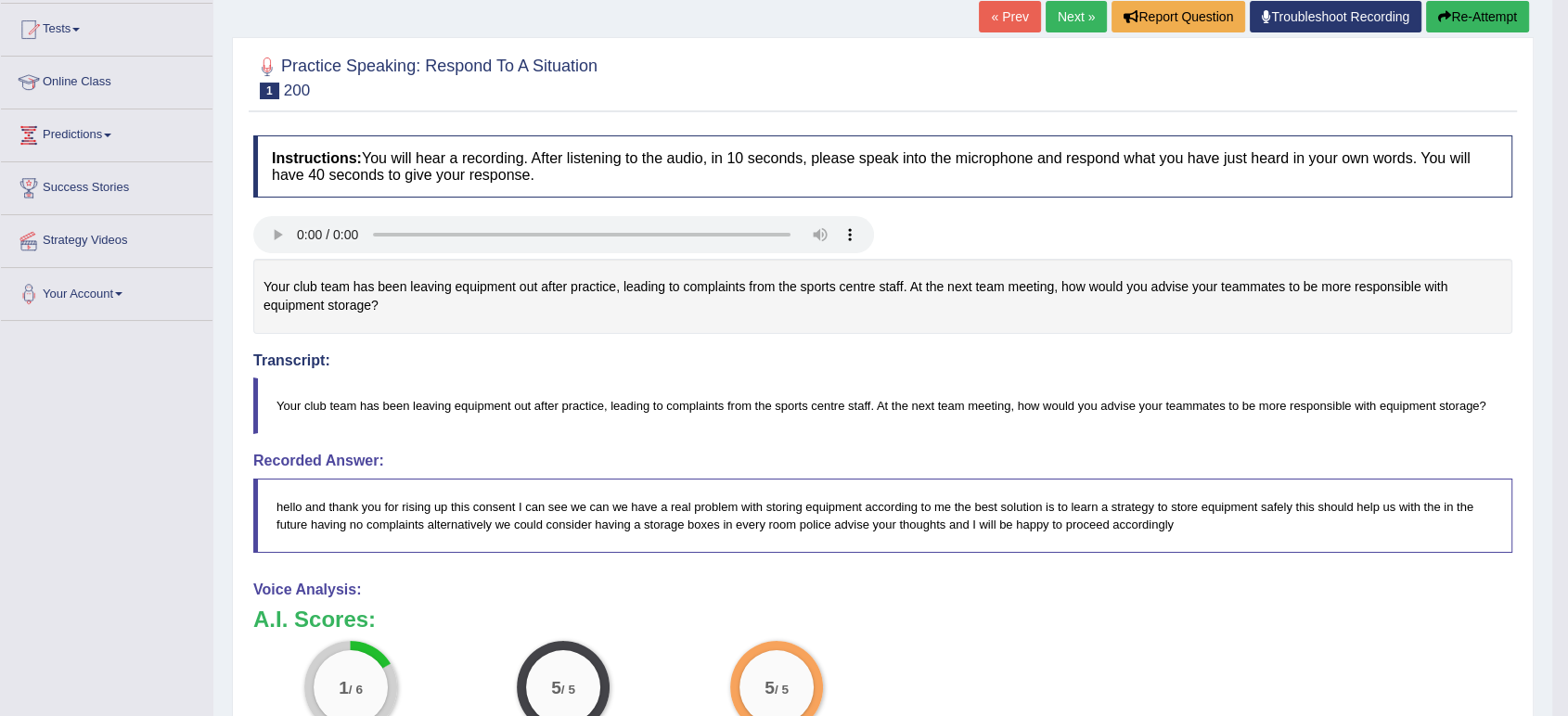 scroll, scrollTop: 189, scrollLeft: 0, axis: vertical 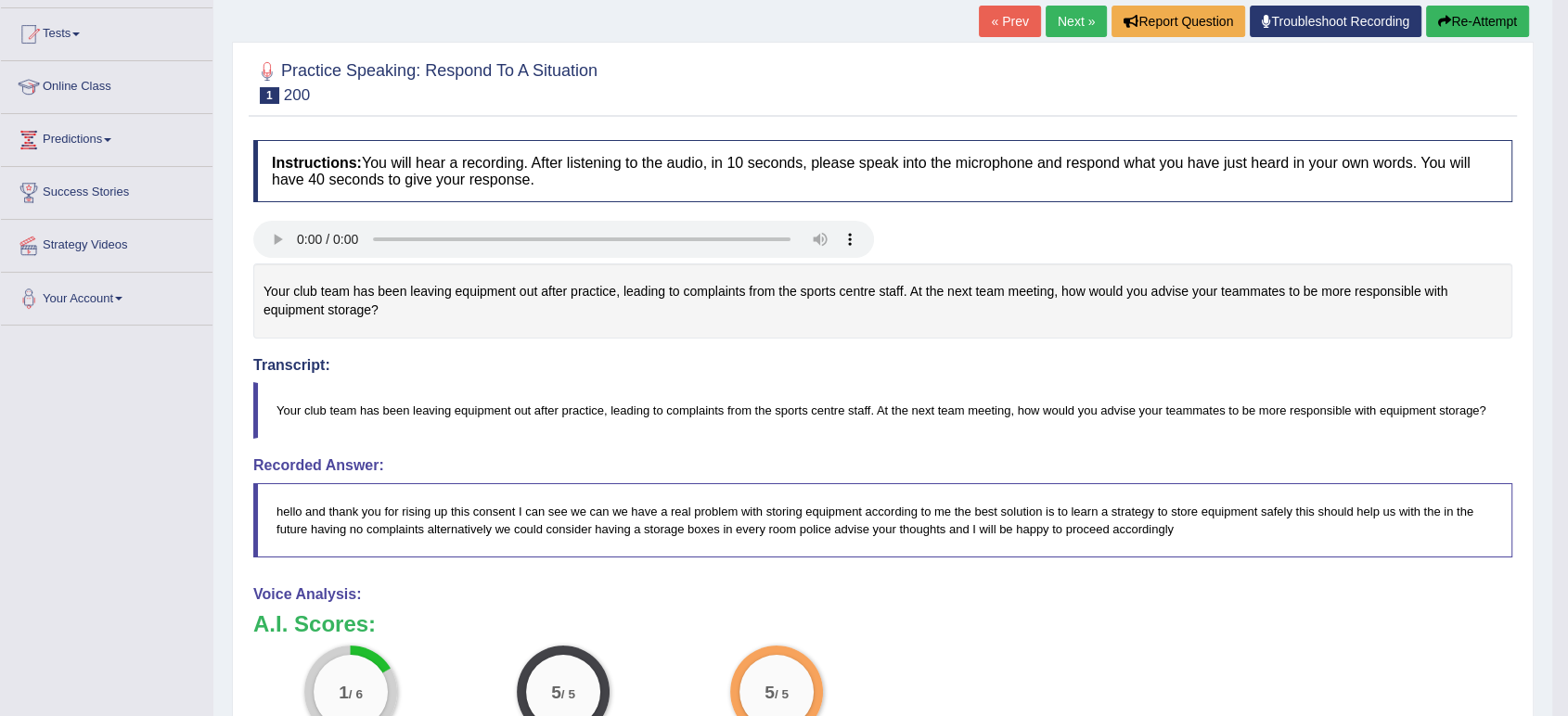 click on "Re-Attempt" at bounding box center [1477, 21] 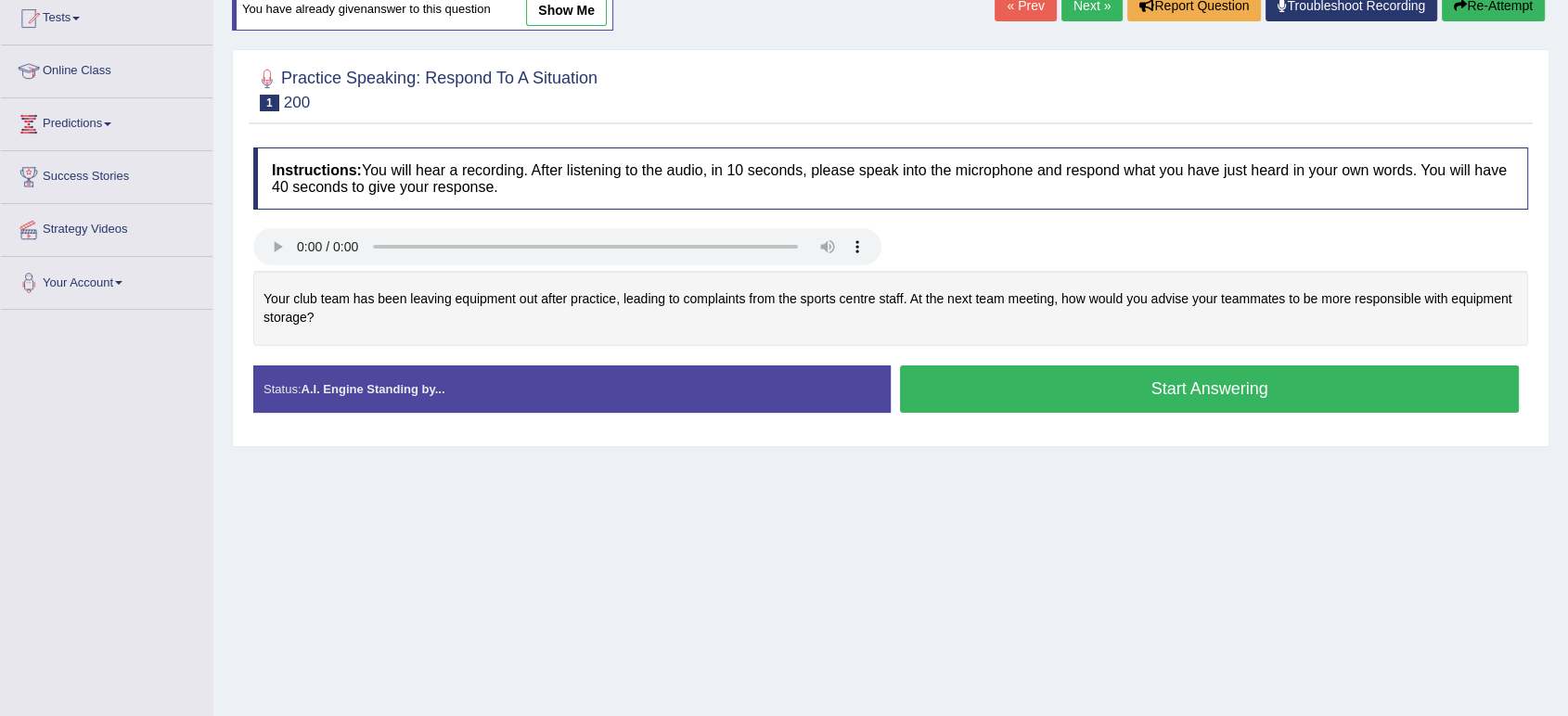 scroll, scrollTop: 205, scrollLeft: 0, axis: vertical 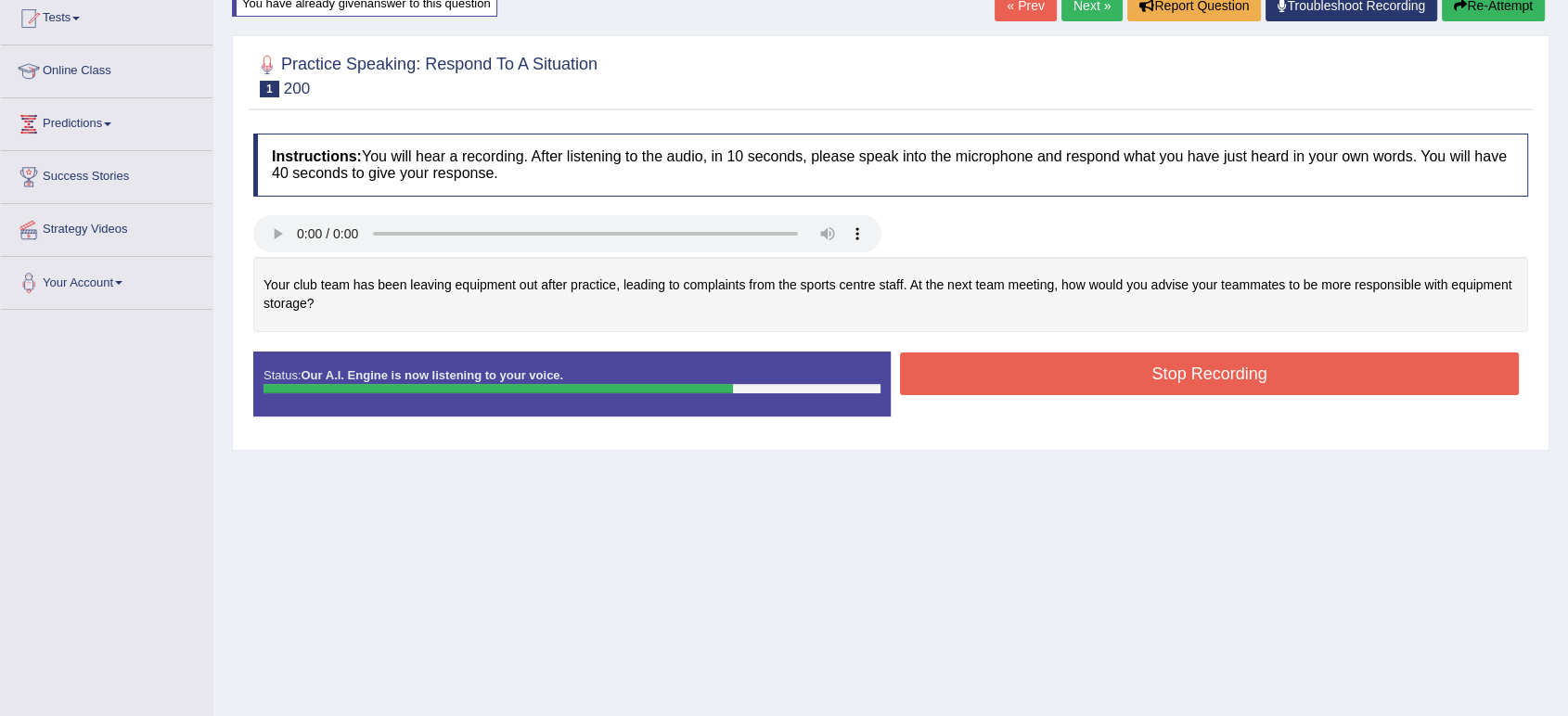 click on "Stop Recording" at bounding box center (1209, 374) 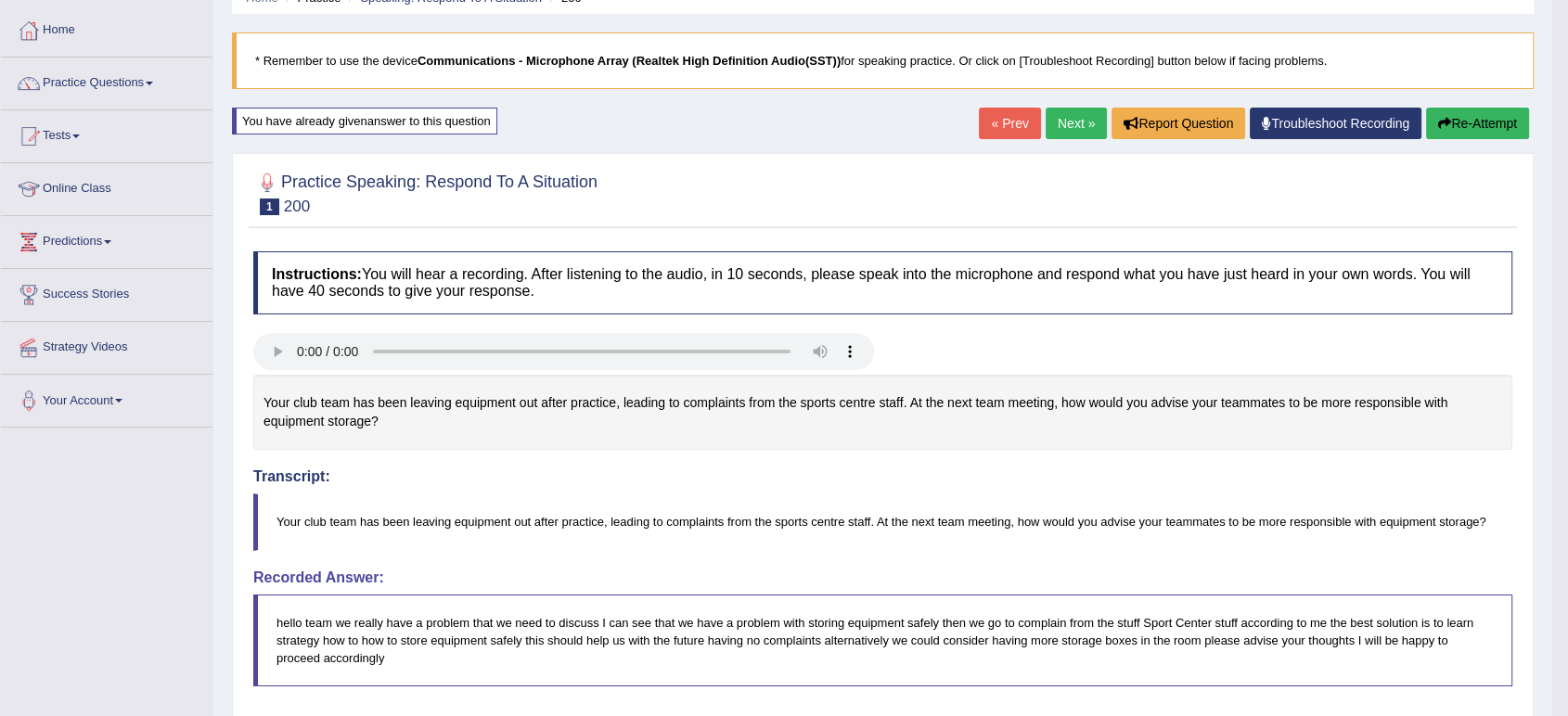 scroll, scrollTop: 59, scrollLeft: 0, axis: vertical 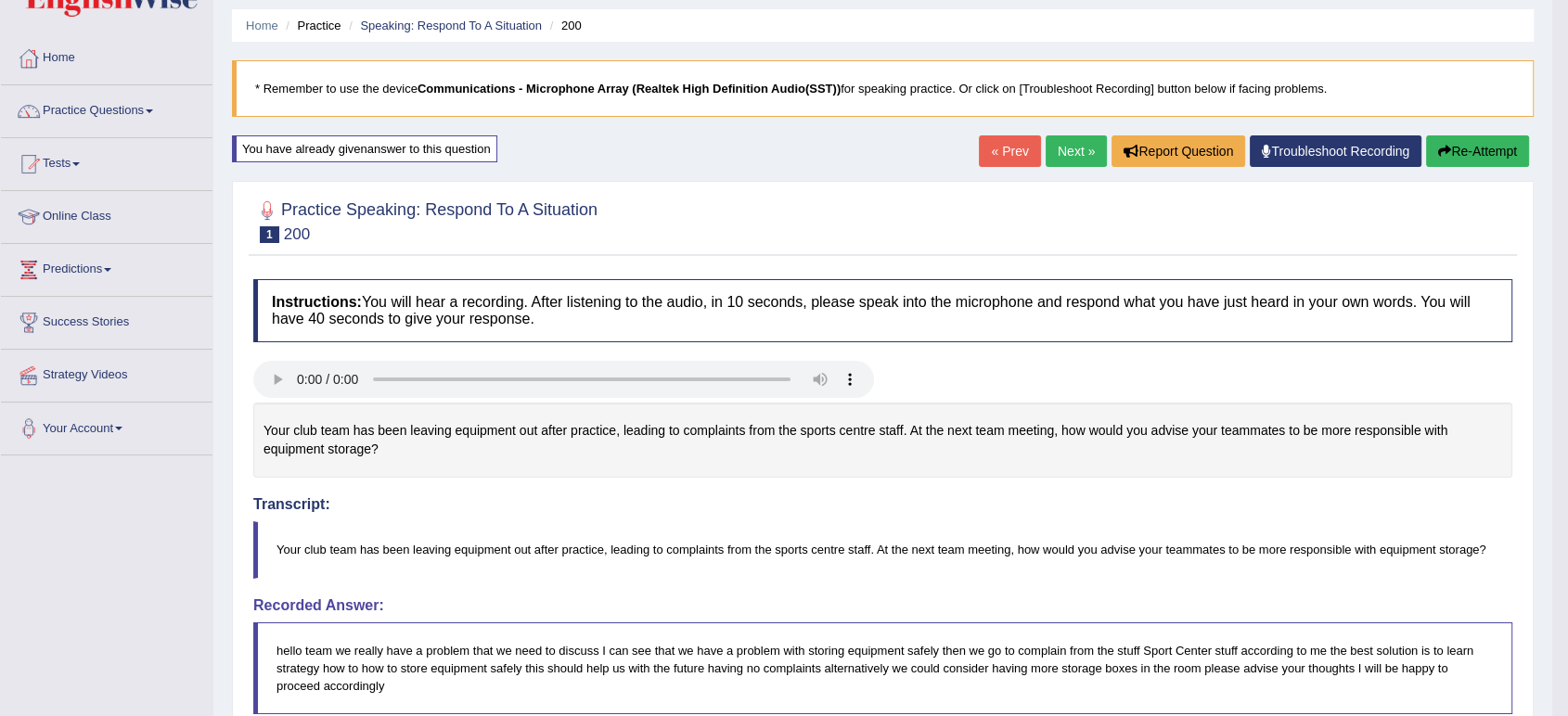 click on "Re-Attempt" at bounding box center [1477, 151] 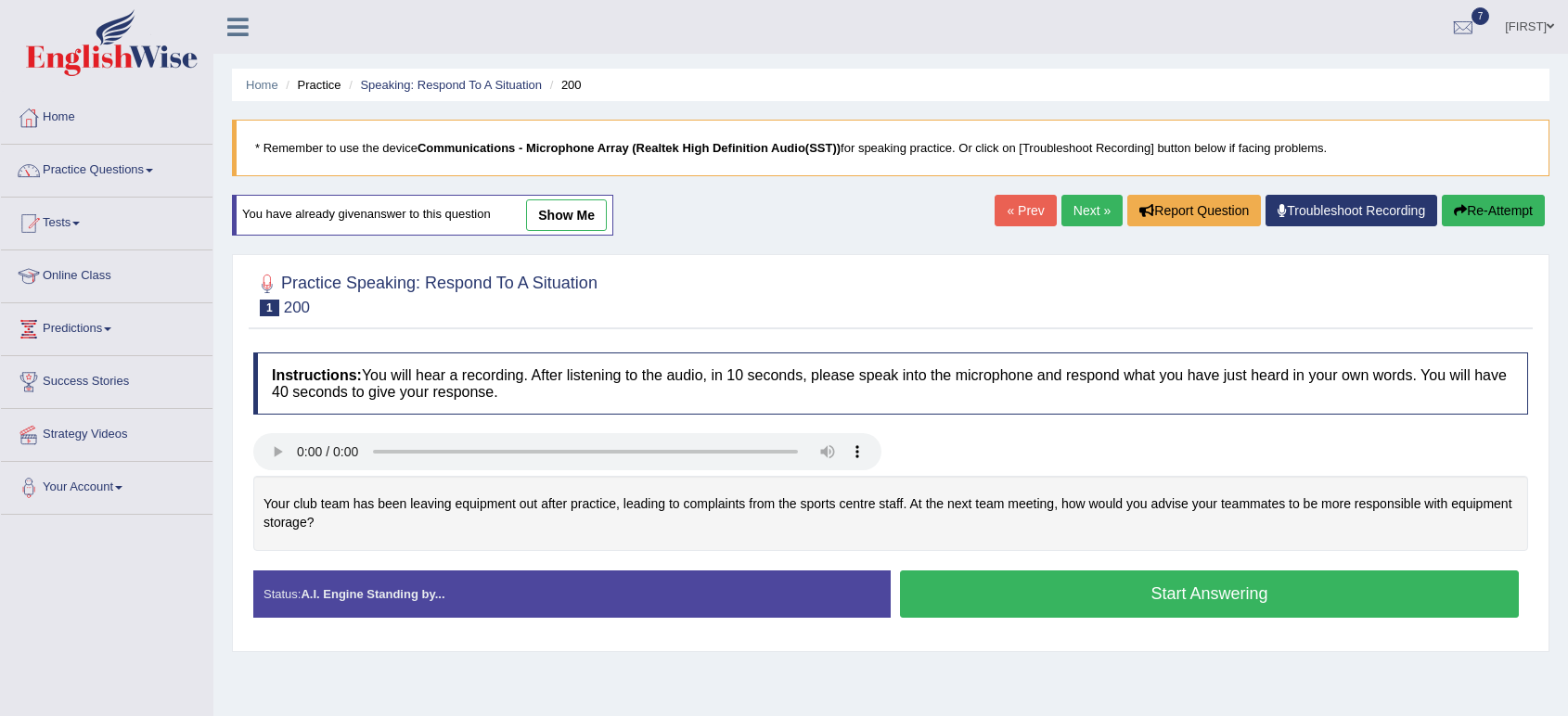 scroll, scrollTop: 59, scrollLeft: 0, axis: vertical 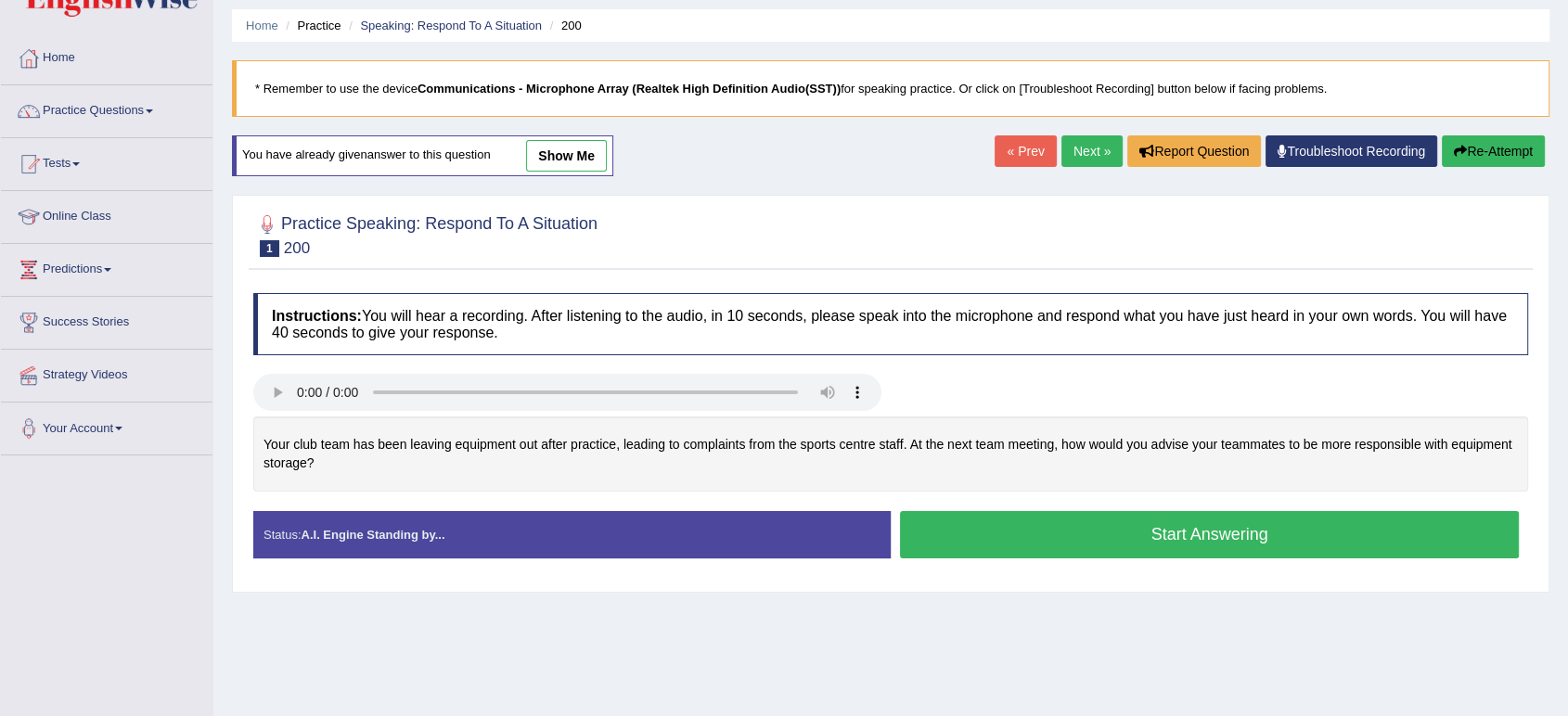 click on "Start Answering" at bounding box center (1209, 534) 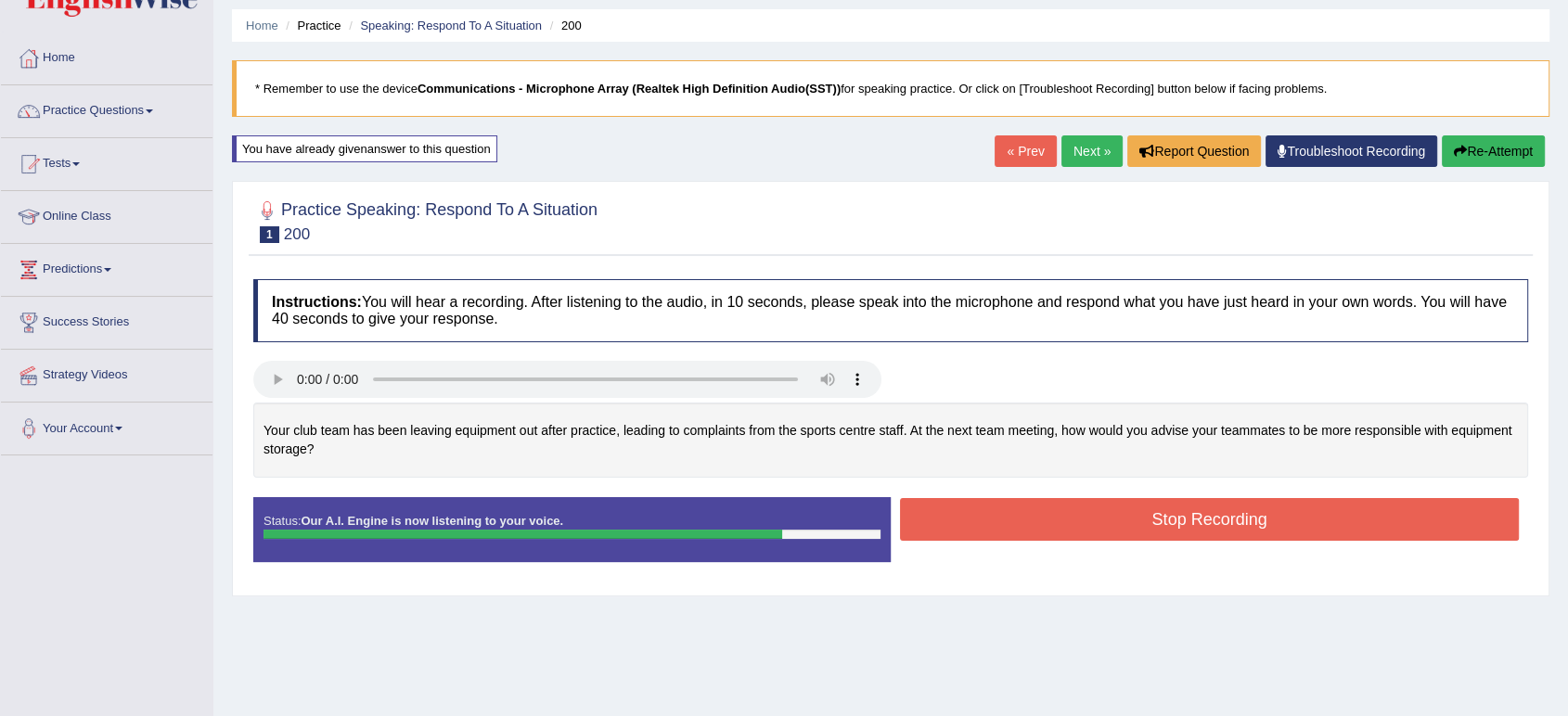 click on "Stop Recording" at bounding box center (1209, 519) 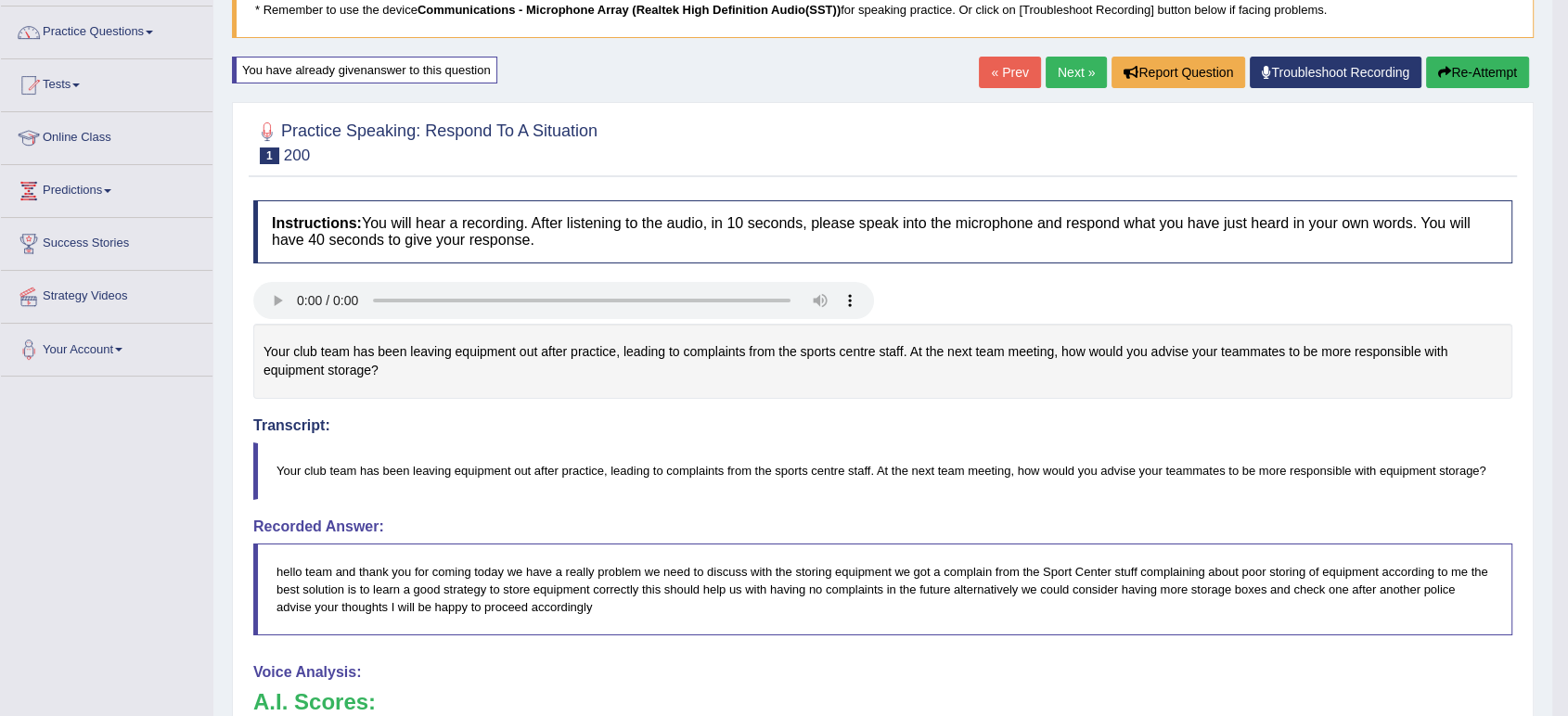 scroll, scrollTop: 135, scrollLeft: 0, axis: vertical 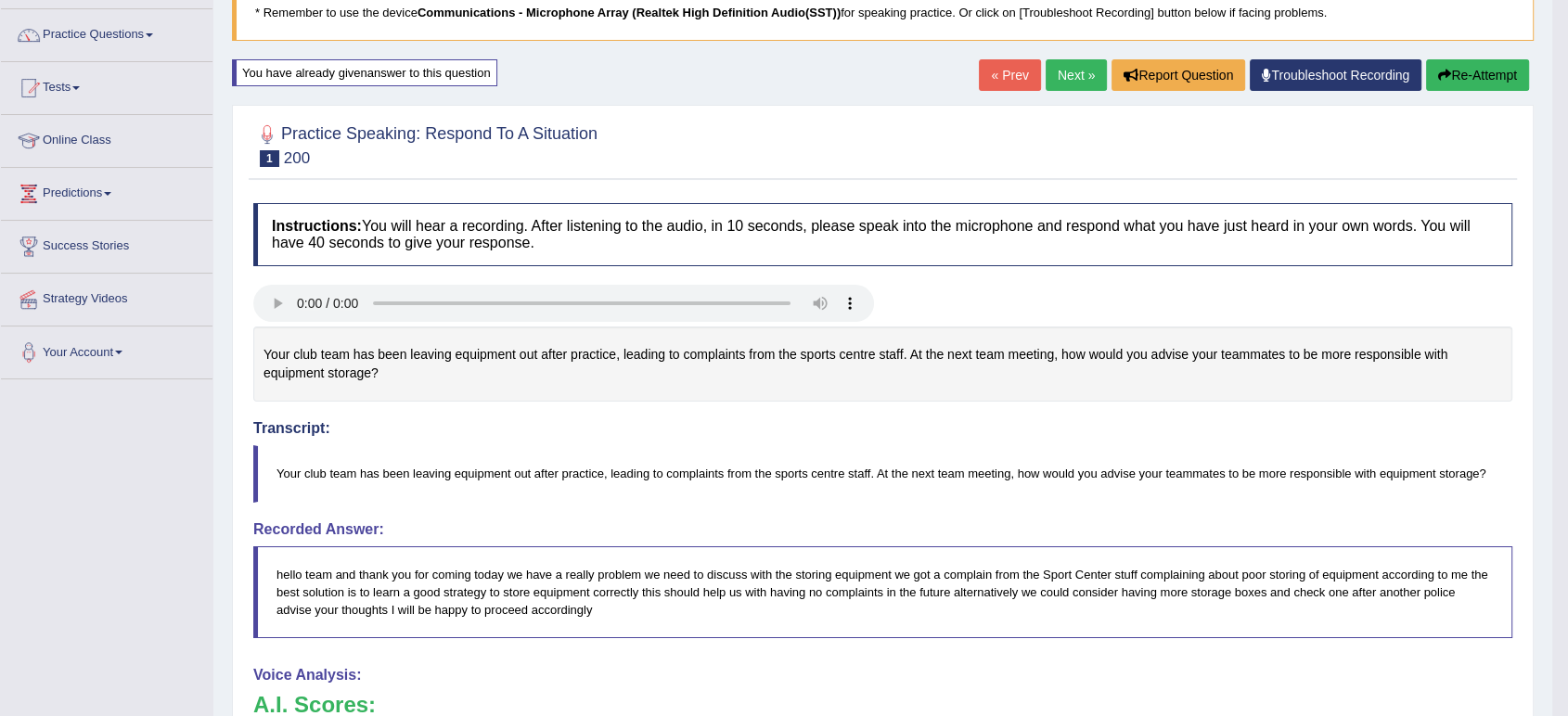 click on "Next »" at bounding box center (1076, 75) 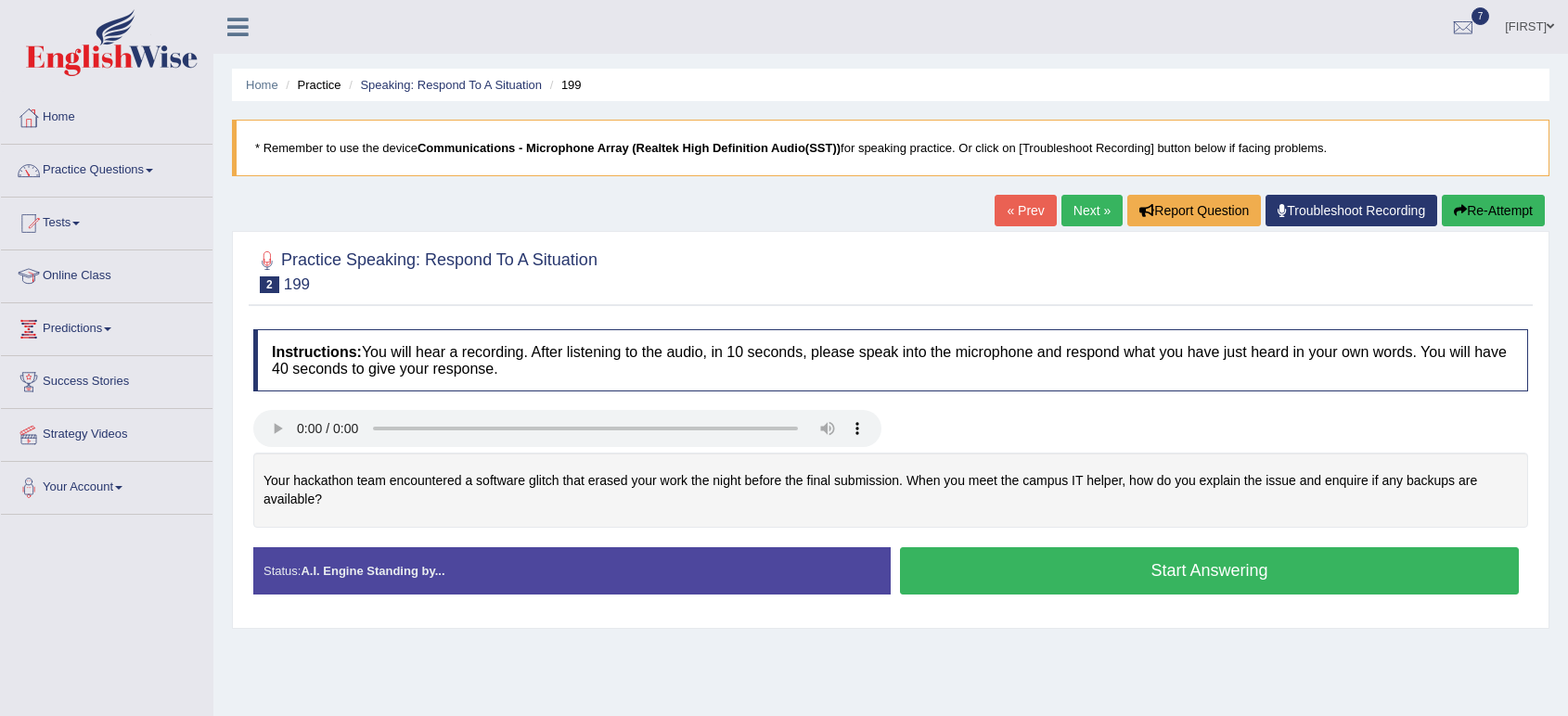 scroll, scrollTop: 0, scrollLeft: 0, axis: both 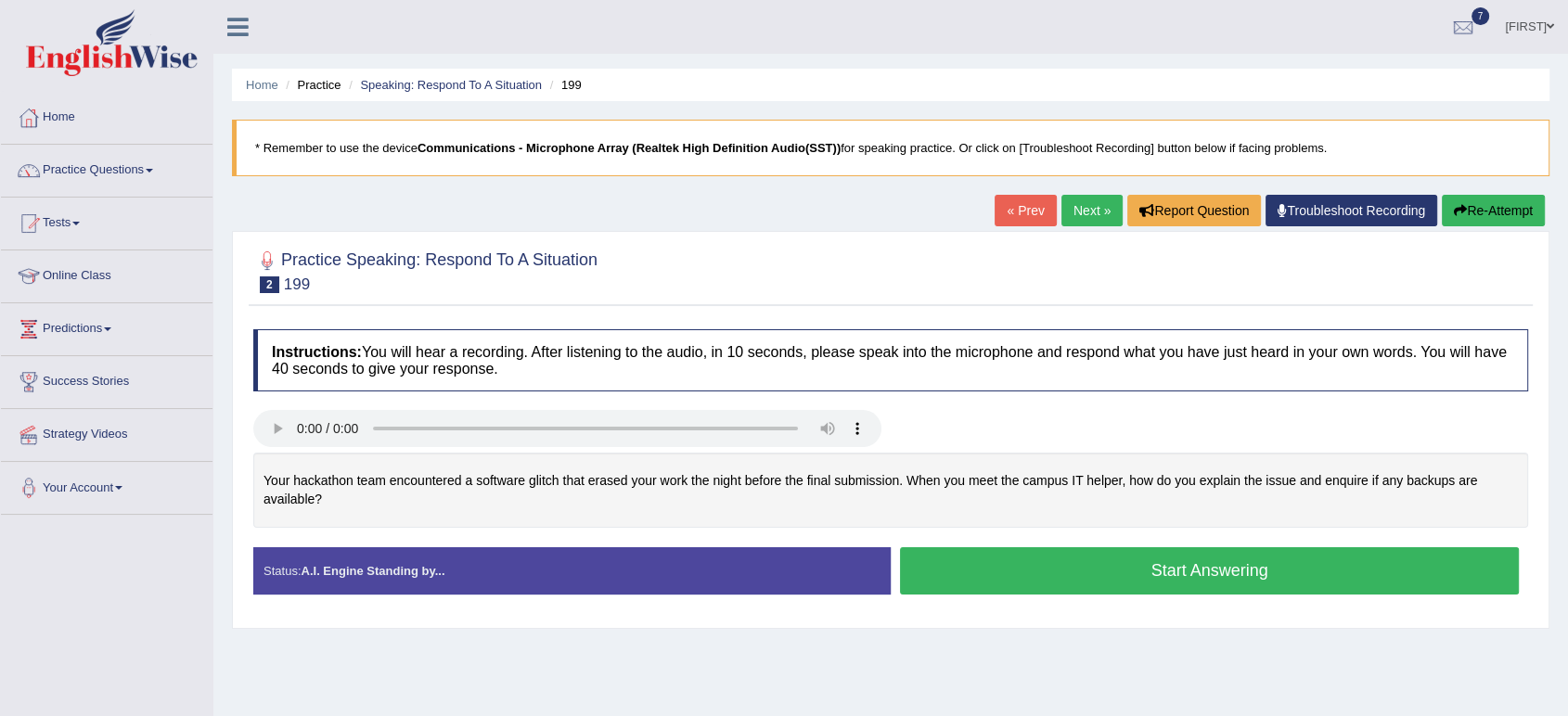 click on "Practice Speaking: Respond To A Situation
2
199
Instructions:  You will hear a recording. After listening to the audio, in 10 seconds, please speak into the microphone and respond what you have just heard in your own words. You will have 40 seconds to give your response.
Your hackathon team encountered a software glitch that erased your work the night before the final submission. When you meet the campus IT helper, how do you explain the issue and enquire if any backups are available? Transcript: Your hackathon team encountered a software glitch that erased your work the night before the final submission. When you meet the campus IT helper, how do you explain the issue and enquire if any backups are available? Recorded Answer: Created with Highcharts 7.1.2 Too low Too high Time Pitch meter: 0 5 10 15 20 25 30 35 40 Created with Highcharts 7.1.2 Great Too slow Too fast Time Speech pace meter: 0 5 10 15 20 25 30 35 40 . Status:" at bounding box center (891, 429) 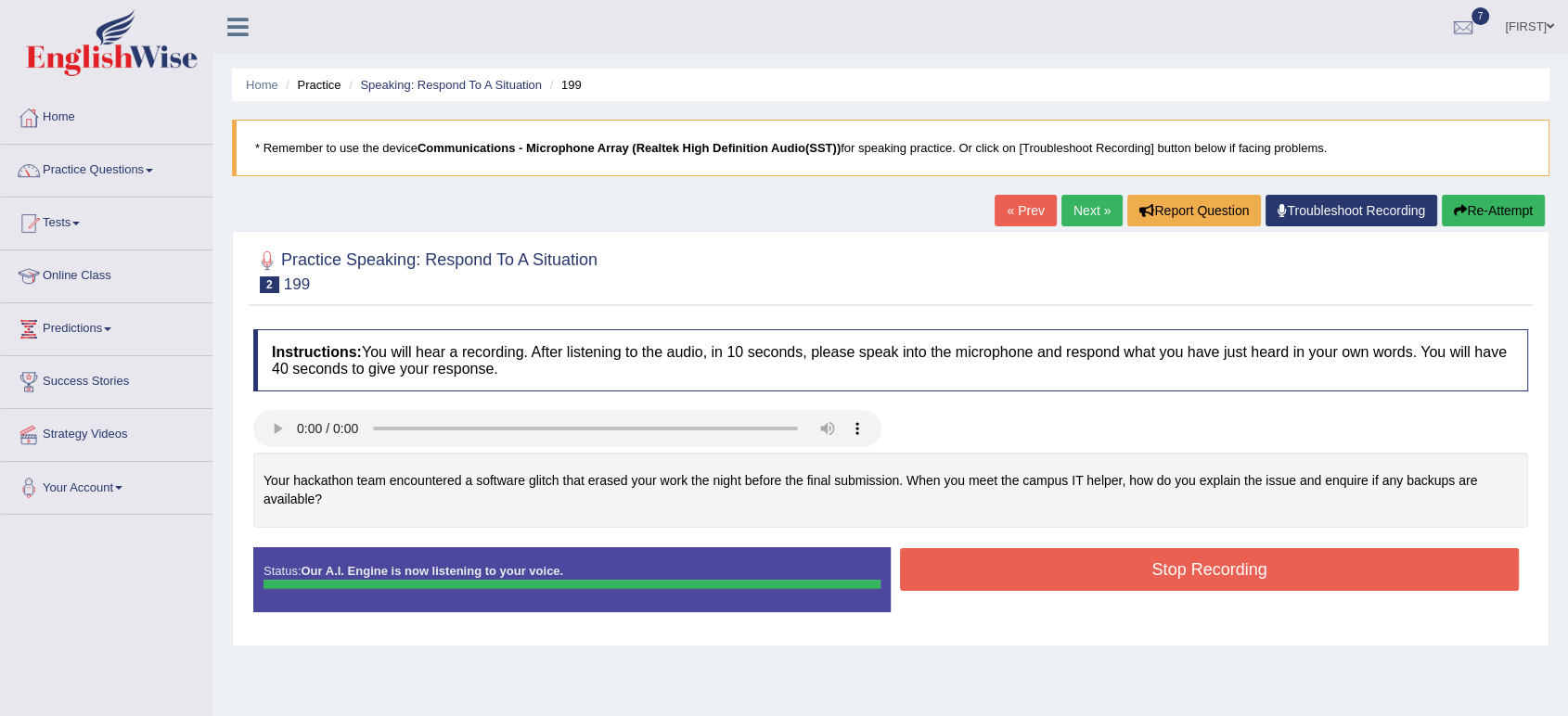 click on "." at bounding box center [0, 0] 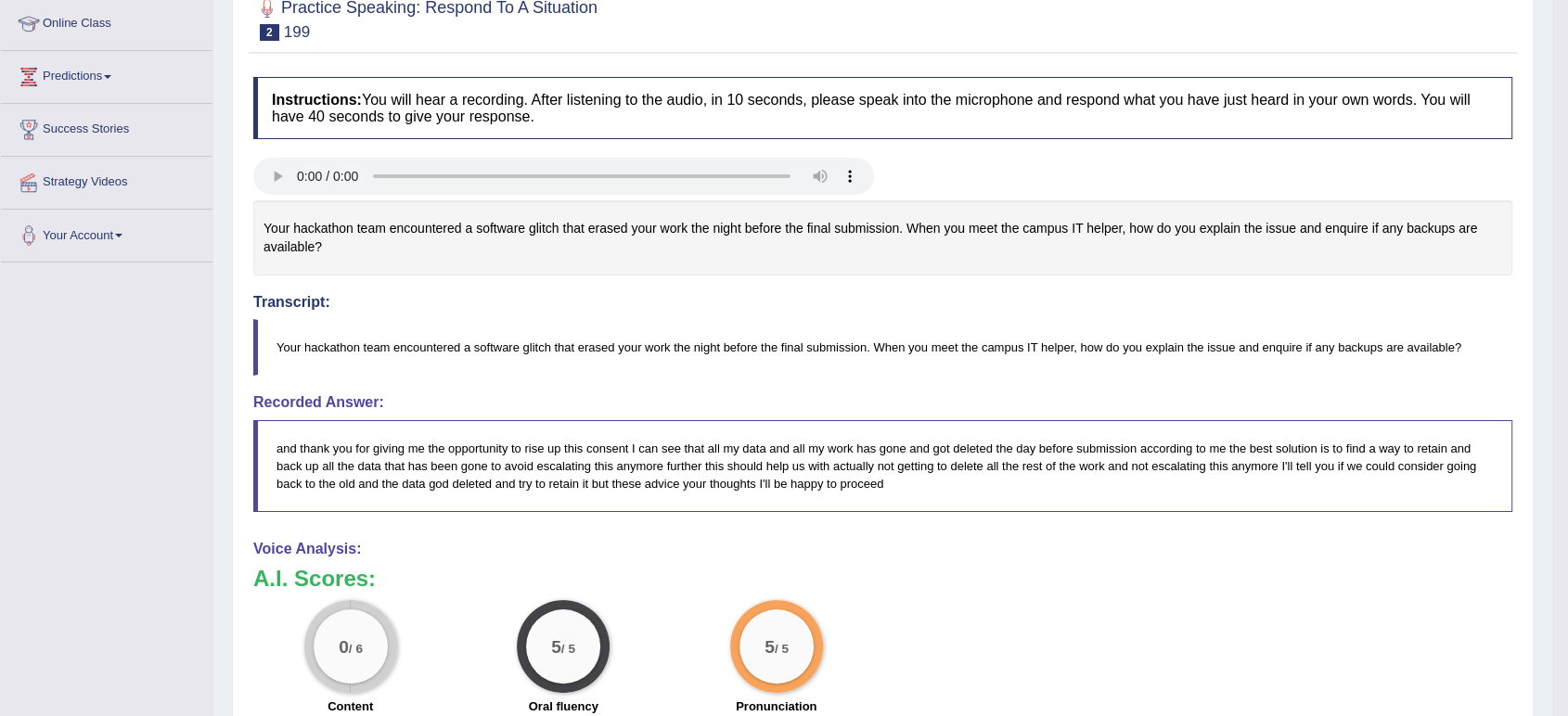 scroll, scrollTop: 0, scrollLeft: 0, axis: both 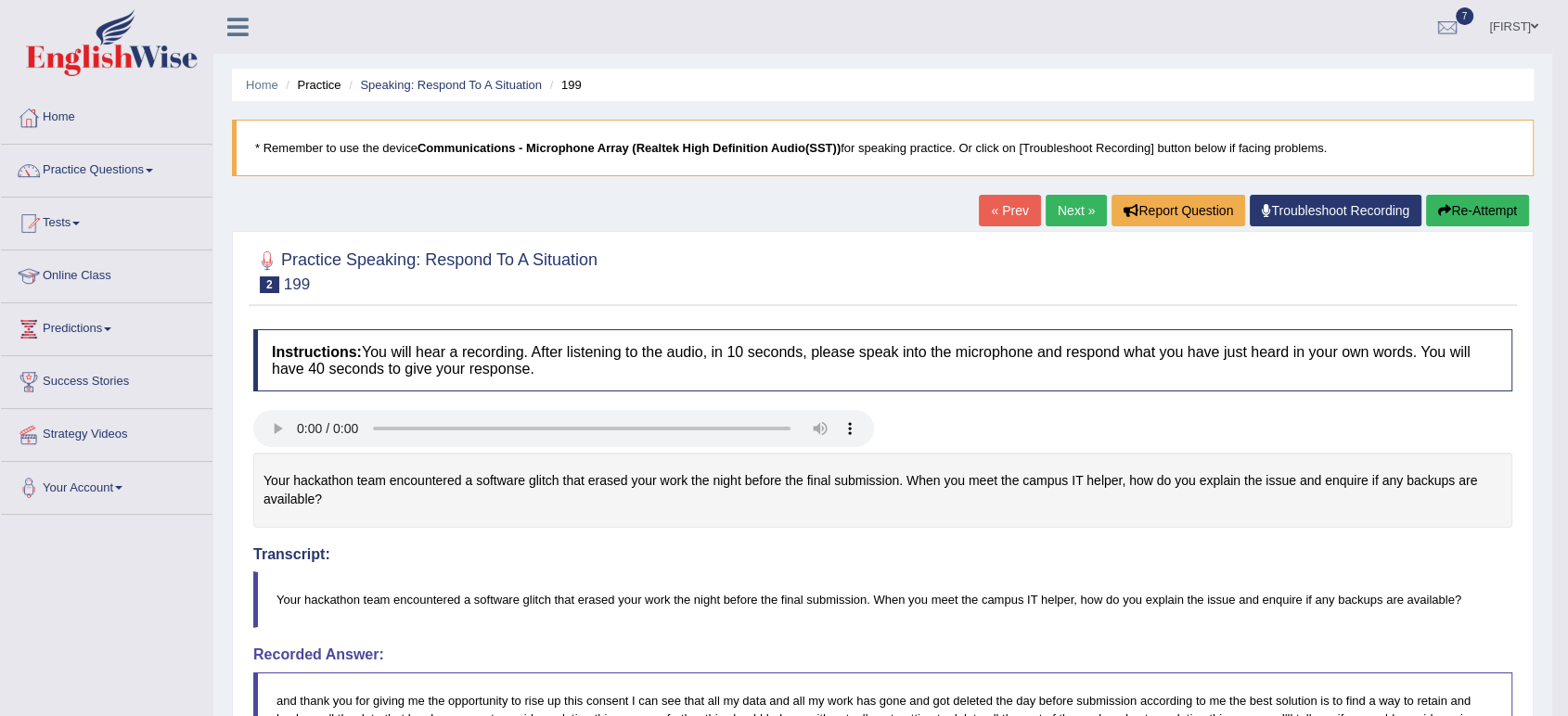 click on "Re-Attempt" at bounding box center (1477, 211) 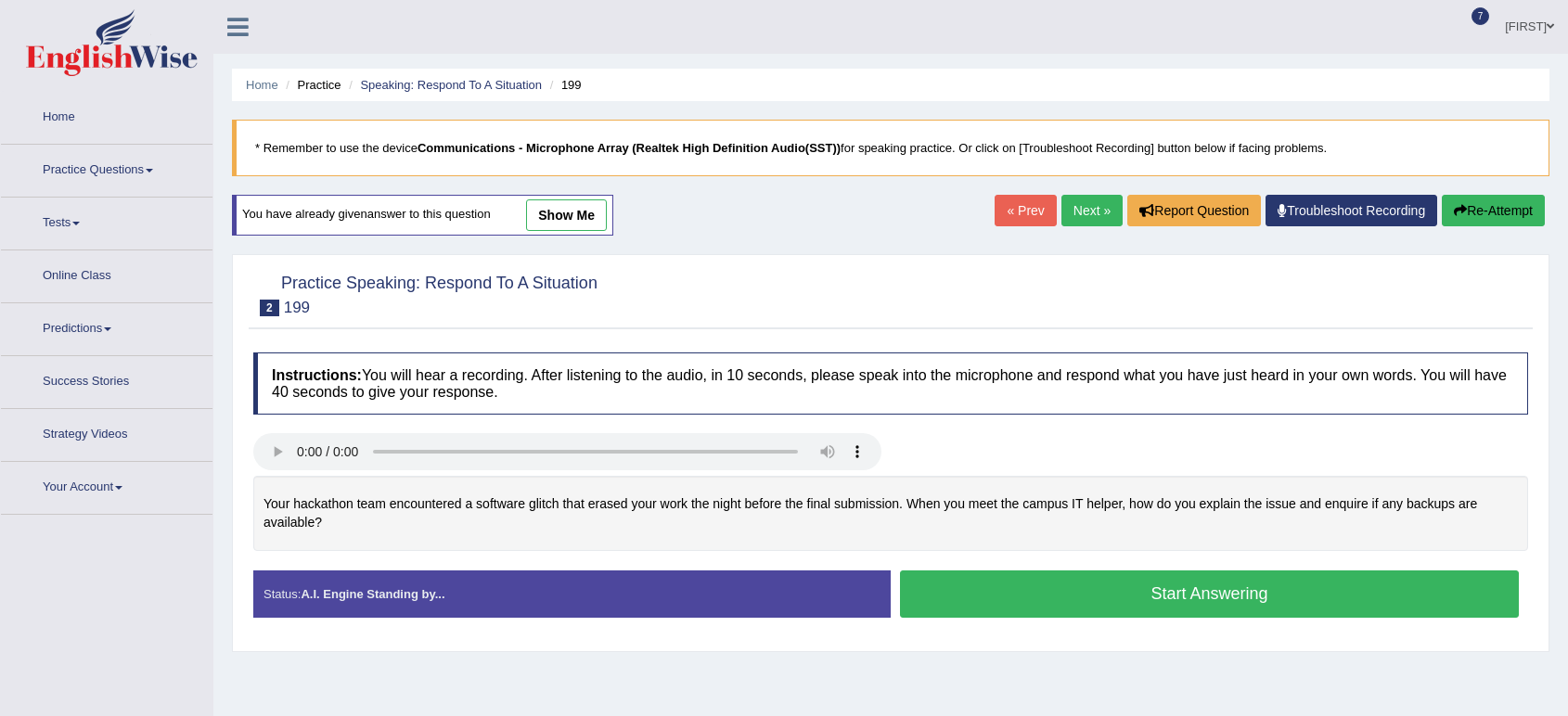 scroll, scrollTop: 0, scrollLeft: 0, axis: both 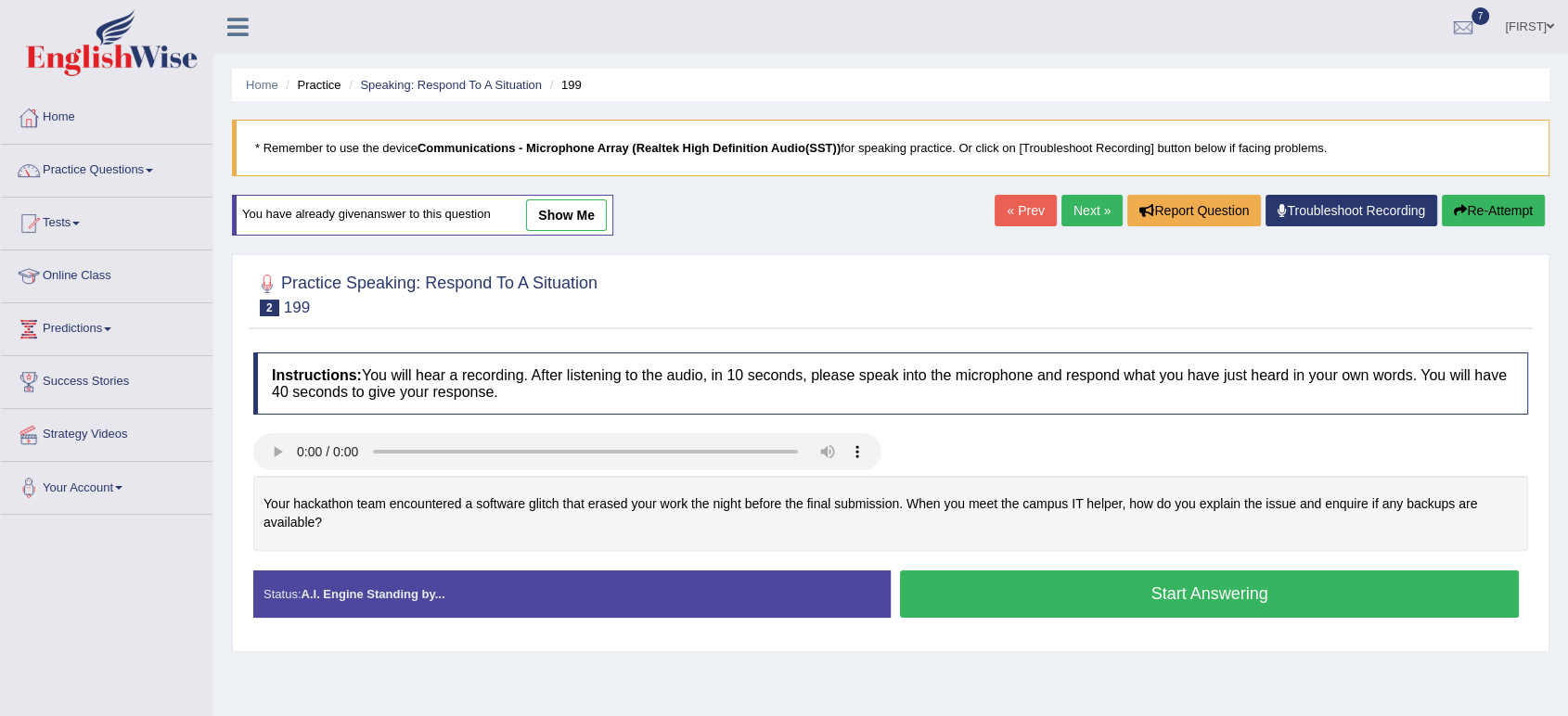 click on "Start Answering" at bounding box center (1209, 594) 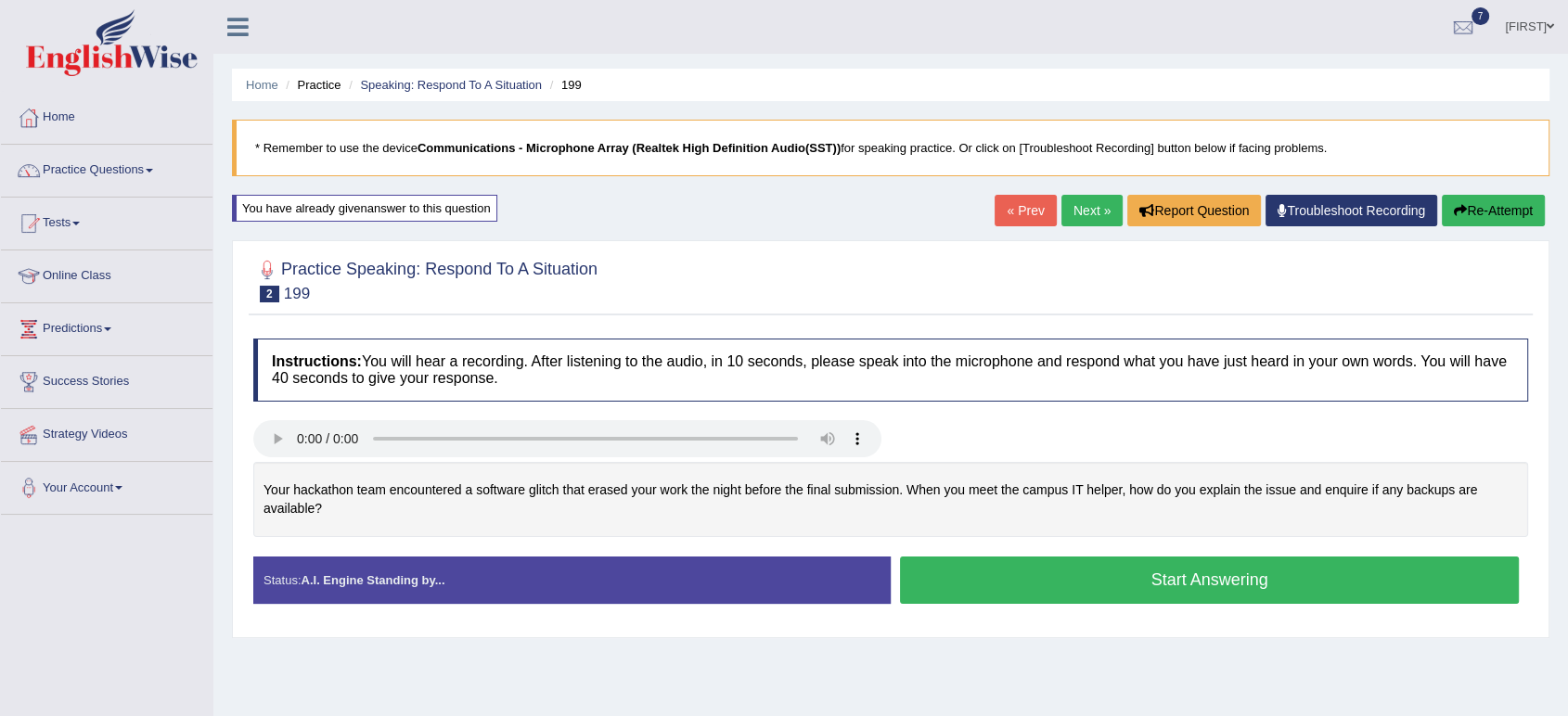 scroll, scrollTop: 0, scrollLeft: 0, axis: both 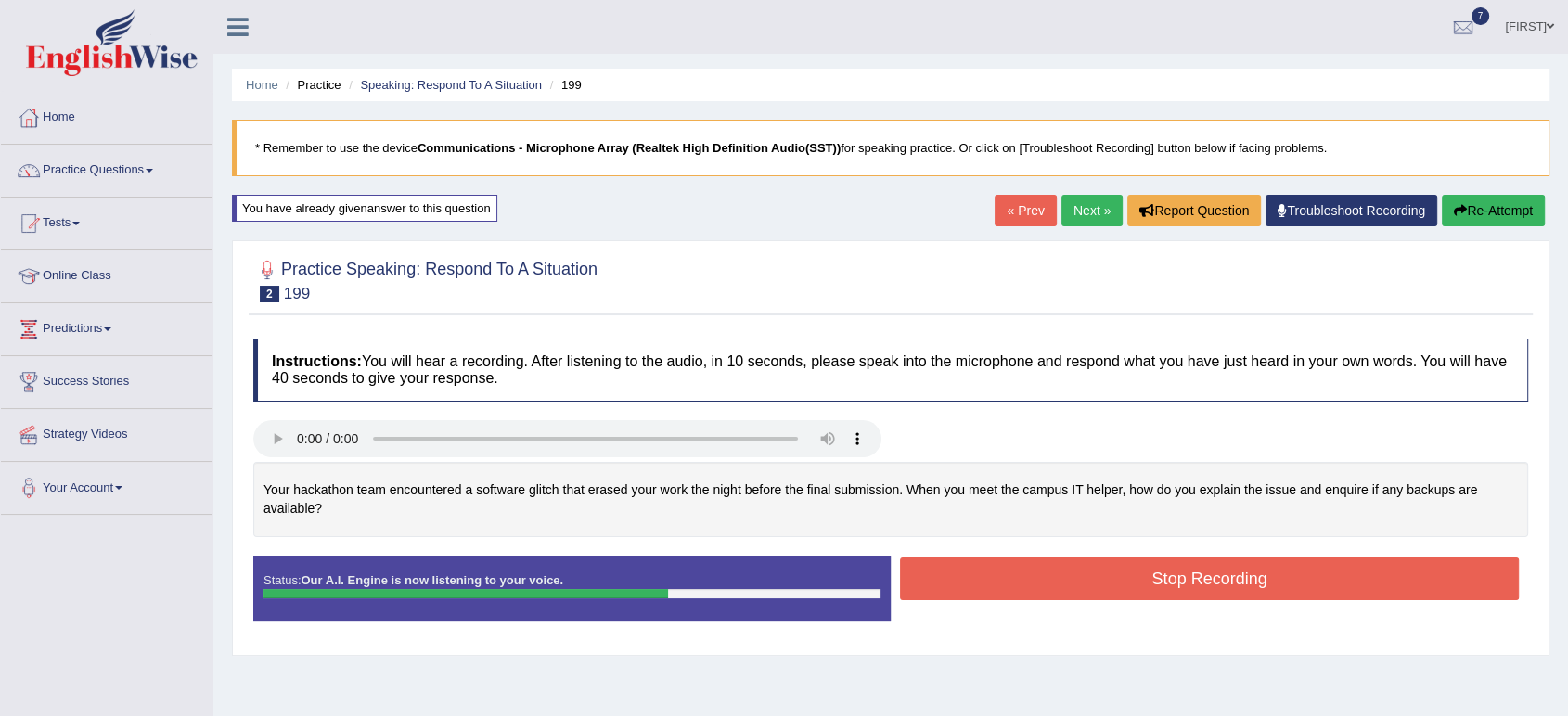 click on "Re-Attempt" at bounding box center (1493, 211) 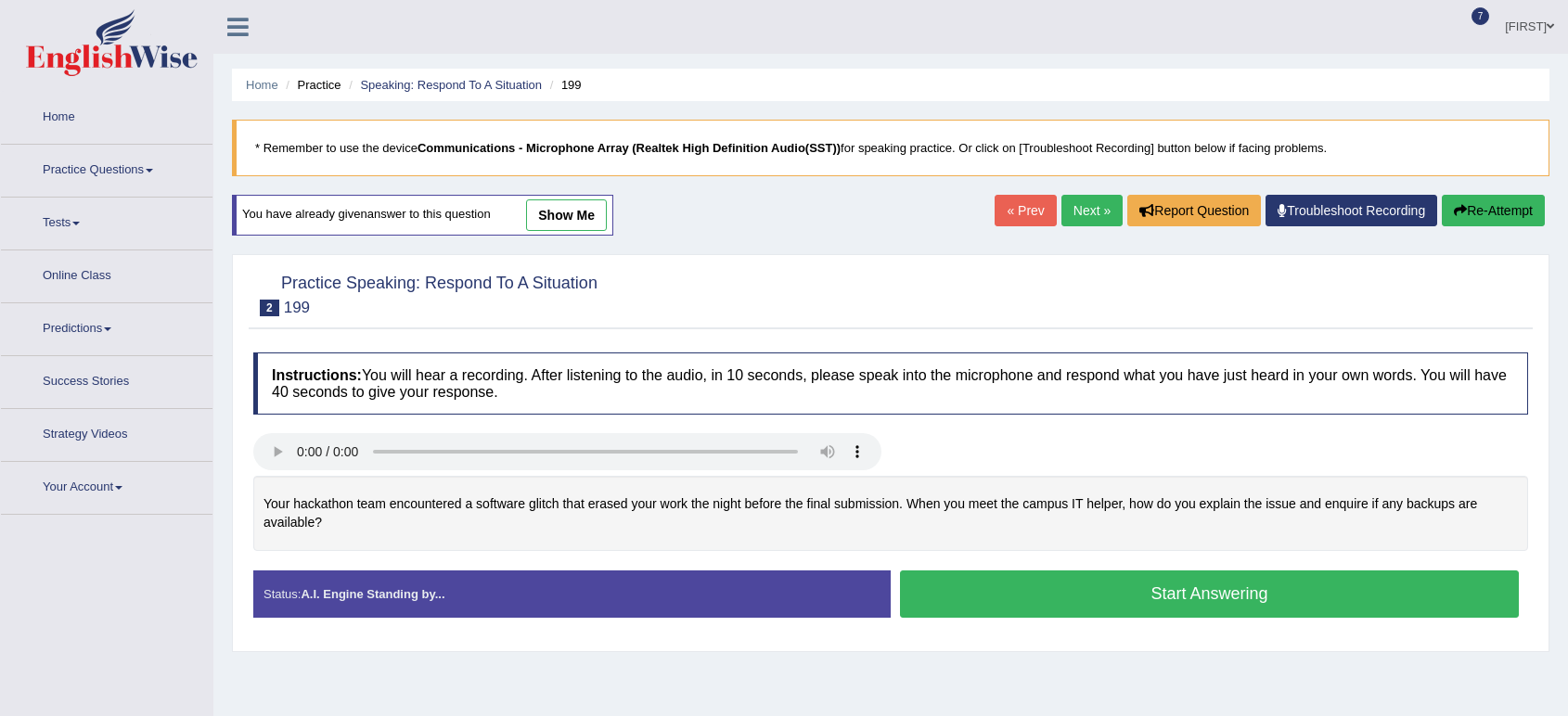scroll, scrollTop: 0, scrollLeft: 0, axis: both 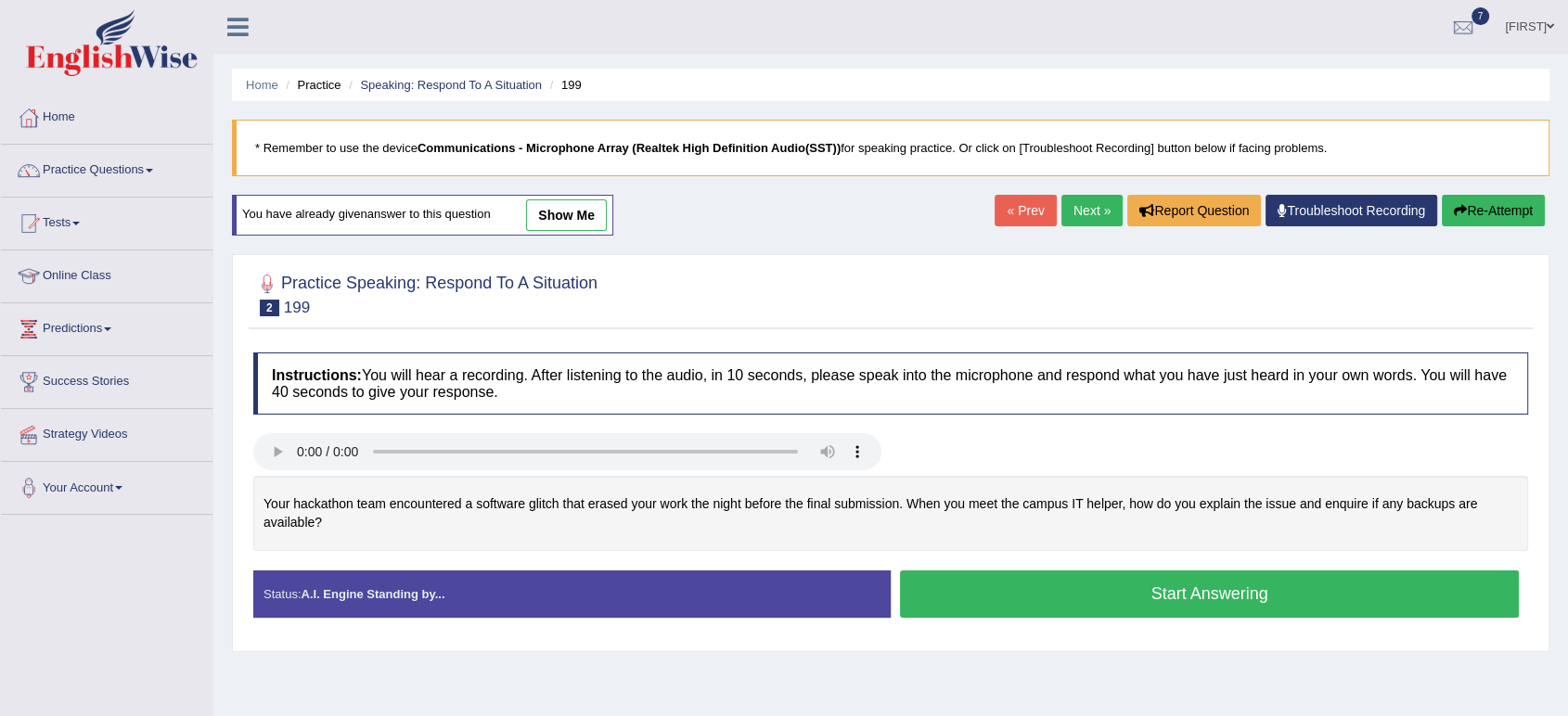 click on "Start Answering" at bounding box center [1209, 594] 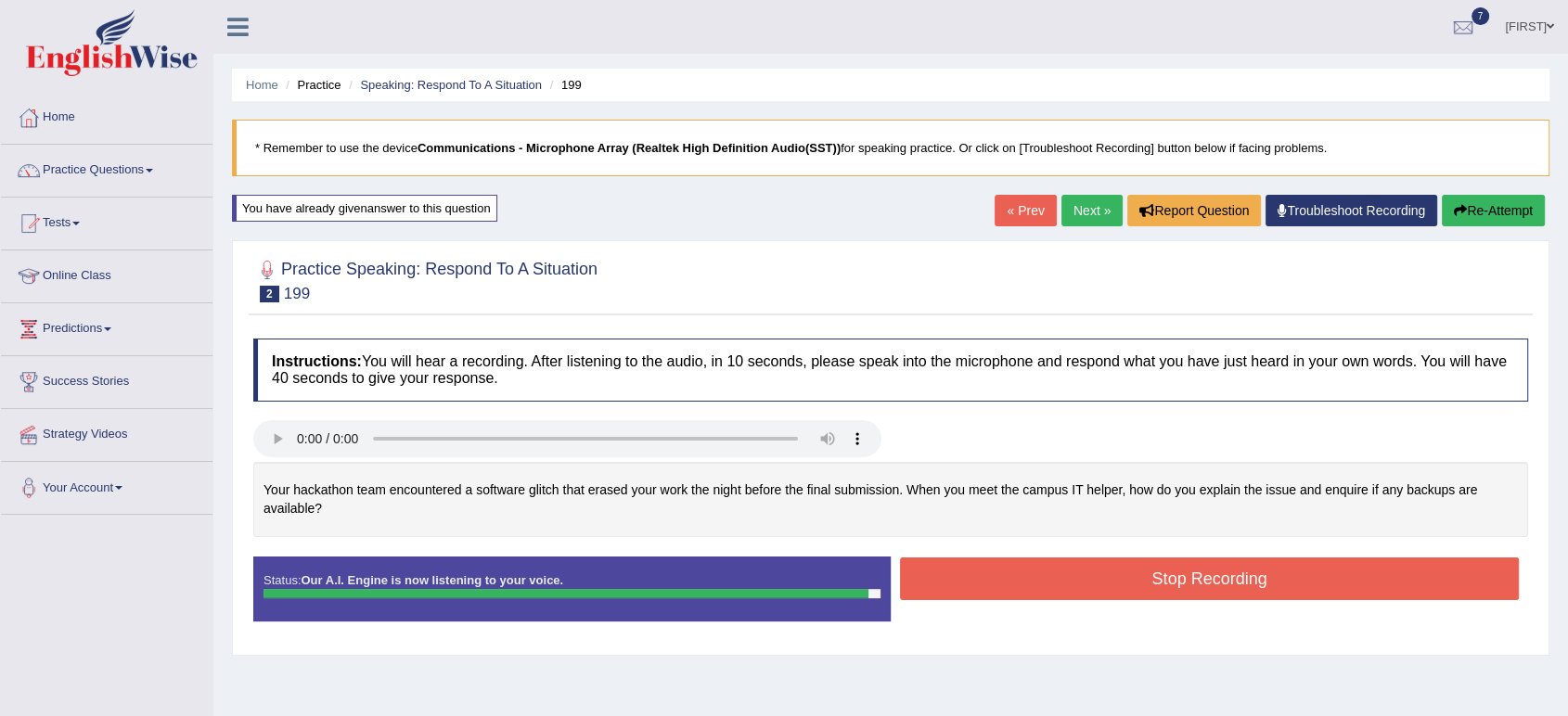 click on "Stop Recording" at bounding box center [1209, 579] 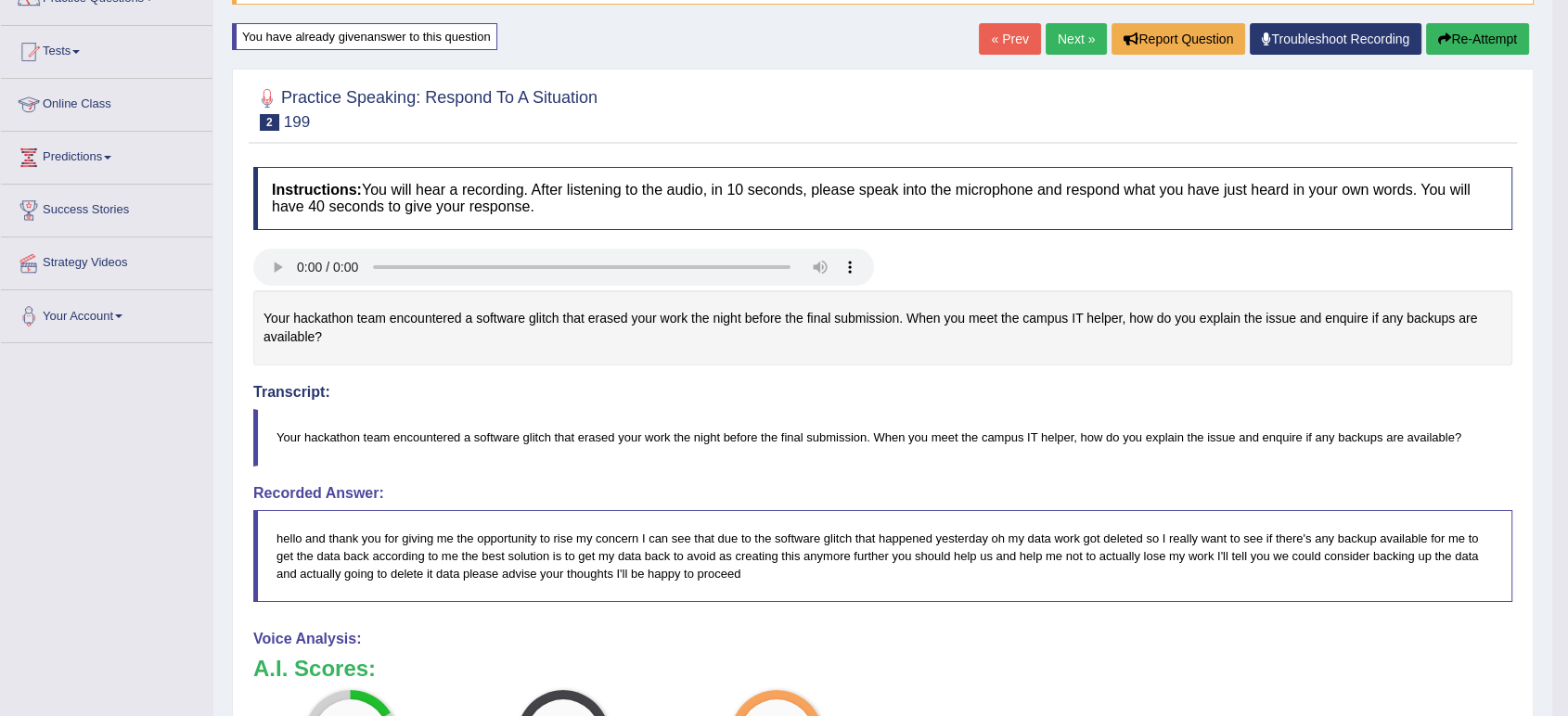 scroll, scrollTop: 0, scrollLeft: 0, axis: both 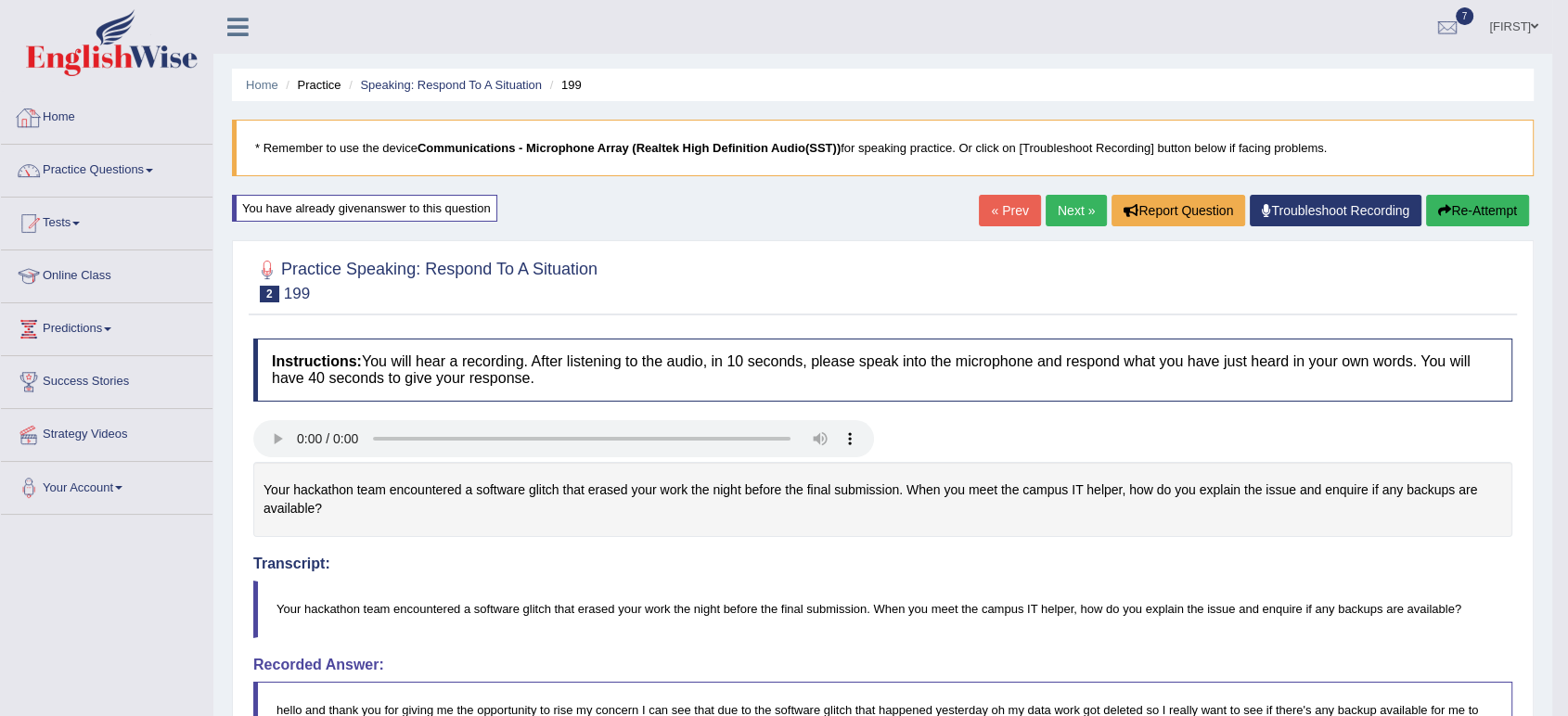 click on "Home" at bounding box center (107, 115) 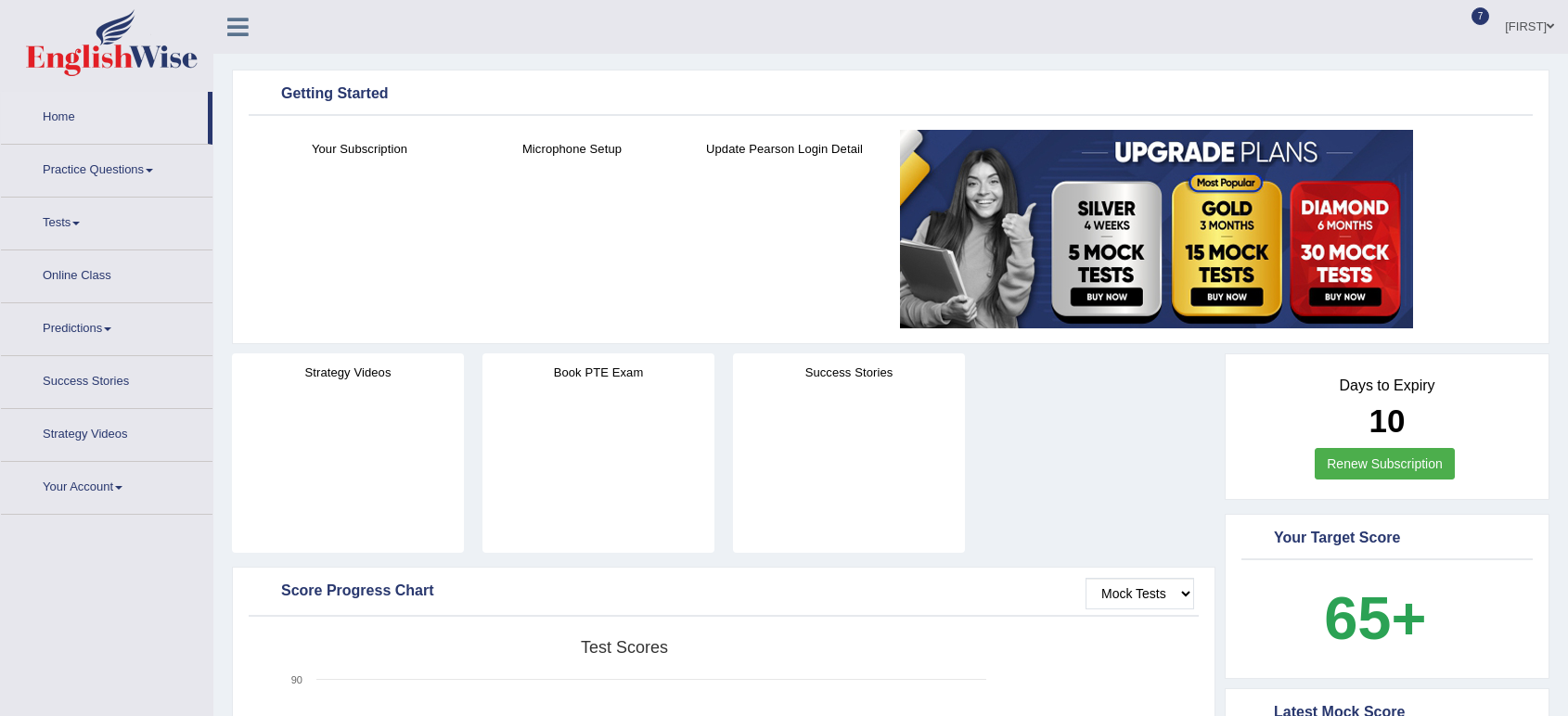scroll, scrollTop: 0, scrollLeft: 0, axis: both 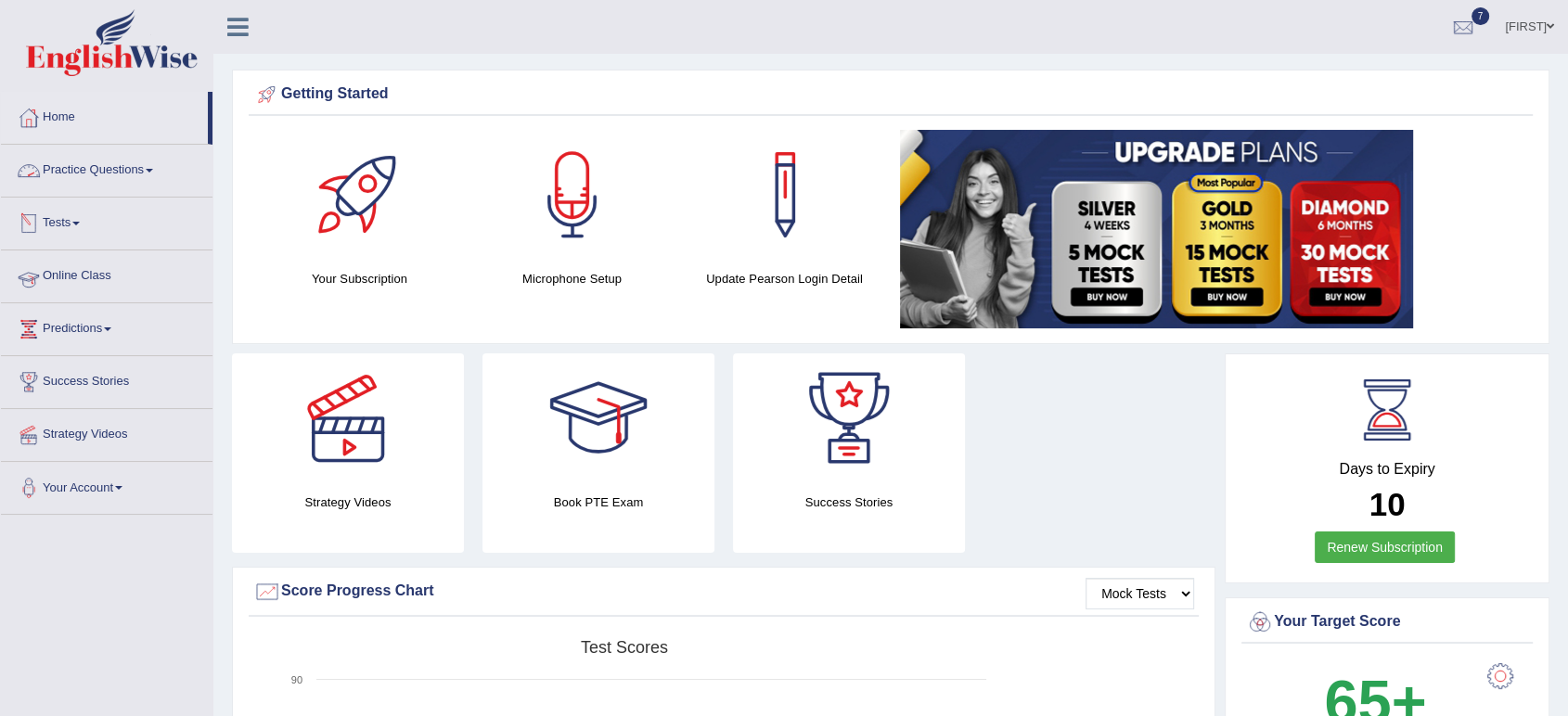 click on "Online Class" at bounding box center [107, 274] 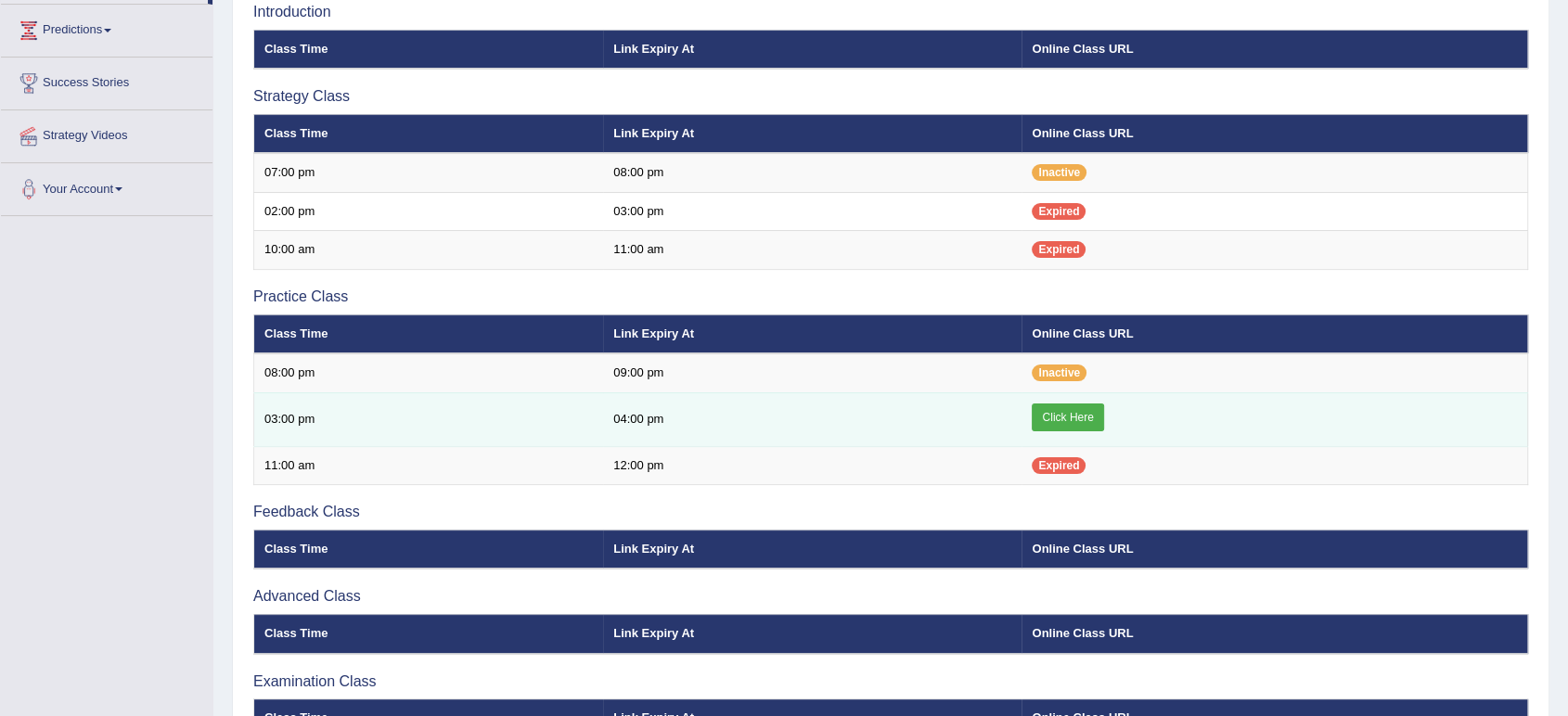 scroll, scrollTop: 298, scrollLeft: 0, axis: vertical 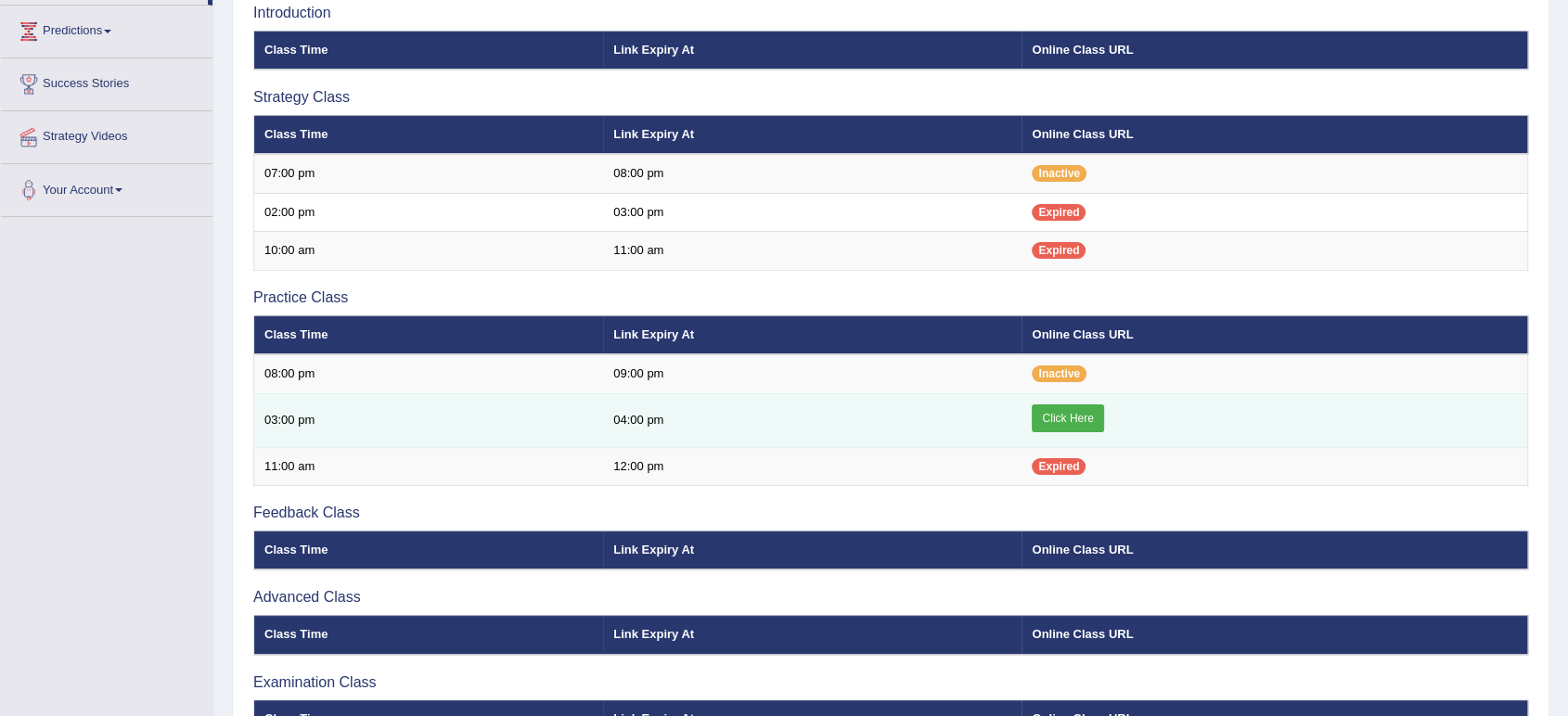 click on "Click Here" at bounding box center [1067, 418] 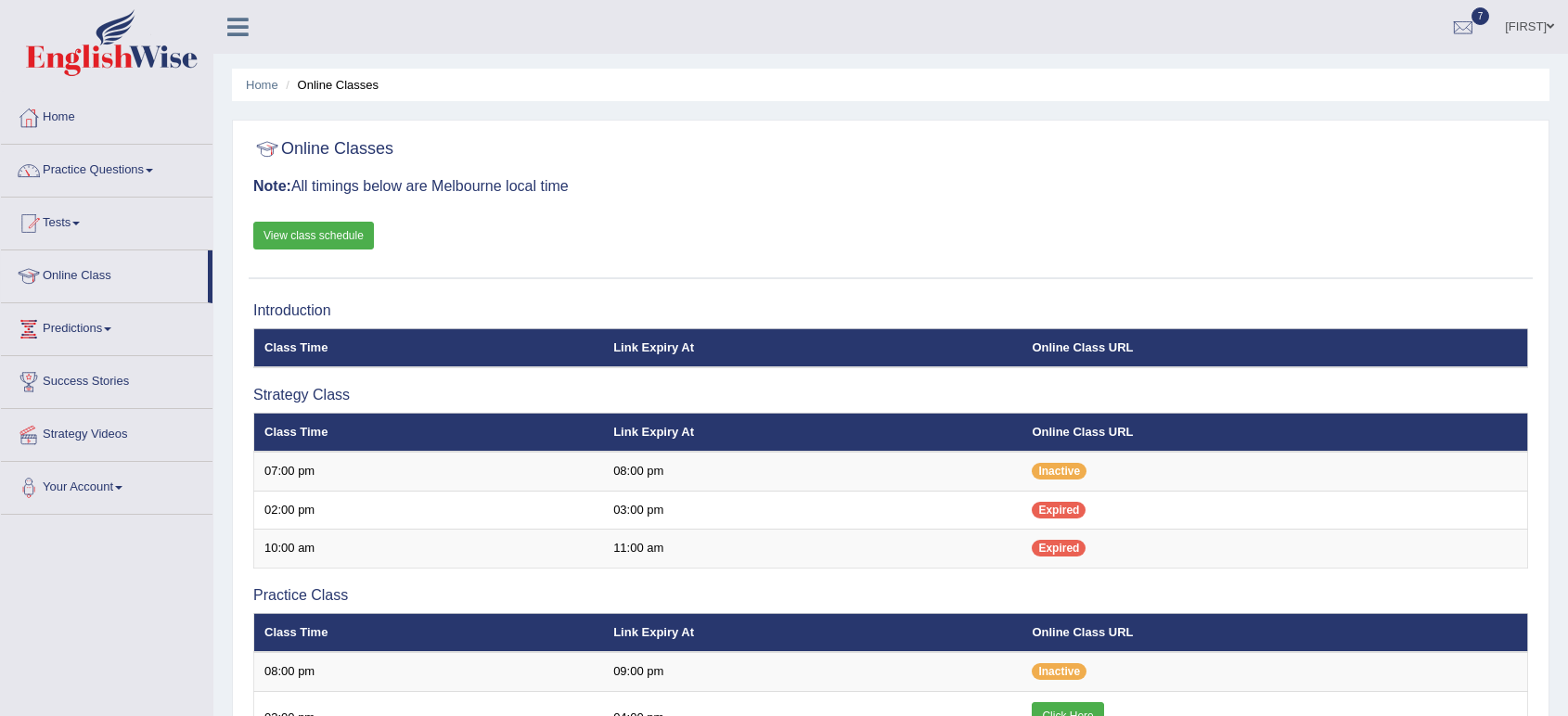 scroll, scrollTop: 298, scrollLeft: 0, axis: vertical 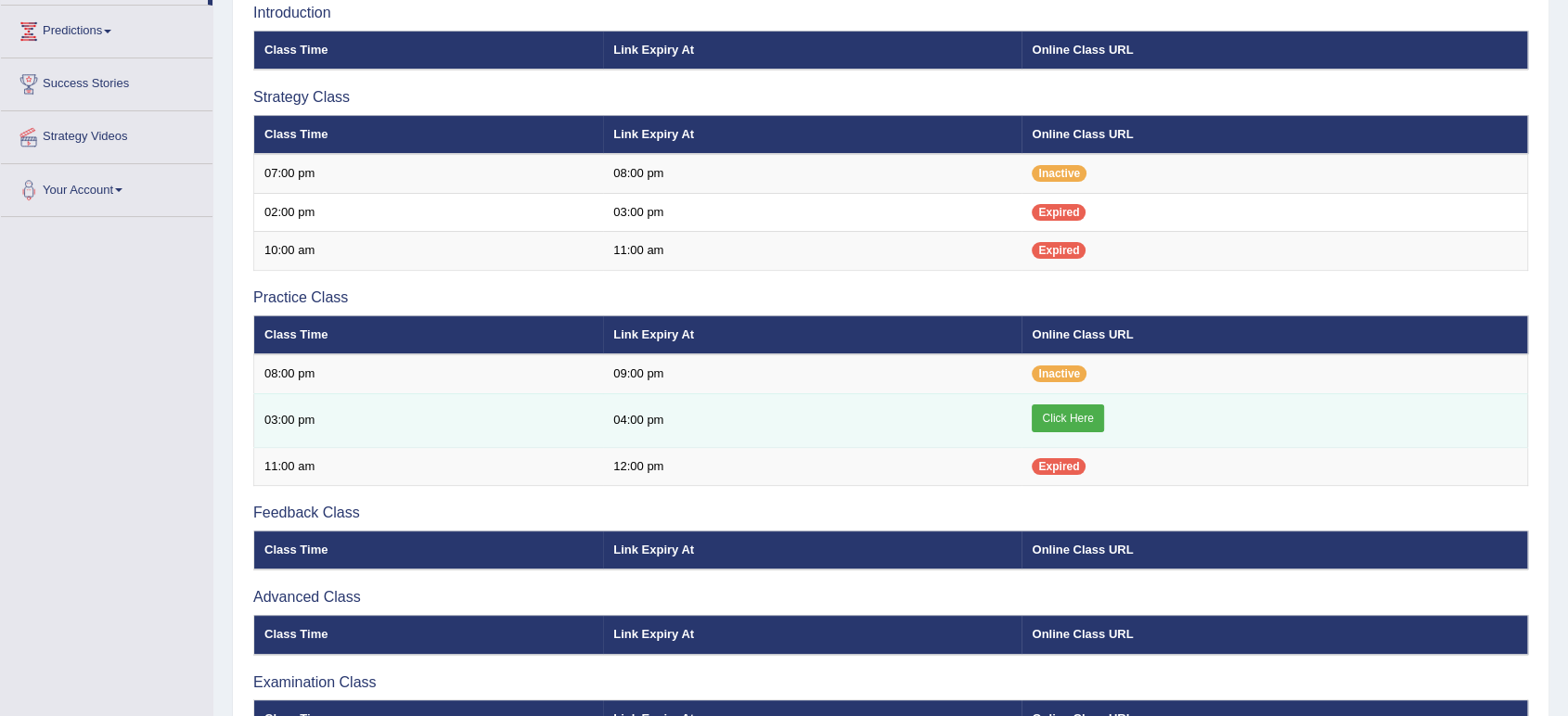 click on "Click Here" at bounding box center [1067, 418] 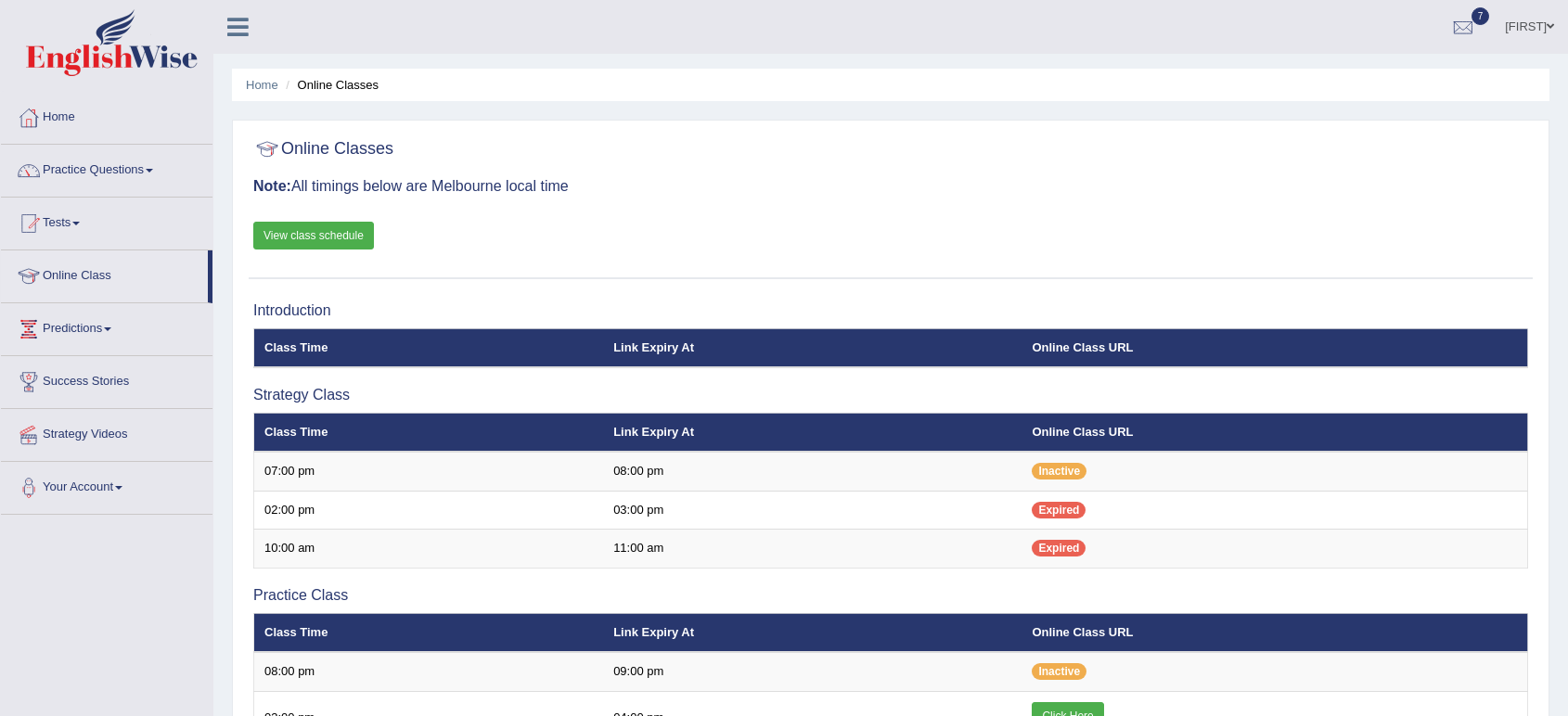 scroll, scrollTop: 298, scrollLeft: 0, axis: vertical 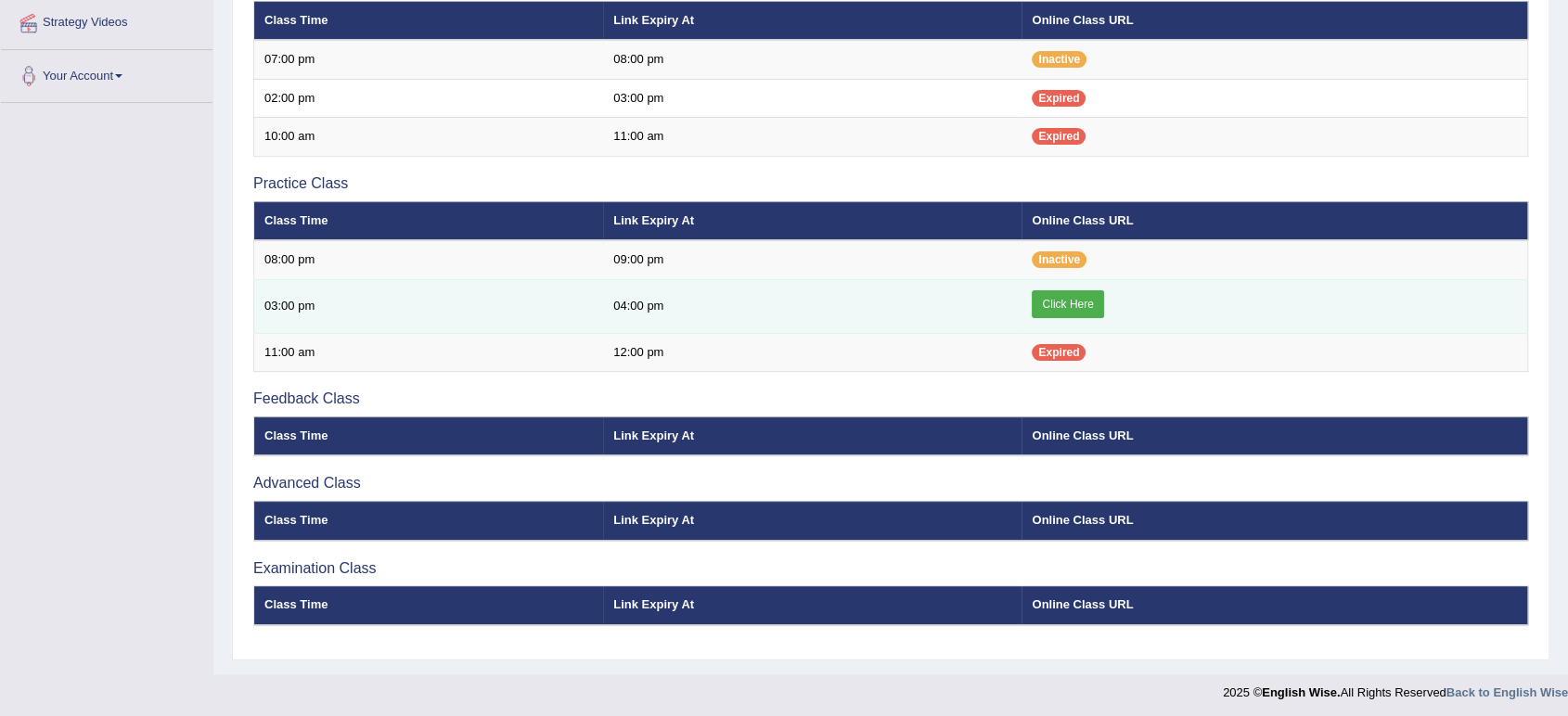 click on "Click Here" at bounding box center (1067, 304) 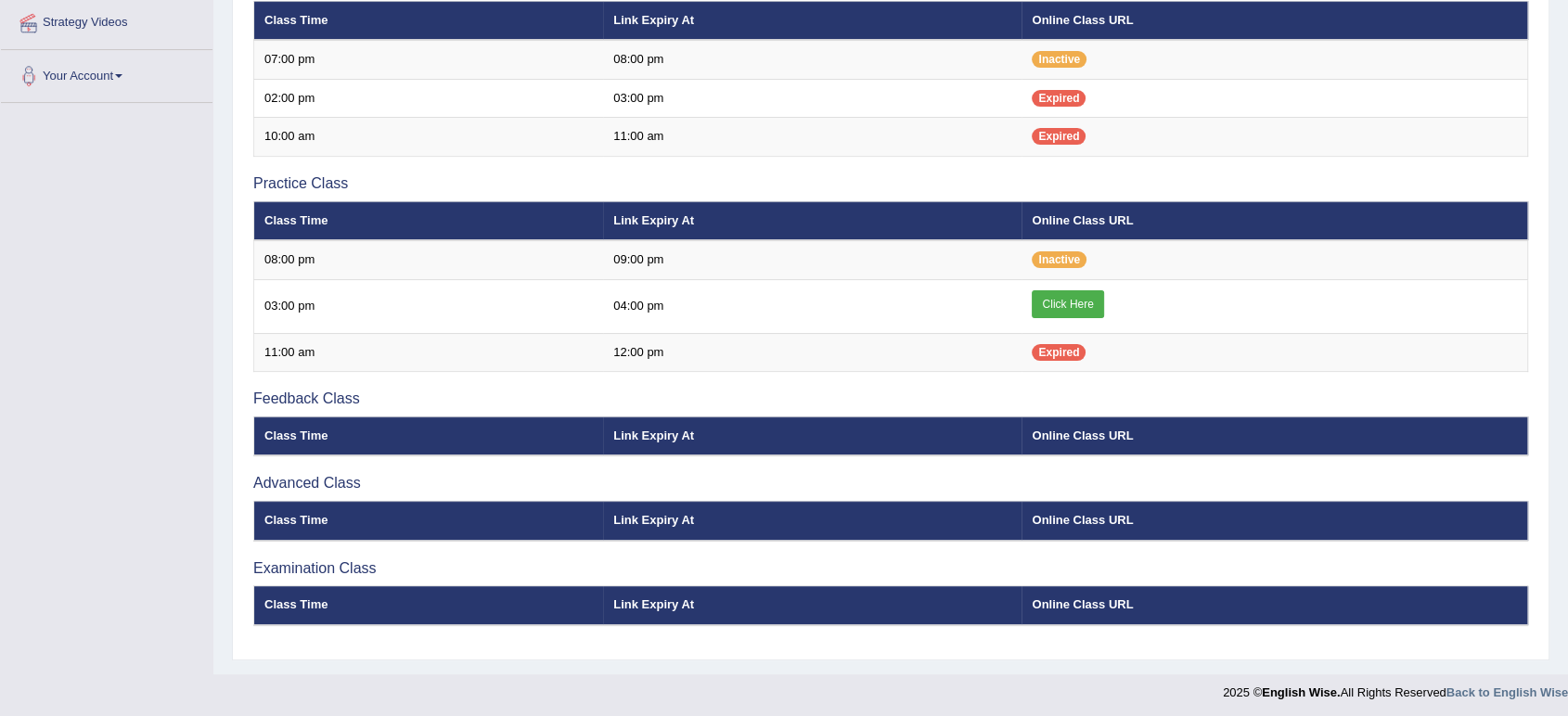 scroll, scrollTop: 412, scrollLeft: 0, axis: vertical 